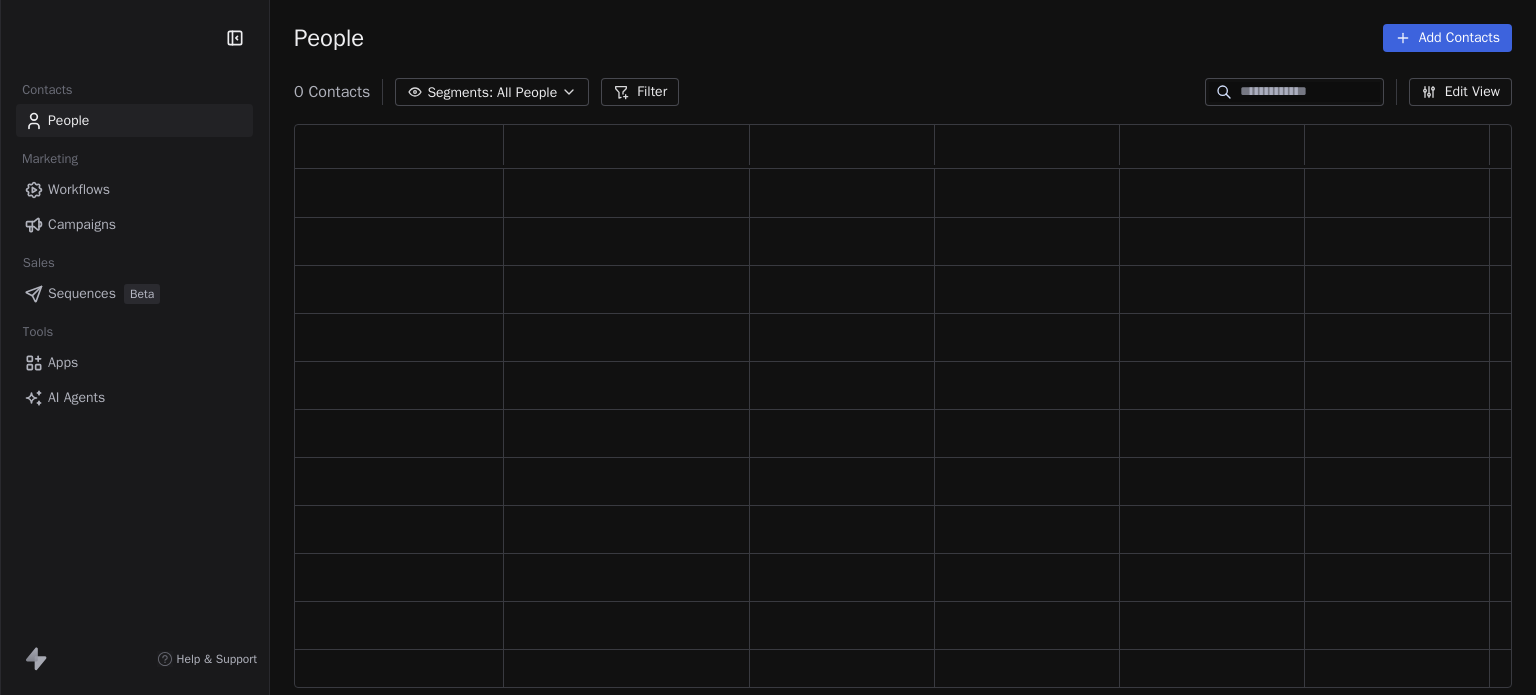 scroll, scrollTop: 0, scrollLeft: 0, axis: both 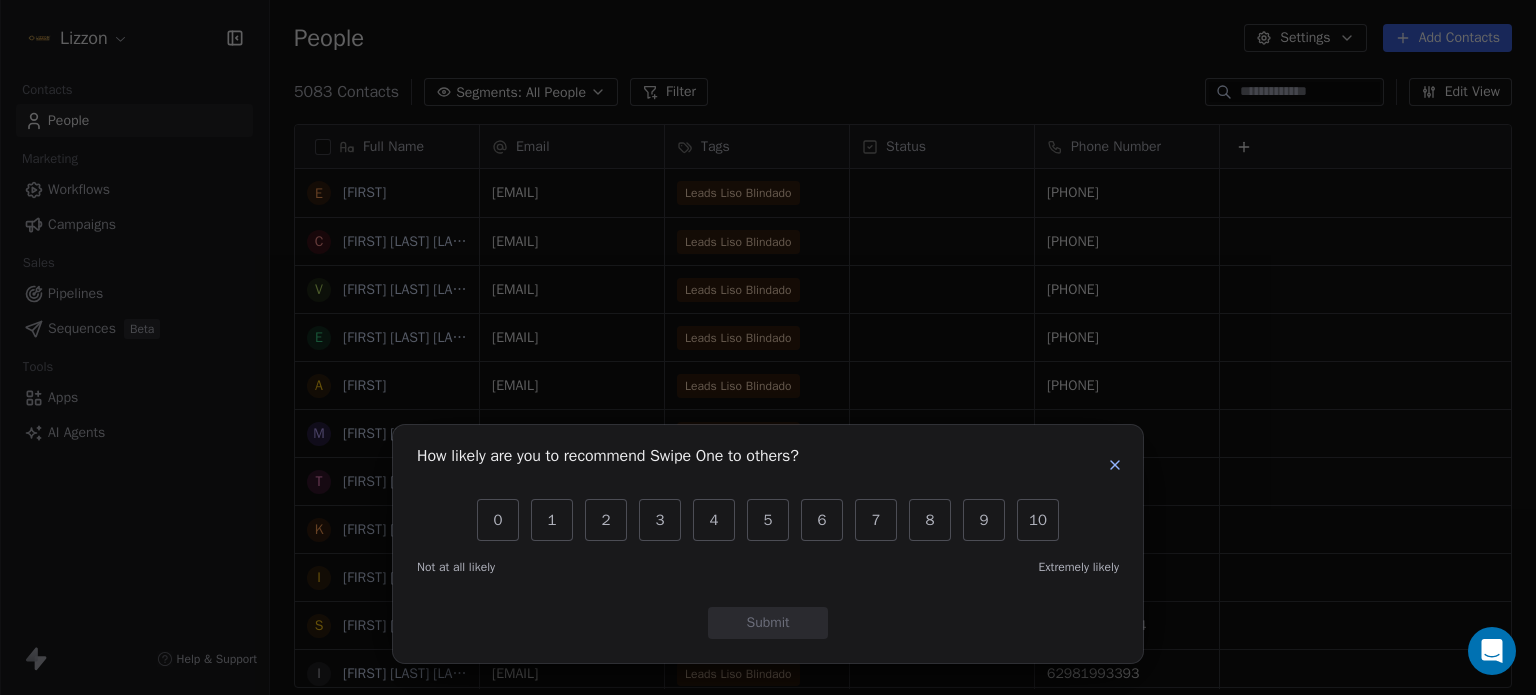 click on "How likely are you to recommend Swipe One to others? 0 1 2 3 4 5 6 7 8 9 10 Not at all likely Extremely likely Submit" at bounding box center [768, 544] 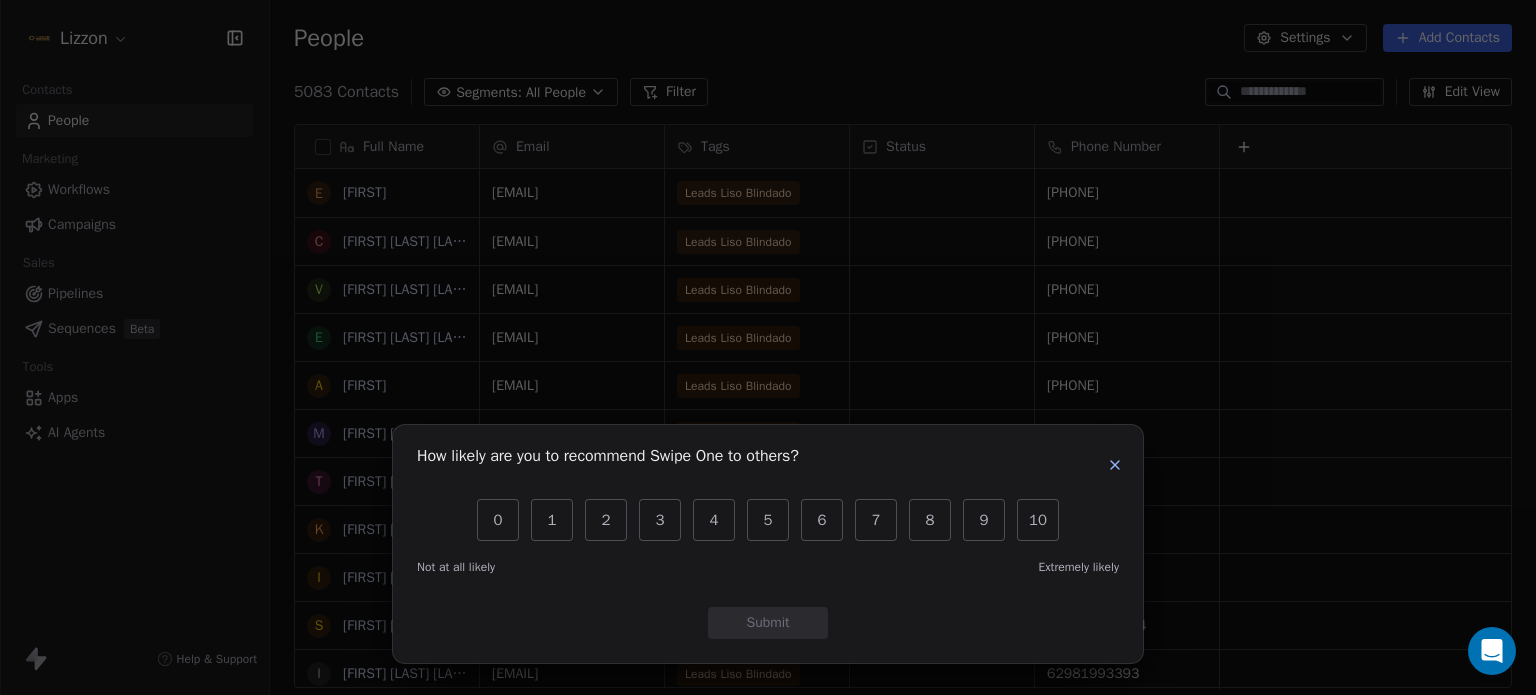 click 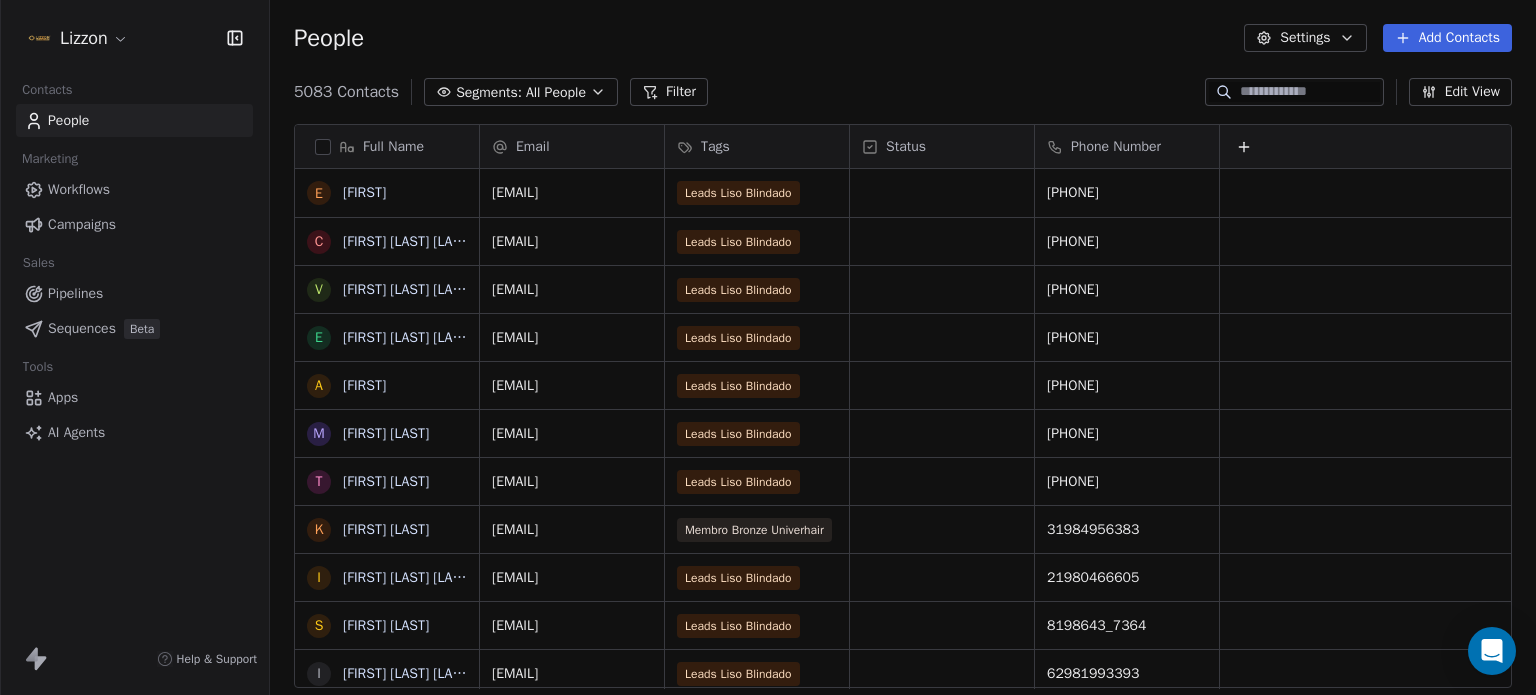 click on "Workflows" at bounding box center (134, 189) 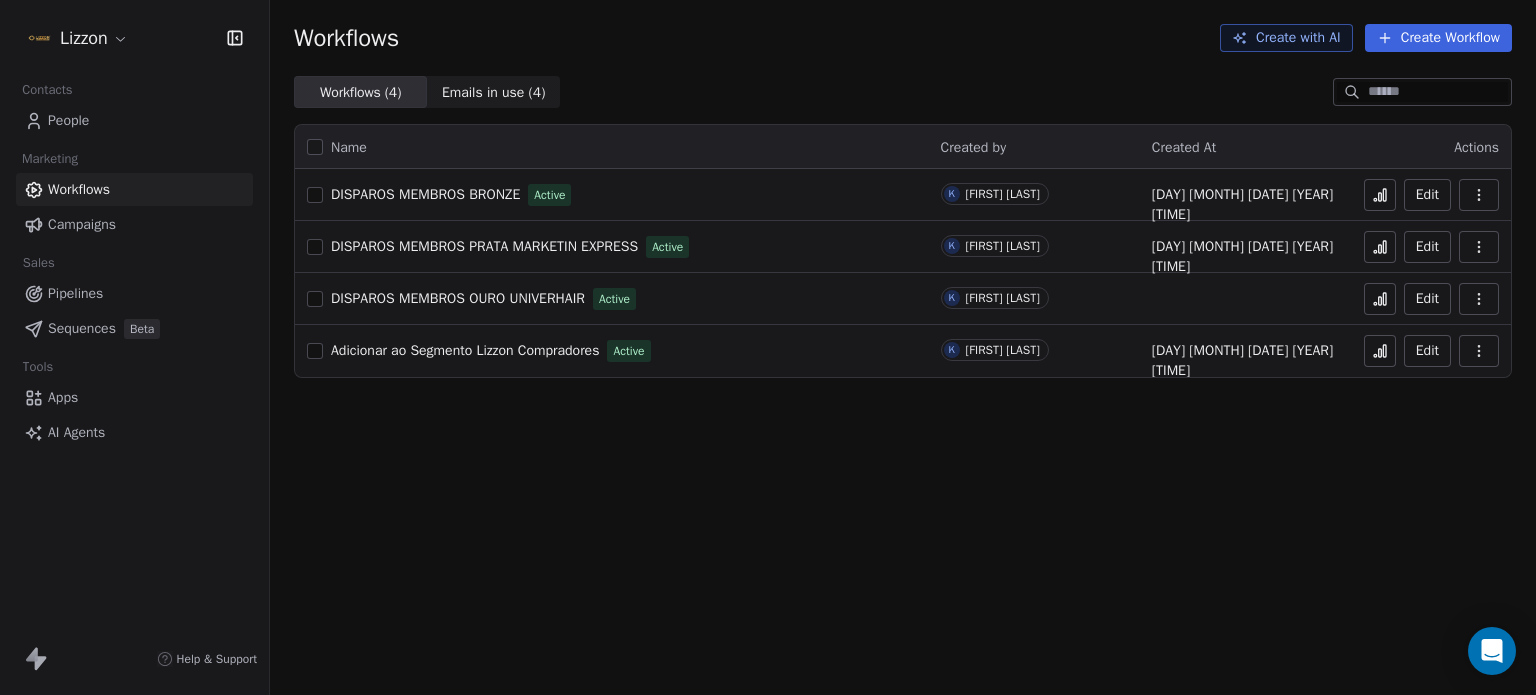 click on "Campaigns" at bounding box center (82, 224) 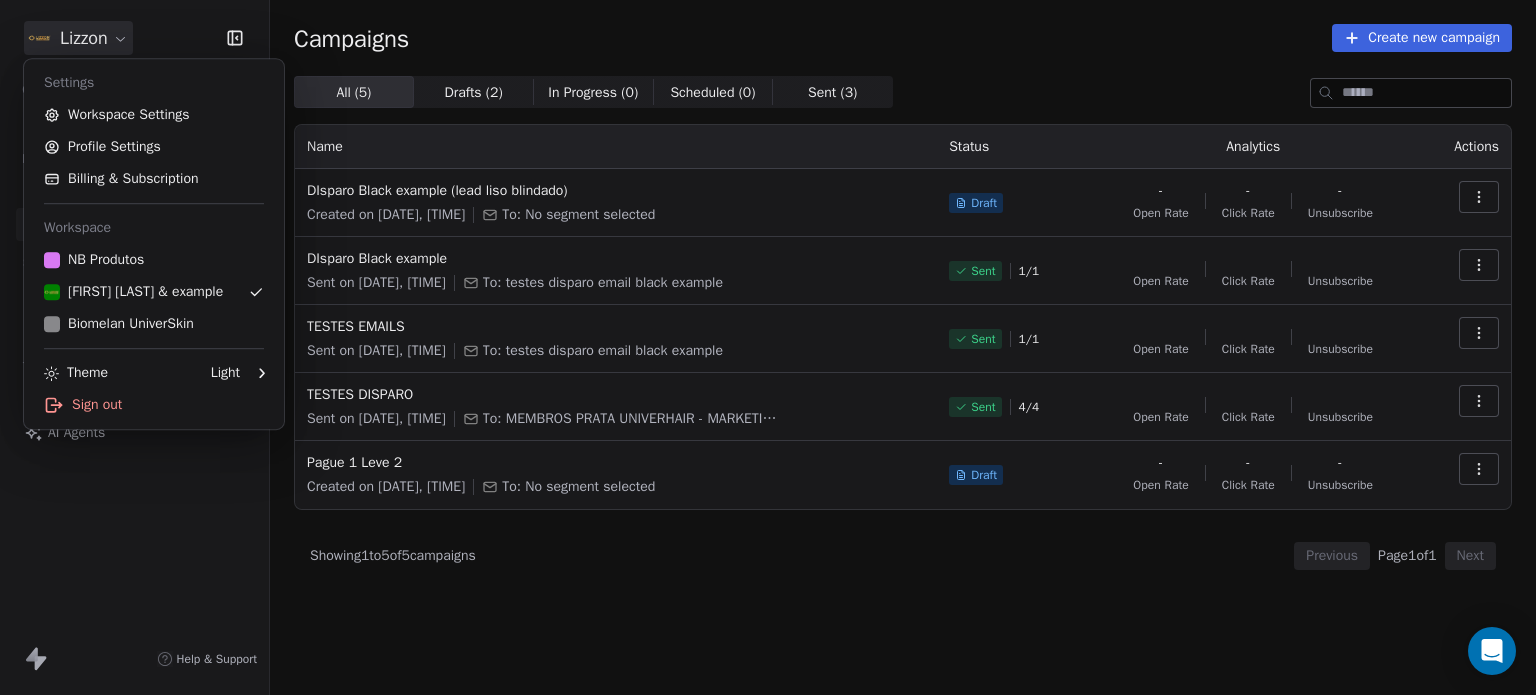 click on "Lizzon  Contacts People Marketing Workflows Campaigns Sales Pipelines Sequences Beta Tools Apps AI Agents Help & Support Campaigns  Create new campaign All ( 5 ) All ( 5 ) Drafts ( 2 ) Drafts ( 2 ) In Progress ( 0 ) In Progress ( 0 ) Scheduled ( 0 ) Scheduled ( 0 ) Sent ( 3 ) Sent ( 3 ) Name Status Analytics Actions DIsparo Black Lizzon (lead liso blindado) Created on Jul 23, 2025, 7:33 PM To: No segment selected Draft - Open Rate - Click Rate - Unsubscribe DIsparo Black Lizzon Sent on Jul 23, 2025, 7:34 PM To: testes disparo email black lizzon  Sent 1 / 1 Open Rate Click Rate Unsubscribe TESTES EMAILS Sent on Jul 23, 2025, 6:27 PM To: testes disparo email black lizzon  Sent 1 / 1 Open Rate Click Rate Unsubscribe TESTES DISPARO Sent on Jun 2, 2025, 3:53 PM To: MEMBROS PRATA UNIVERHAIR - MARKETING EXPRESS  Sent 4 / 4 Open Rate Click Rate Unsubscribe Pague 1 Leve 2 Created on Apr 21, 2025, 3:50 PM To: No segment selected Draft - Open Rate - Click Rate - Unsubscribe Showing  1  to  5  of  5  campaigns Previous" at bounding box center (768, 347) 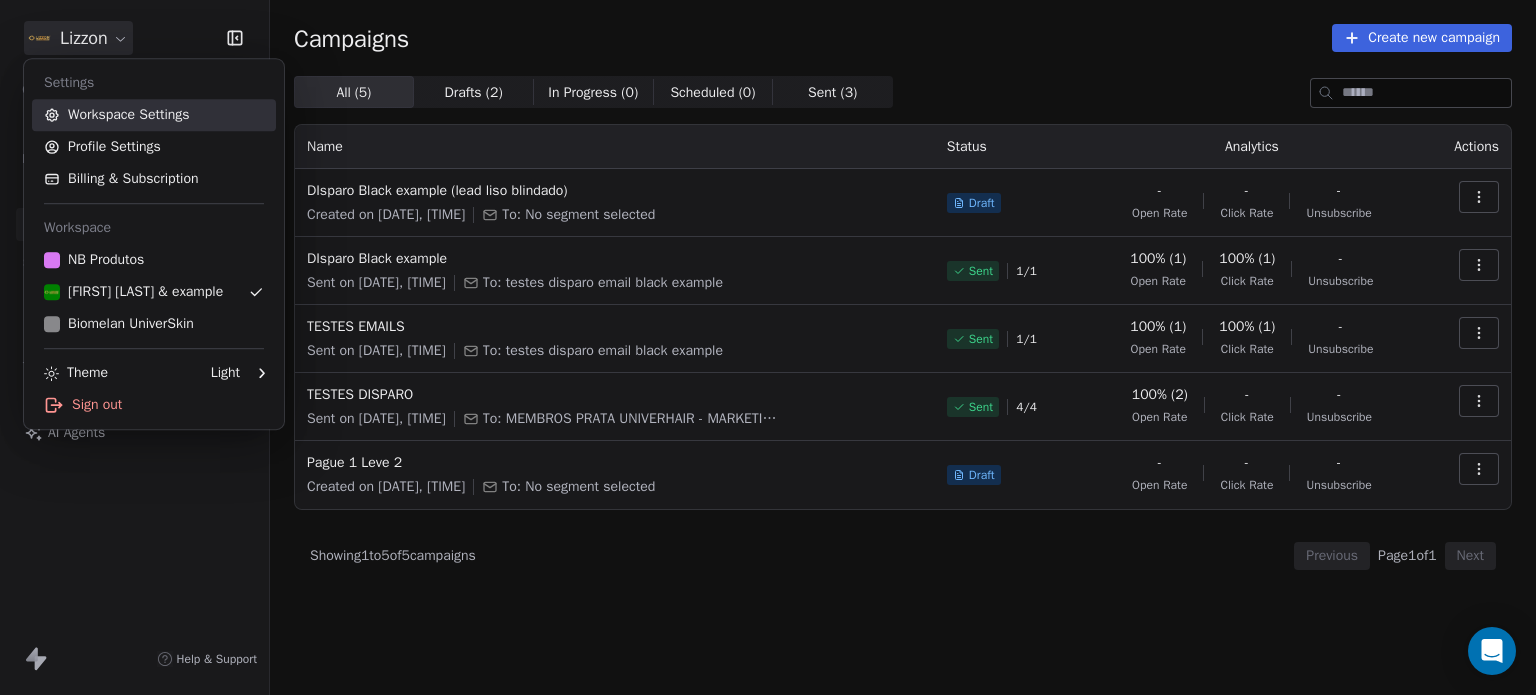 click on "Workspace Settings" at bounding box center [154, 115] 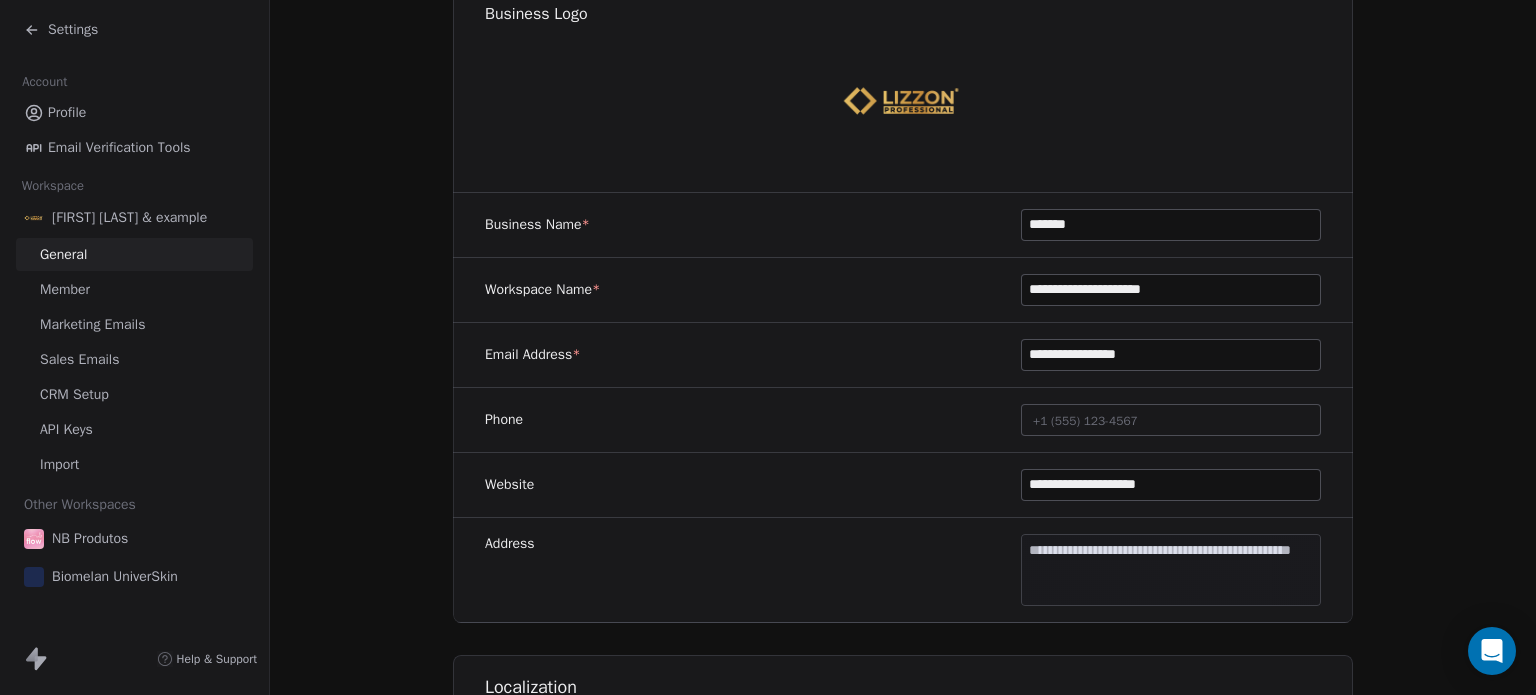 scroll, scrollTop: 255, scrollLeft: 0, axis: vertical 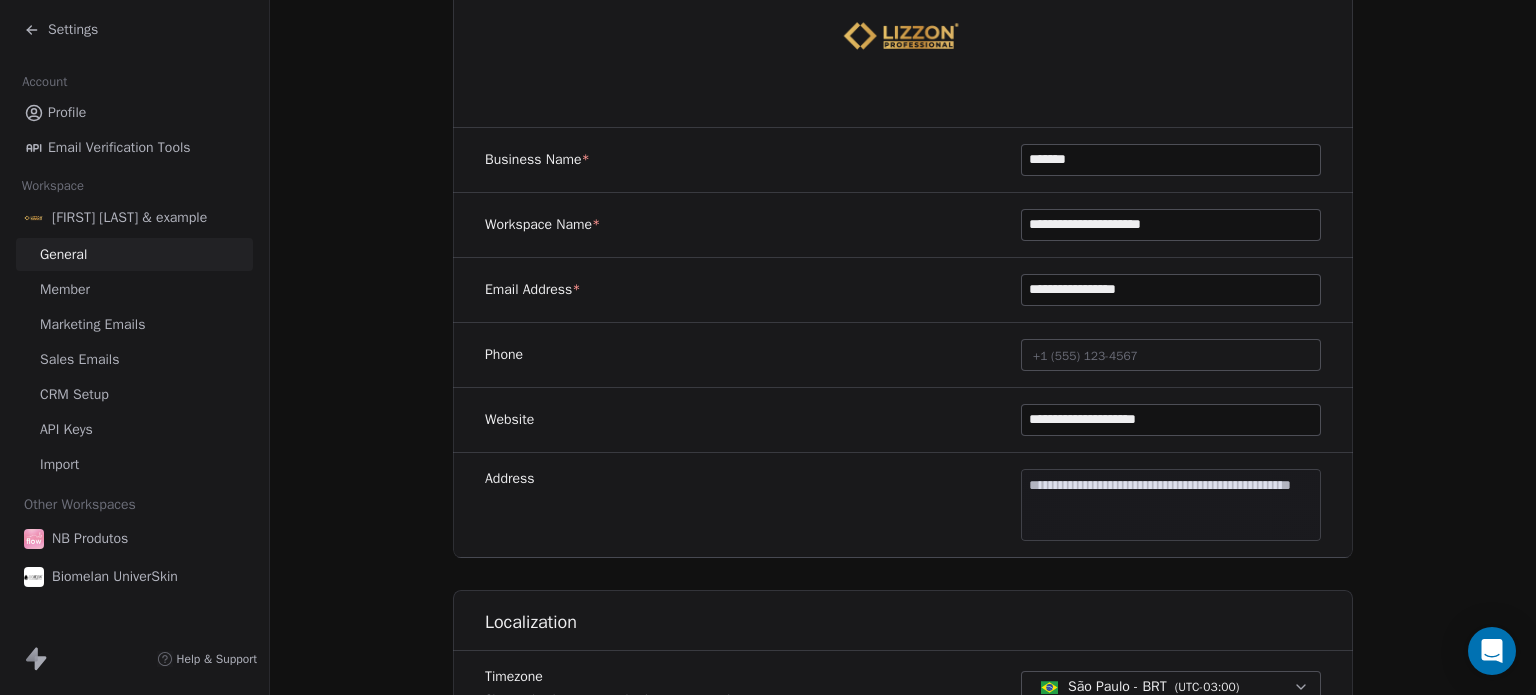 click on "Marketing Emails" at bounding box center [92, 324] 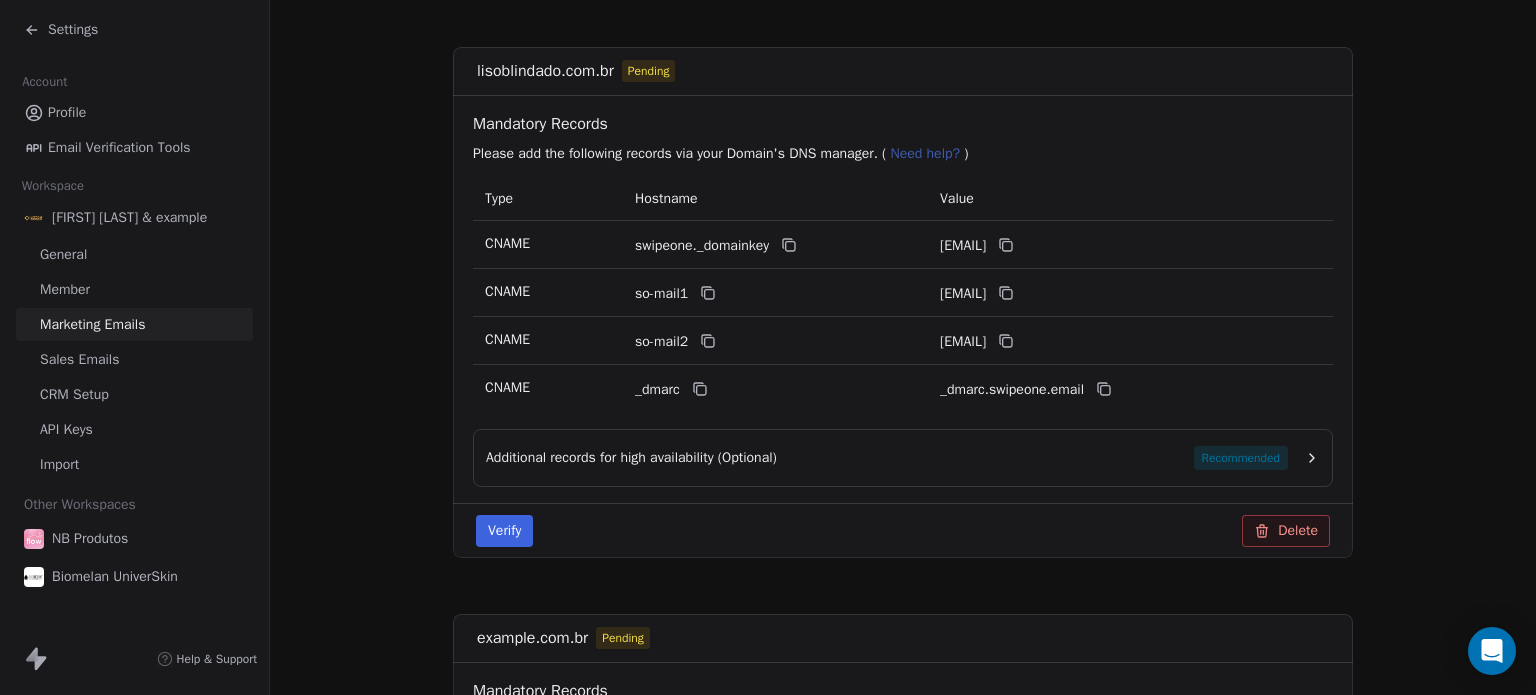 scroll, scrollTop: 902, scrollLeft: 0, axis: vertical 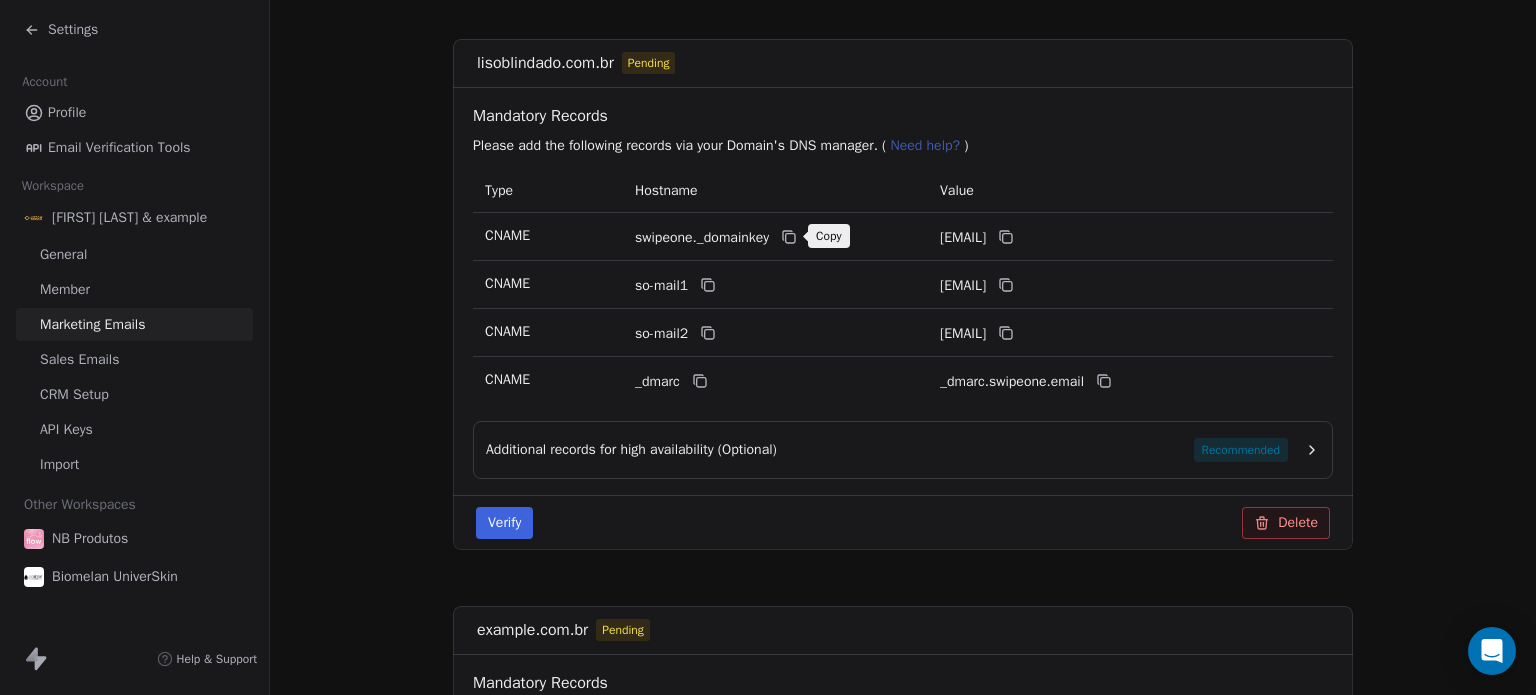 click 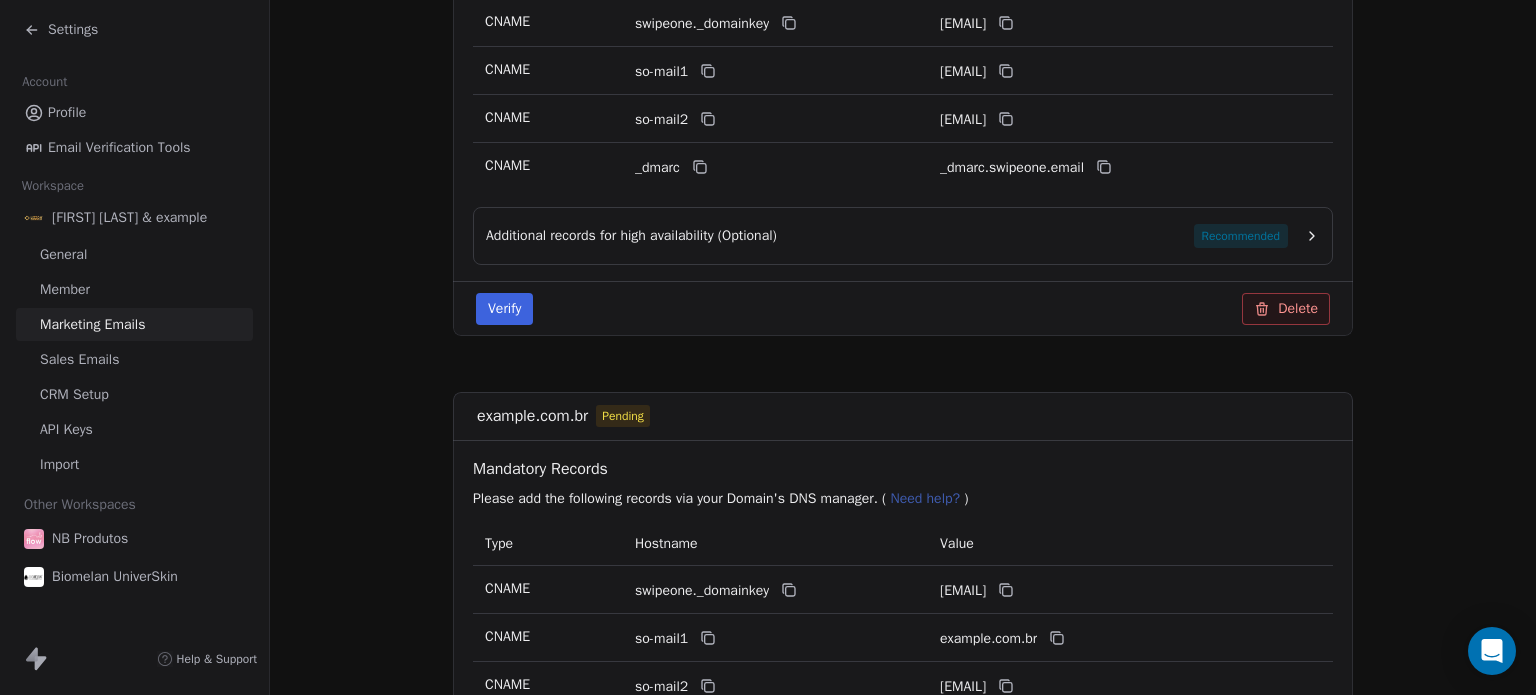 scroll, scrollTop: 1417, scrollLeft: 0, axis: vertical 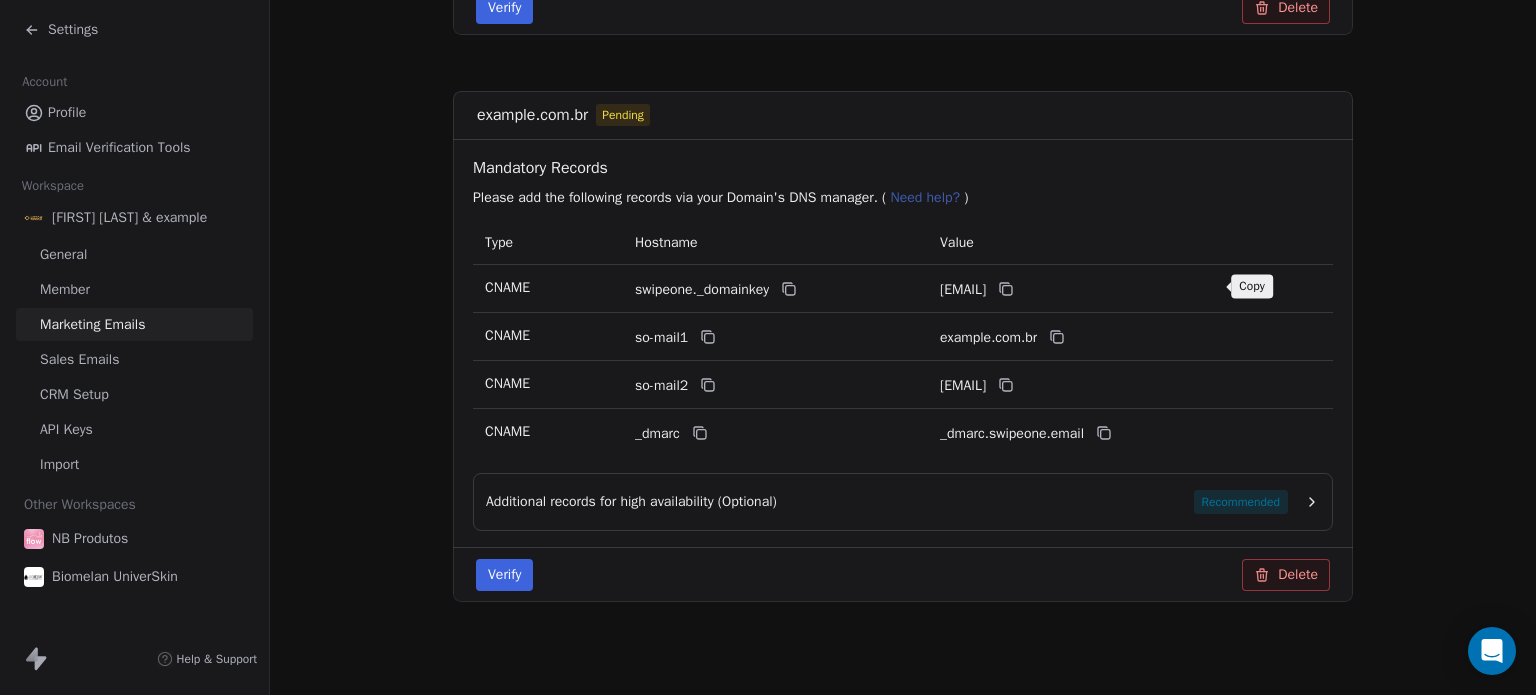 click 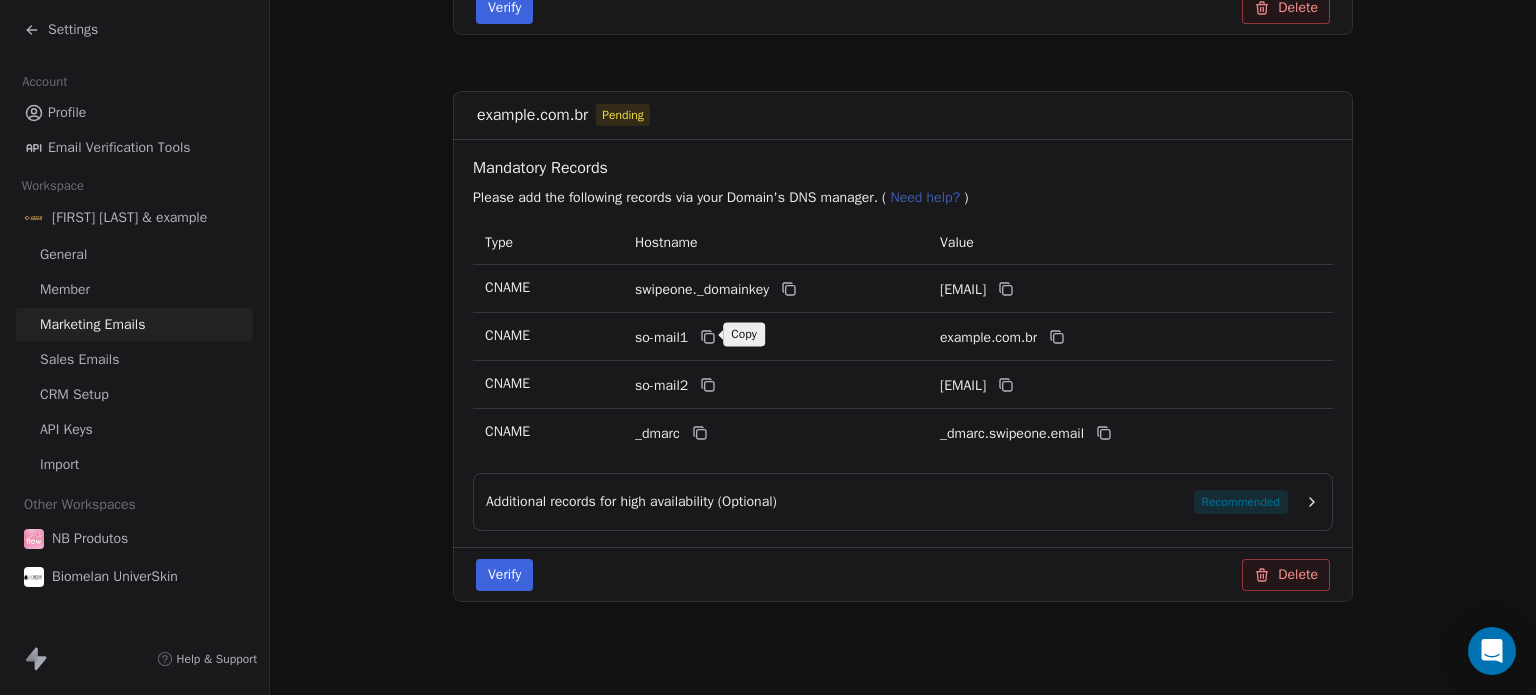 click at bounding box center [708, 337] 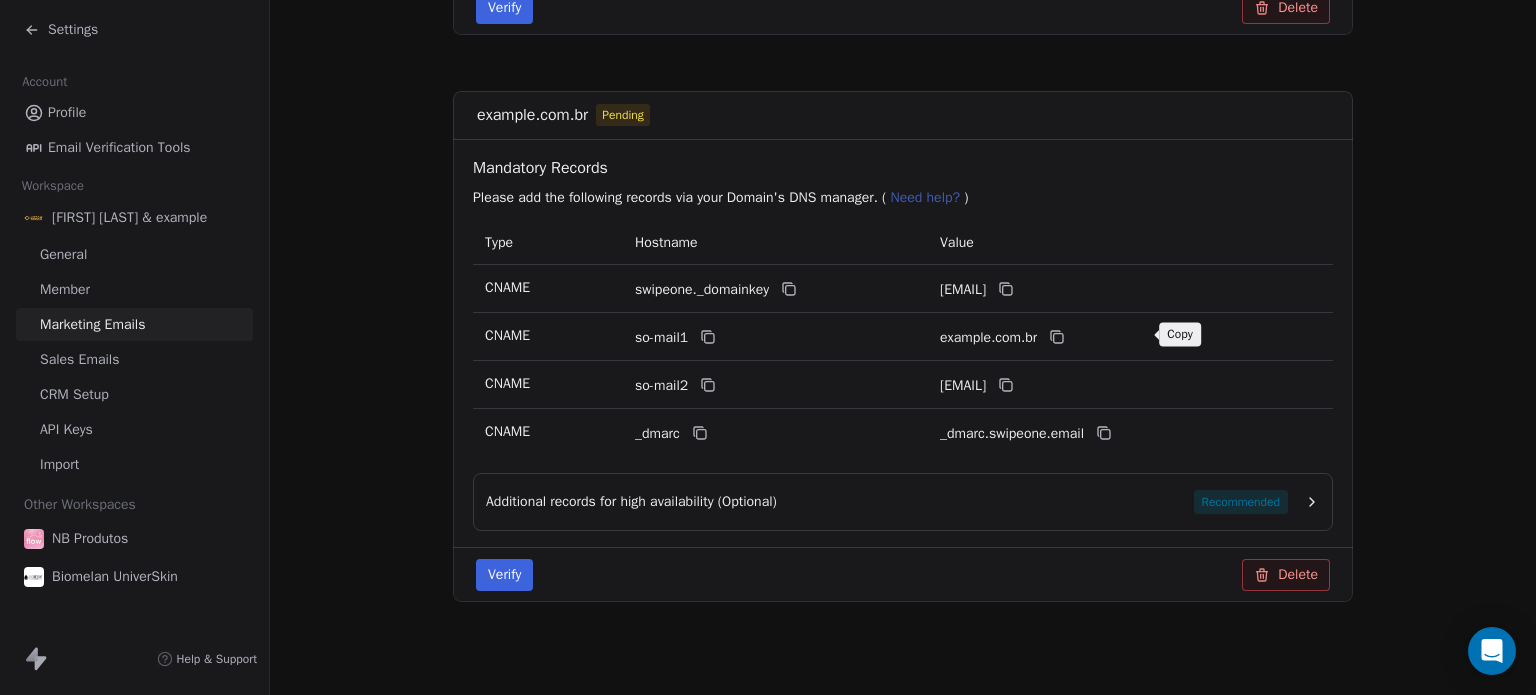 click 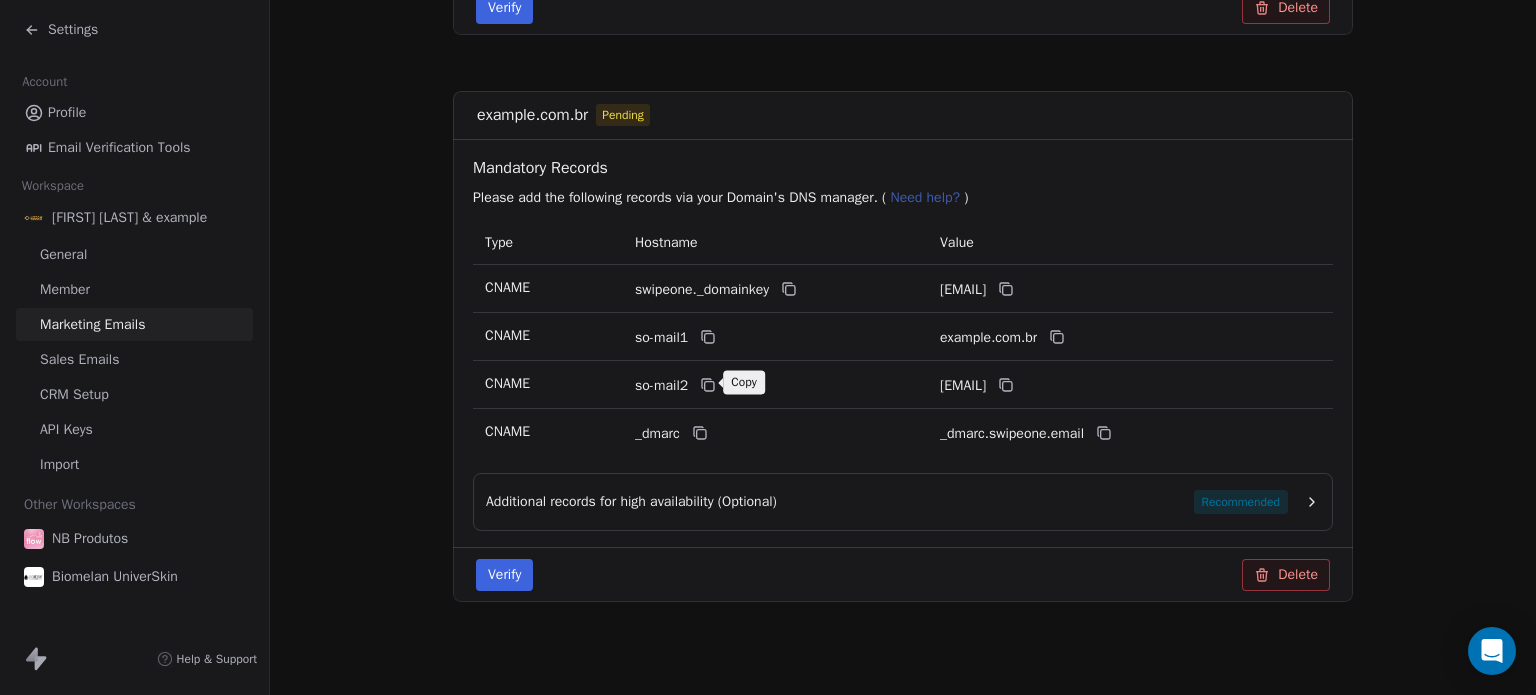 click at bounding box center (708, 385) 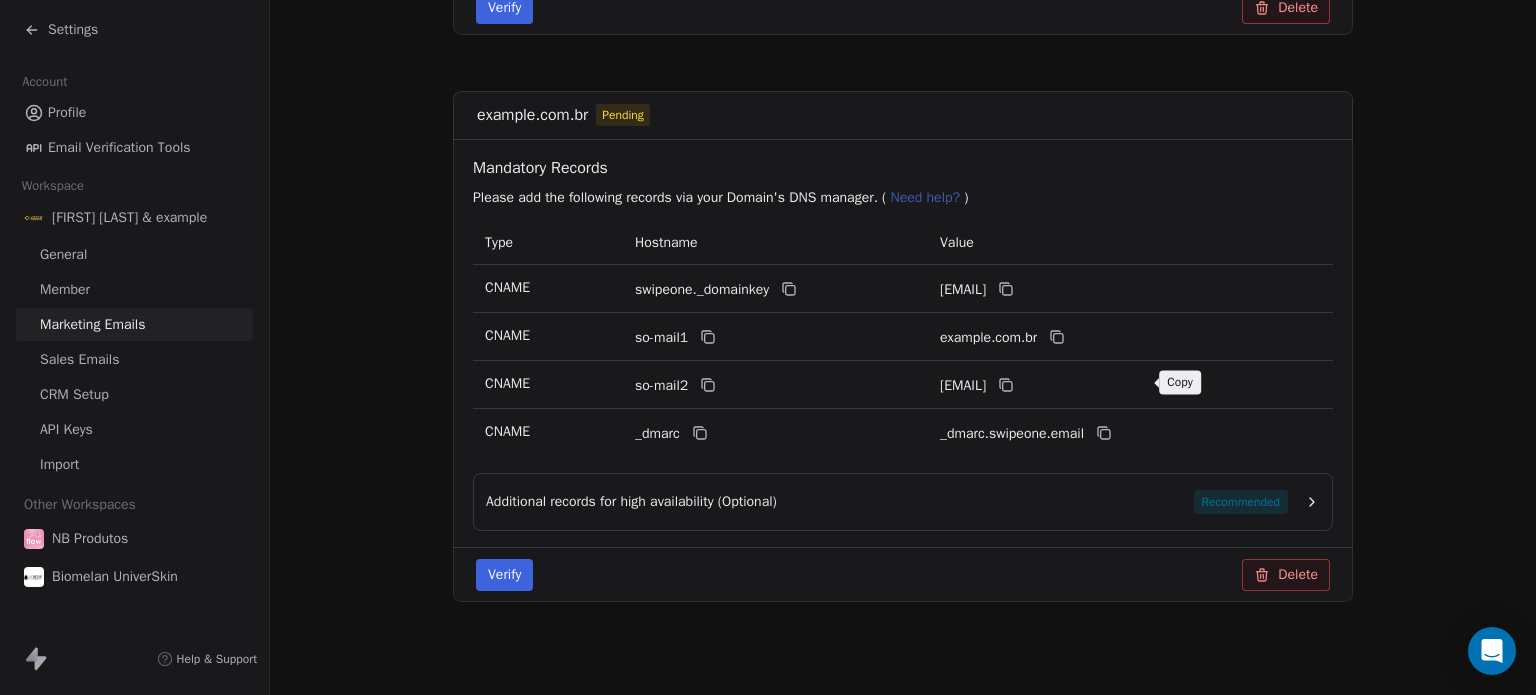 click 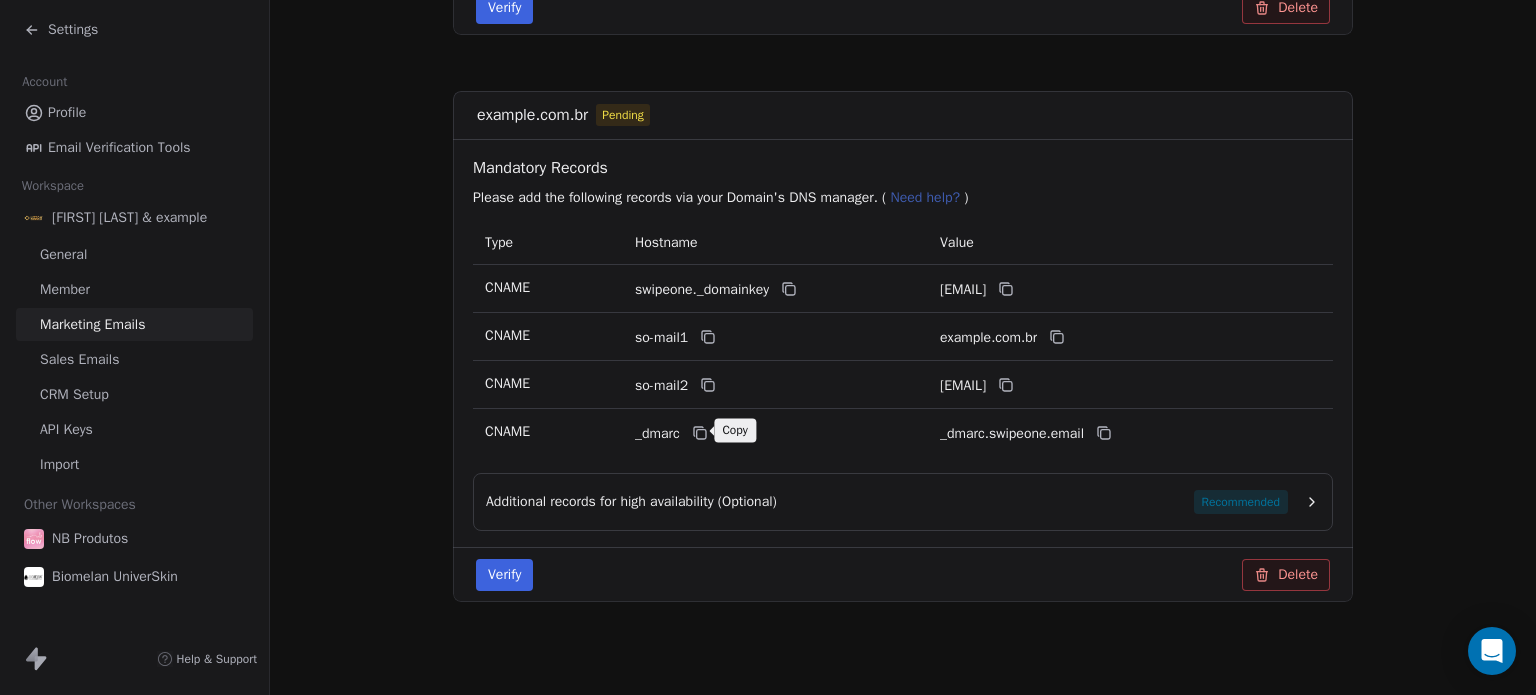 click 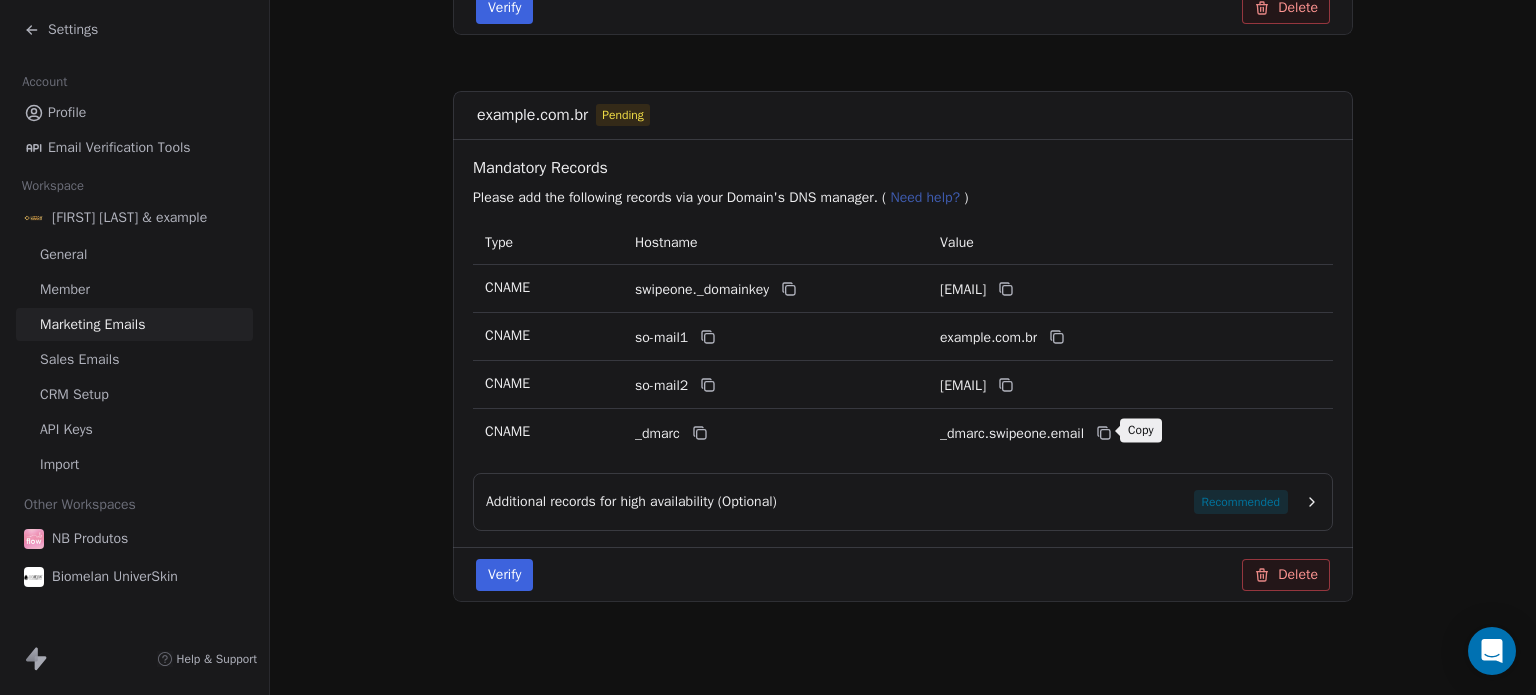 click at bounding box center (1104, 433) 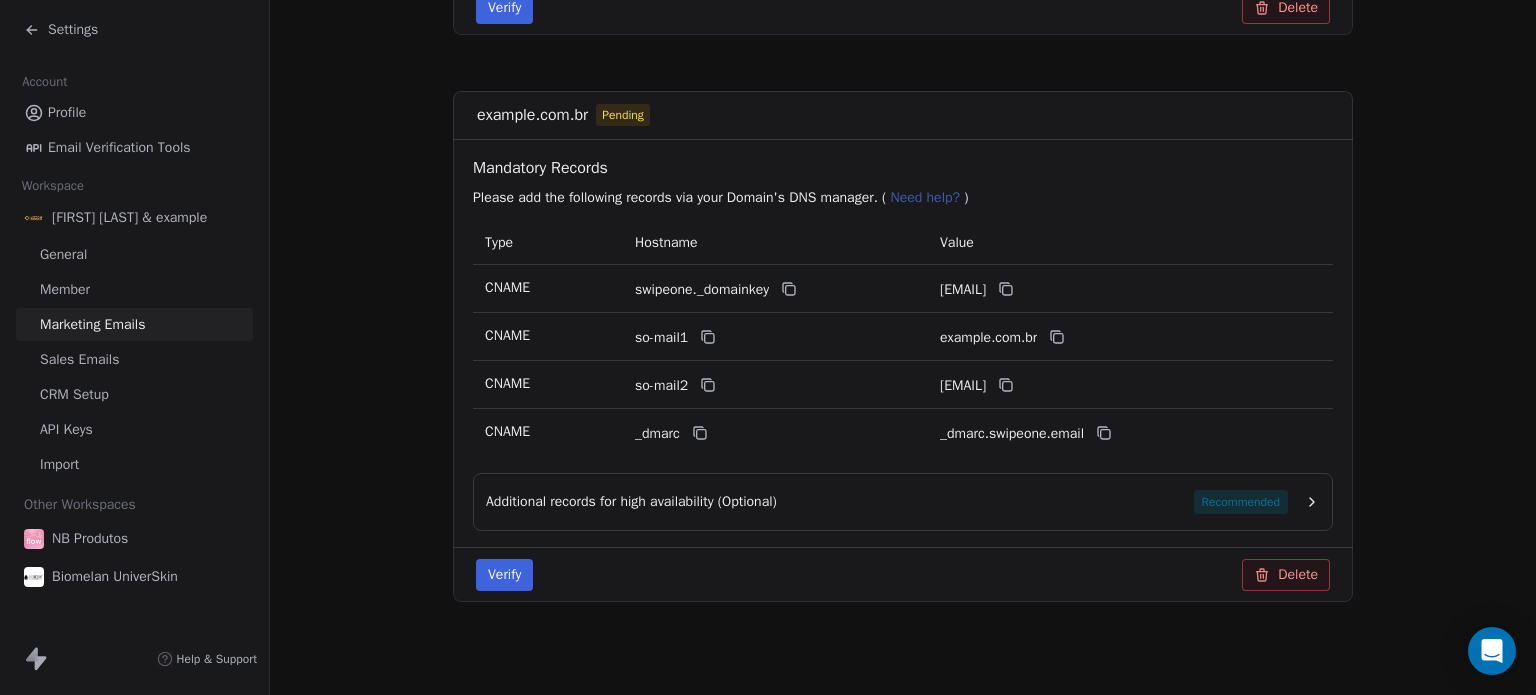click on "Recommended" at bounding box center (1241, 502) 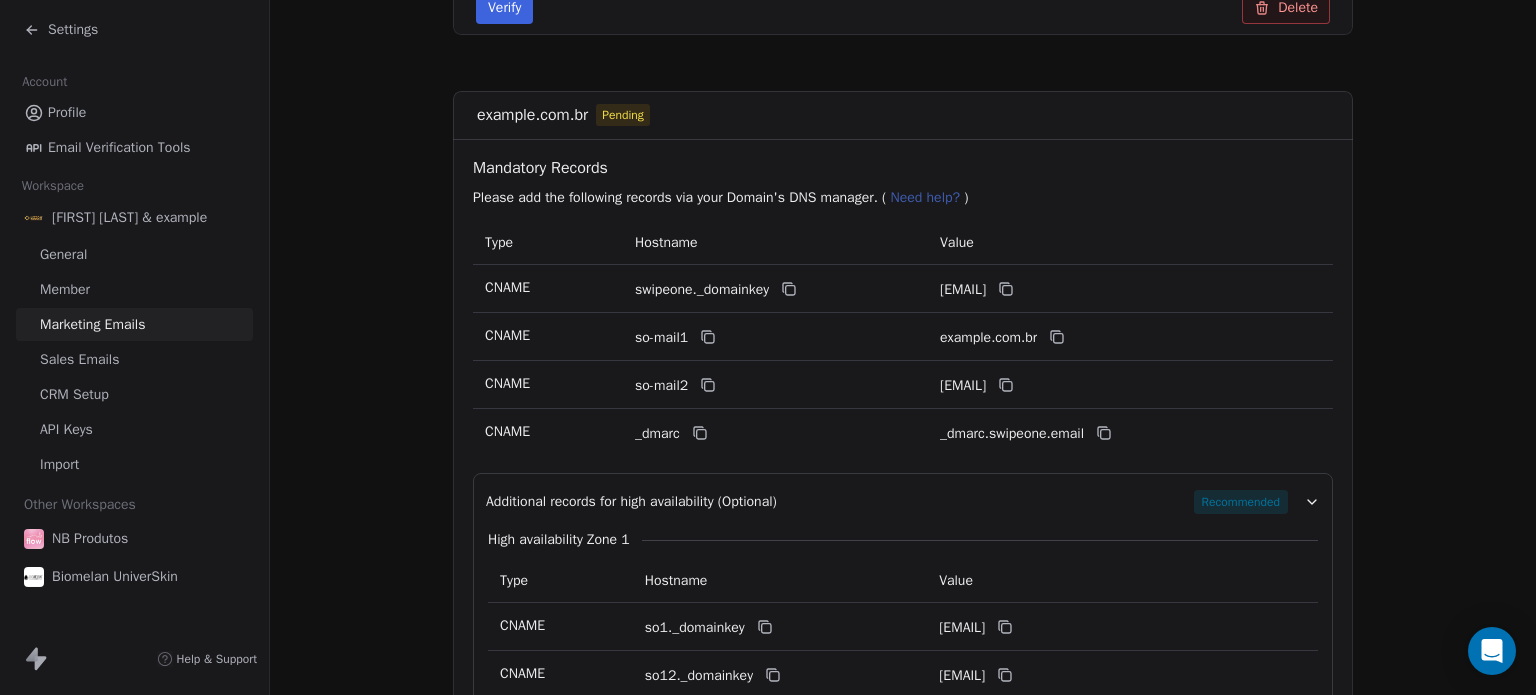 scroll, scrollTop: 1650, scrollLeft: 0, axis: vertical 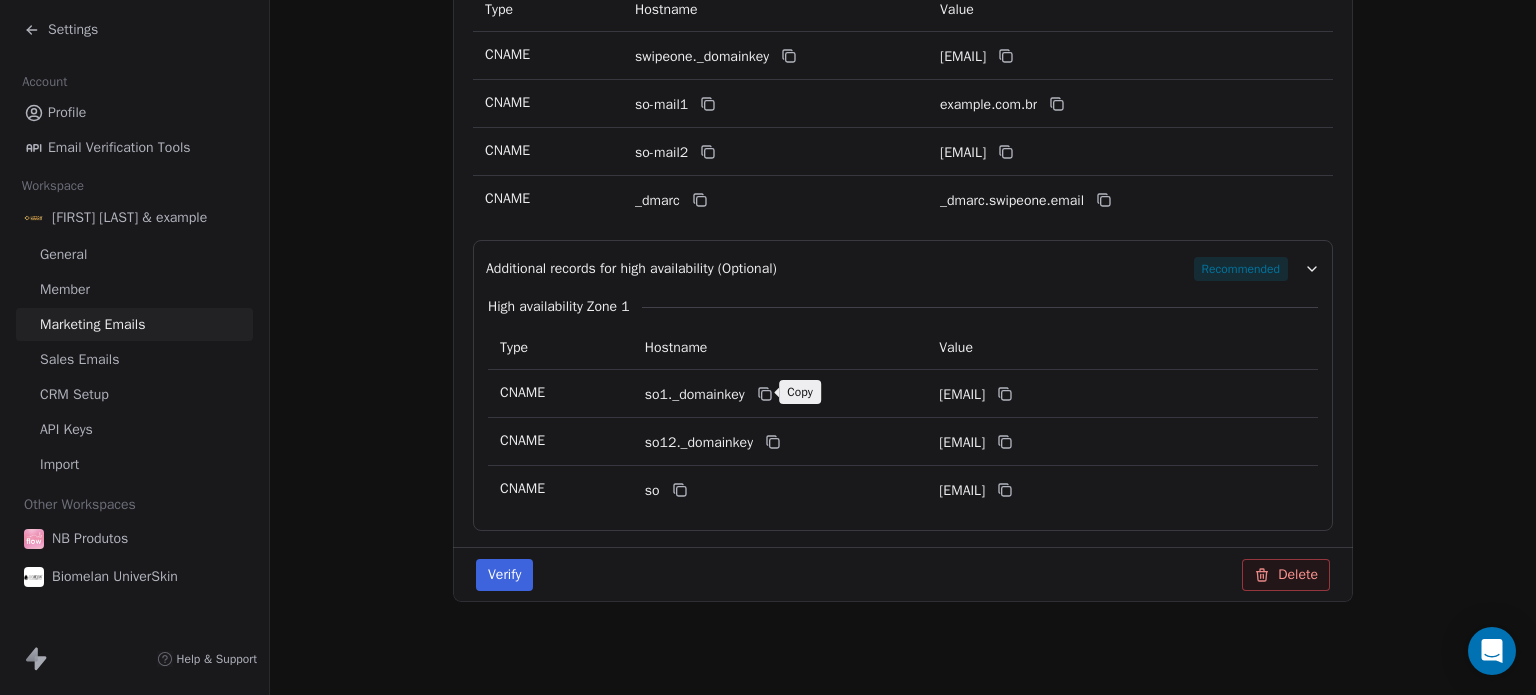 click 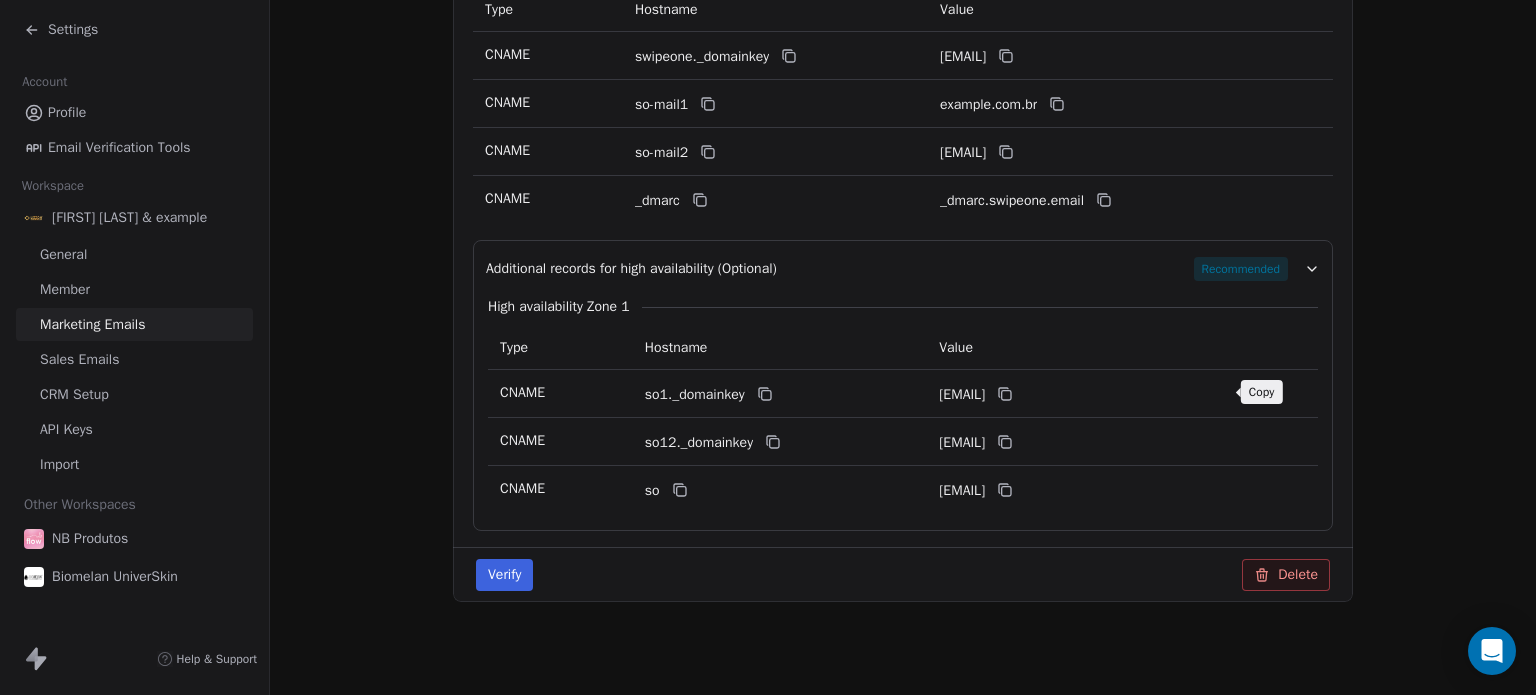 click 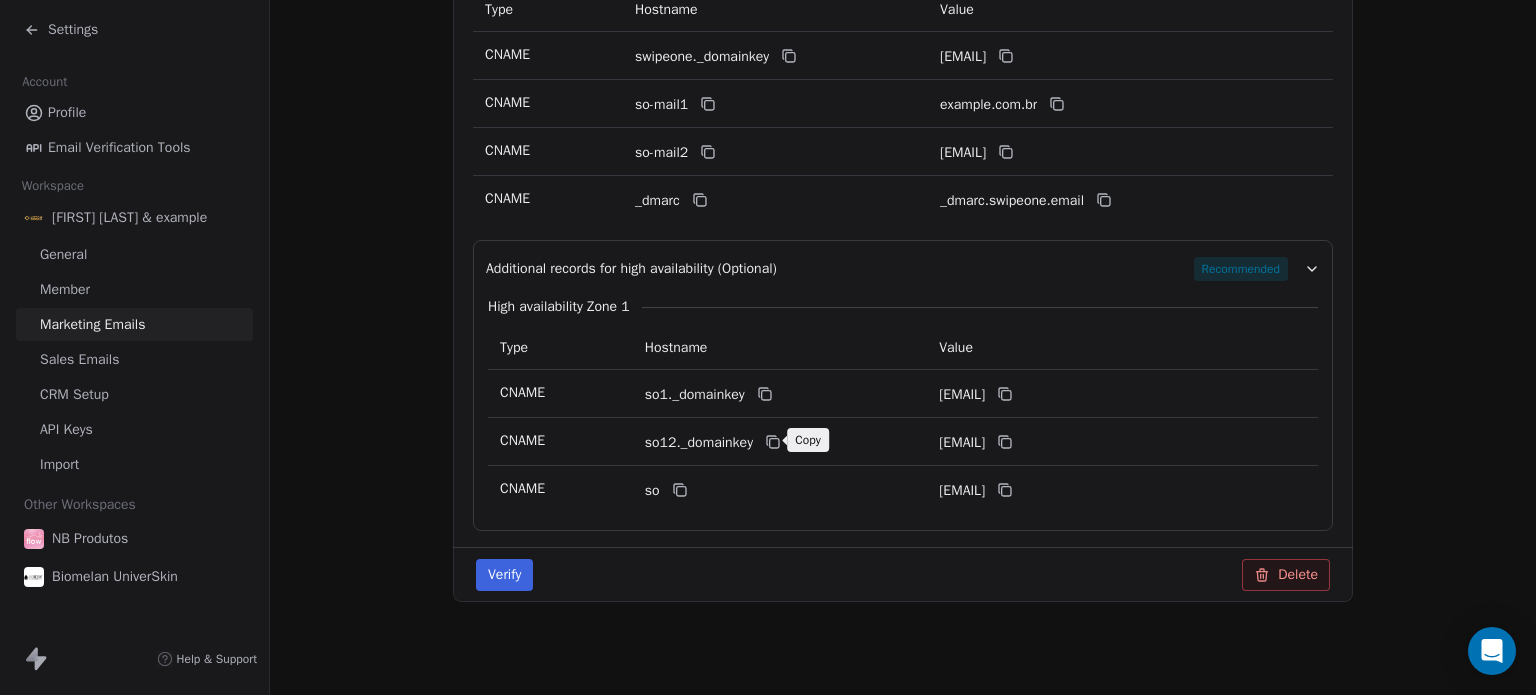 click at bounding box center [773, 442] 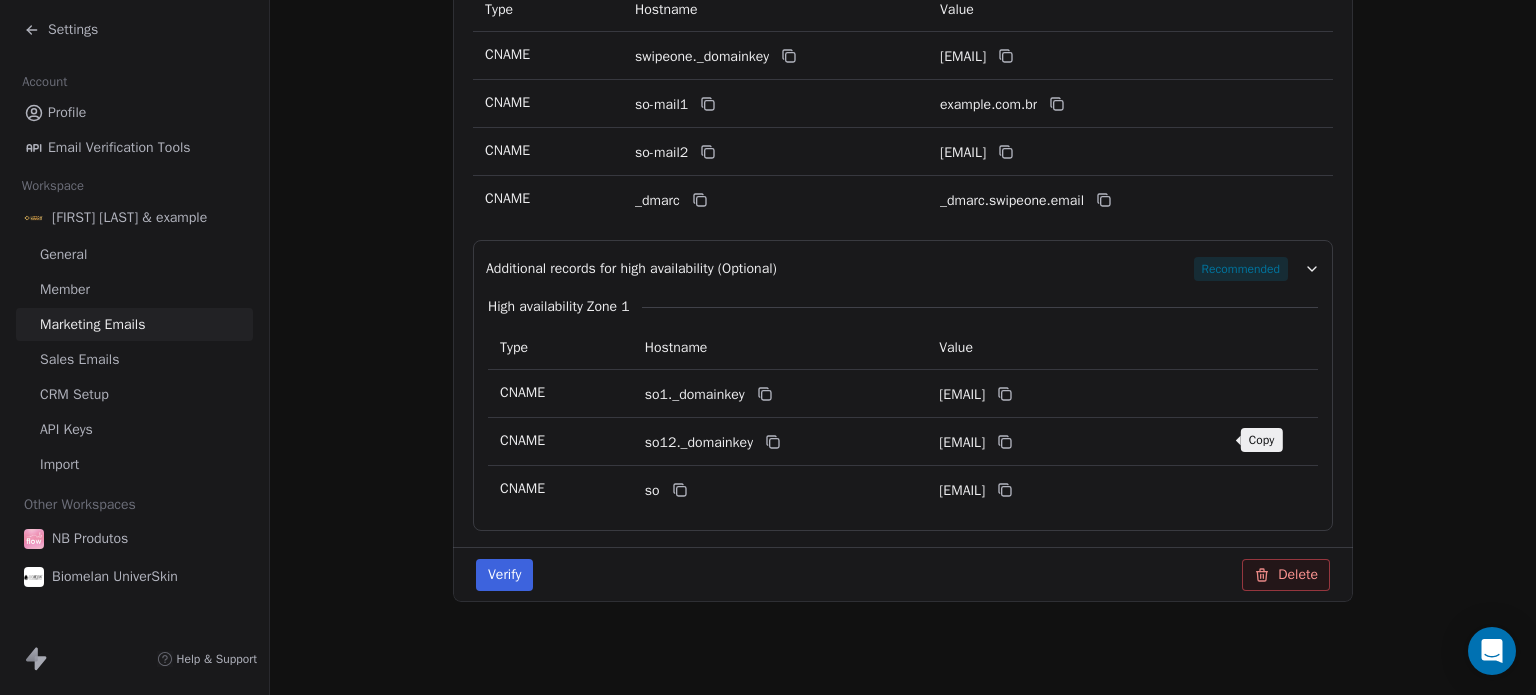 click 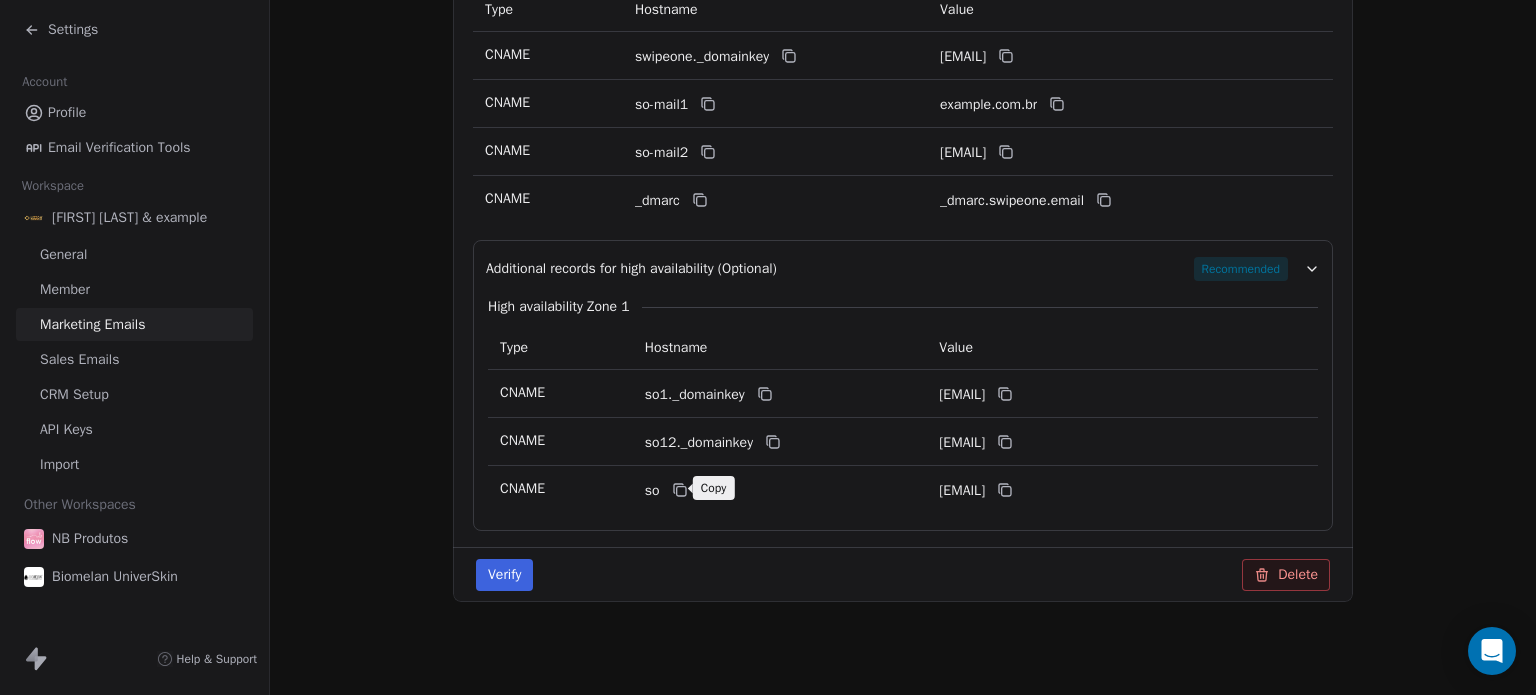 click 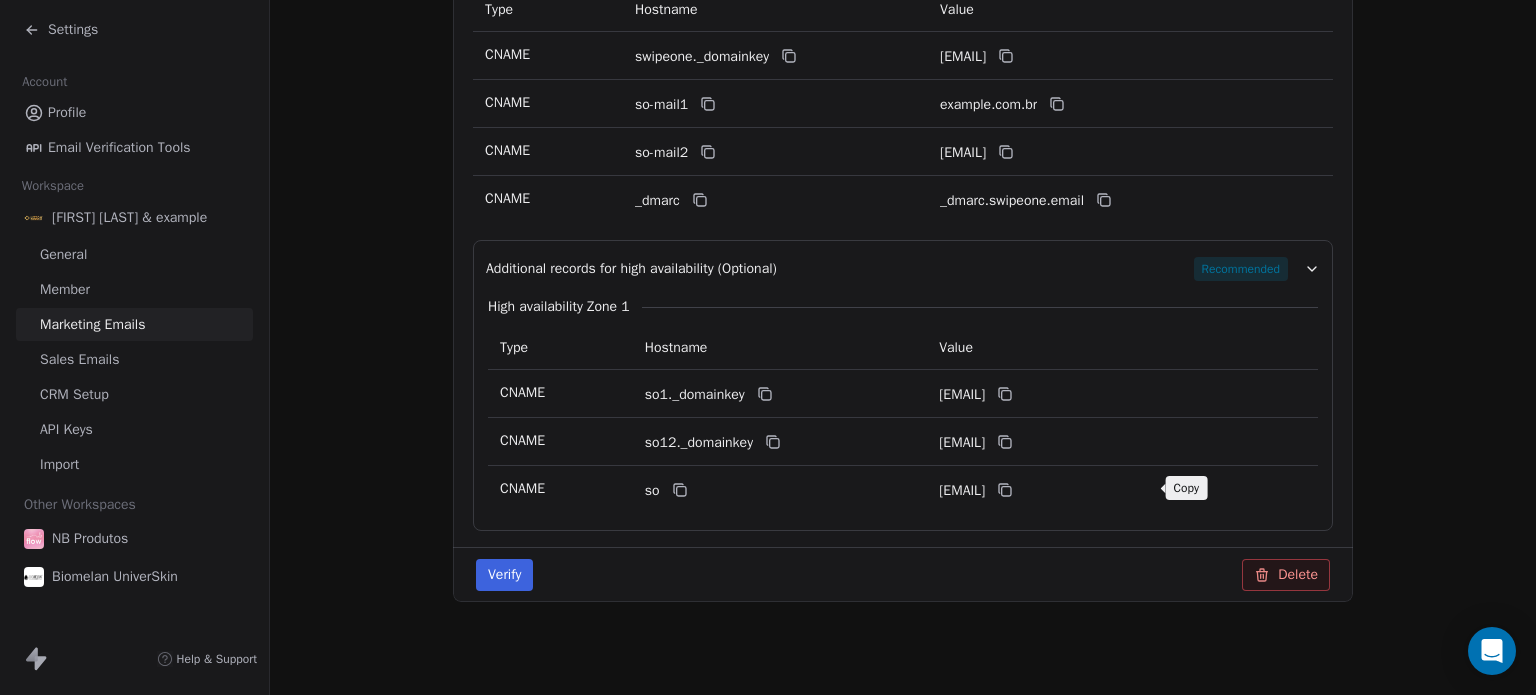 click on "lizzoncombrso.swipeone.email" at bounding box center [1122, 490] 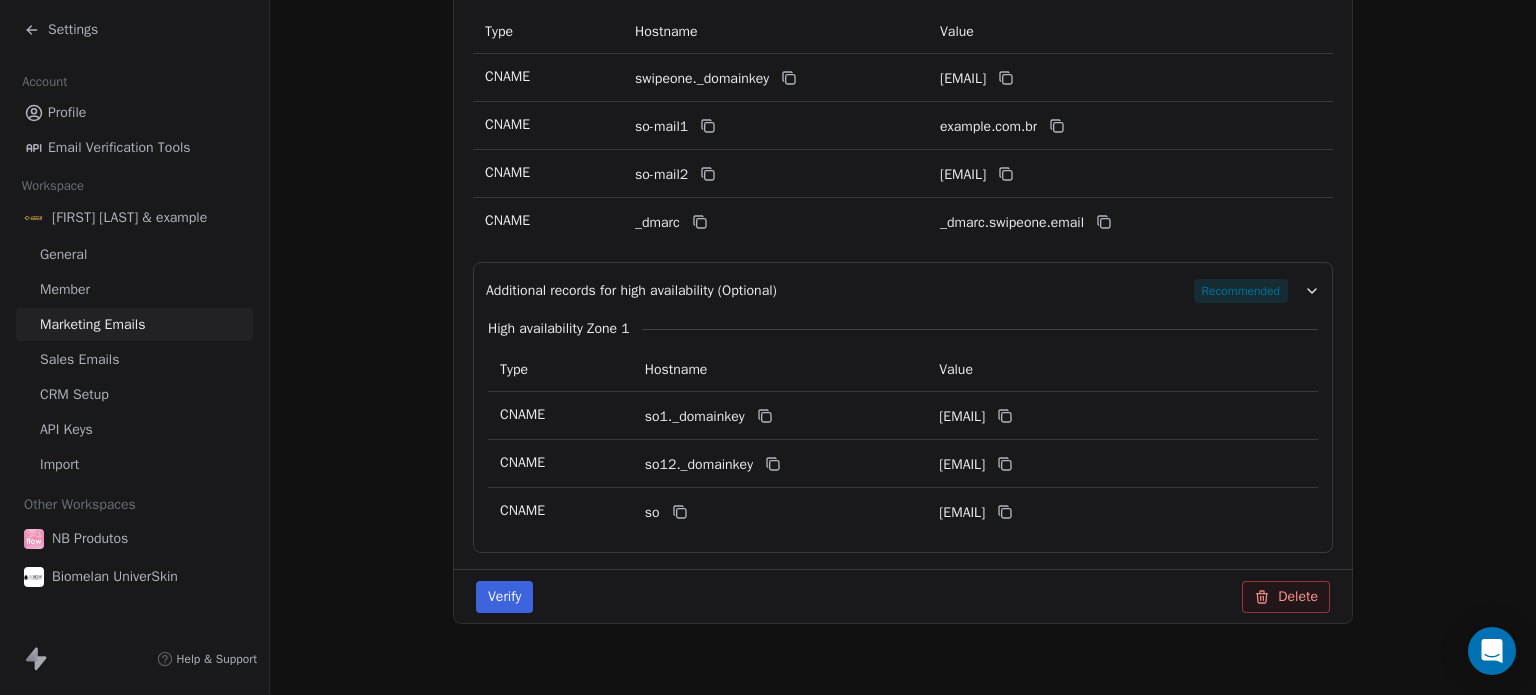 scroll, scrollTop: 1650, scrollLeft: 0, axis: vertical 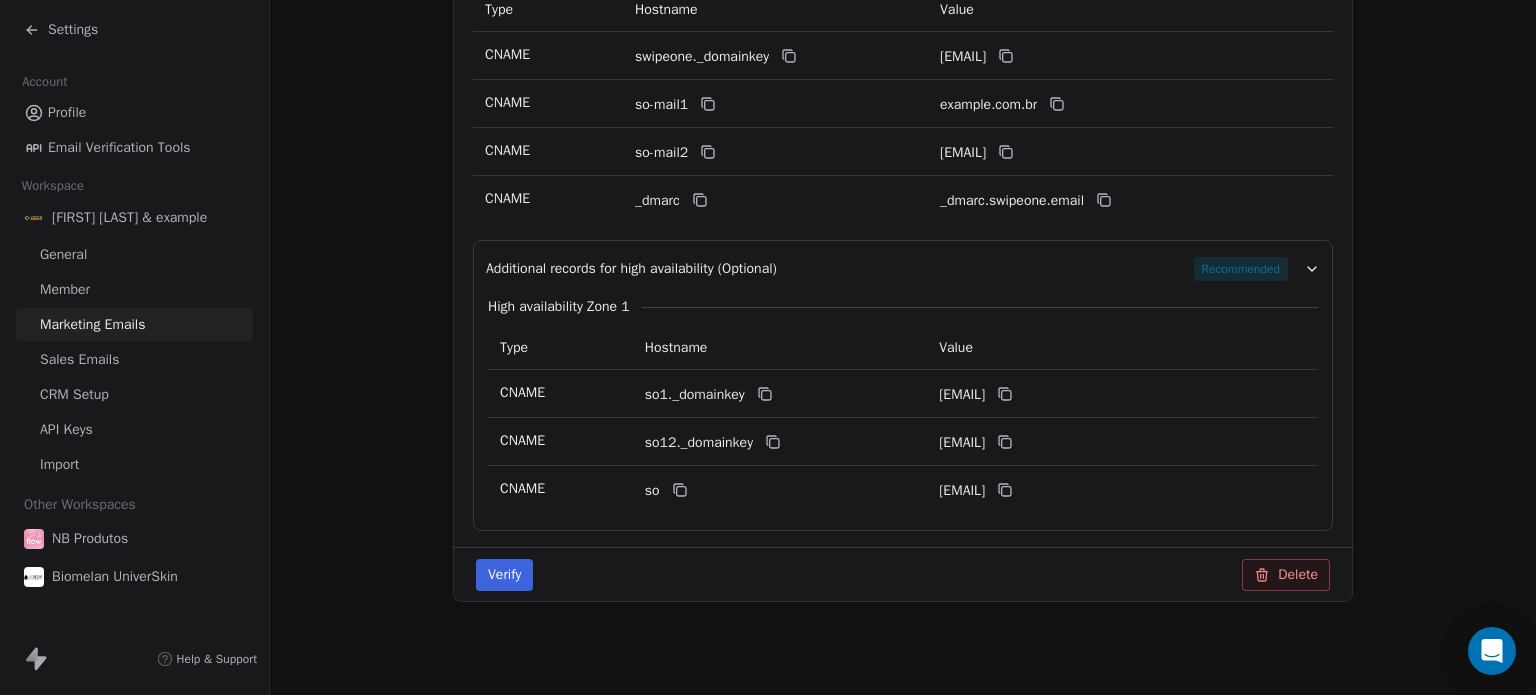 click on "Verify" at bounding box center [504, 575] 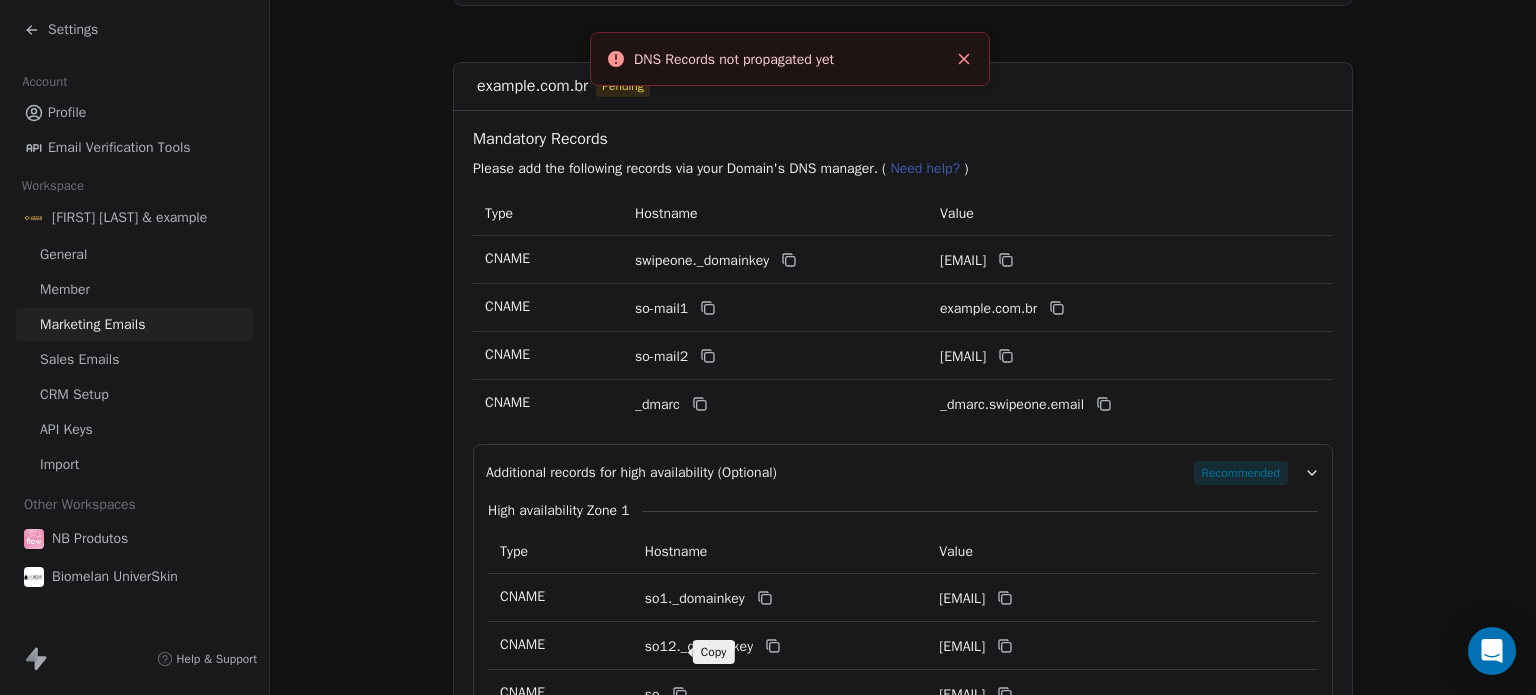 scroll, scrollTop: 1417, scrollLeft: 0, axis: vertical 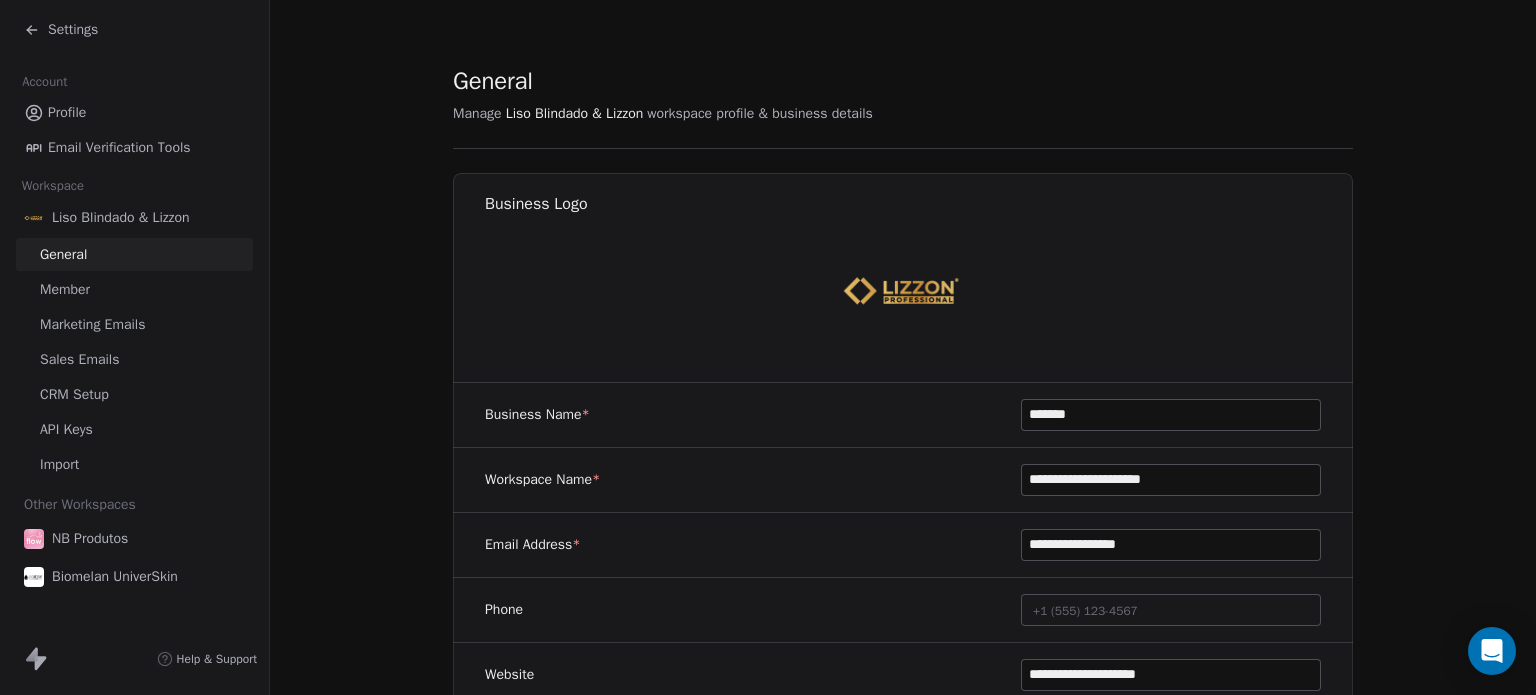 click on "Marketing Emails" at bounding box center [134, 324] 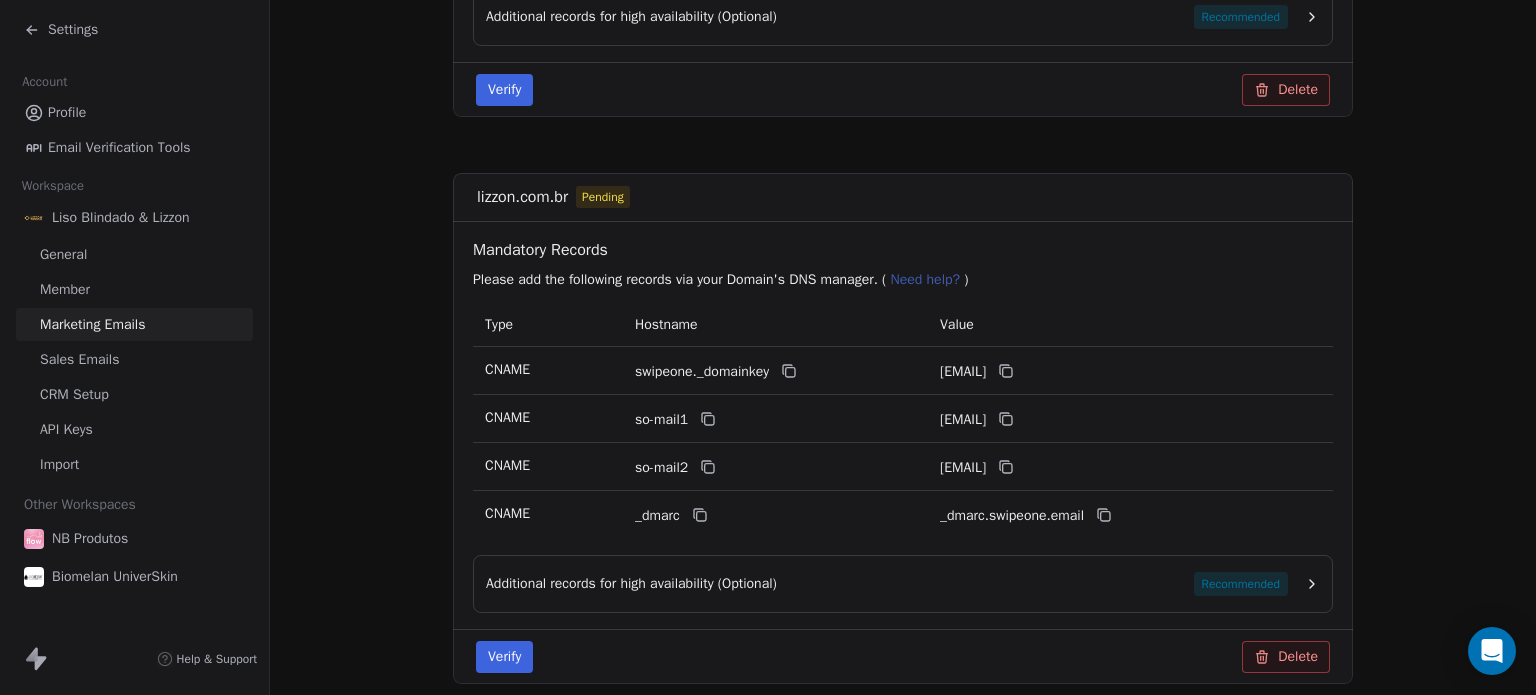 scroll, scrollTop: 1417, scrollLeft: 0, axis: vertical 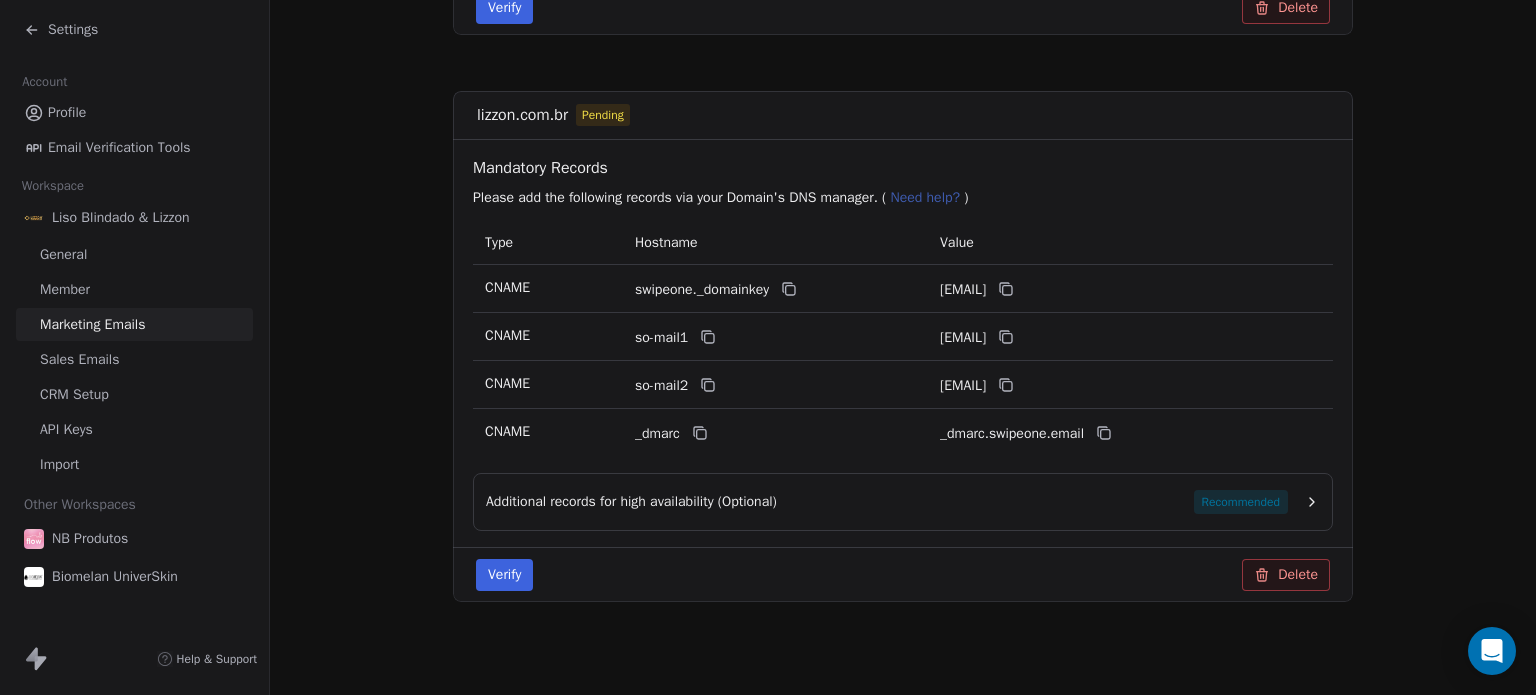 click on "Verify" at bounding box center (504, 575) 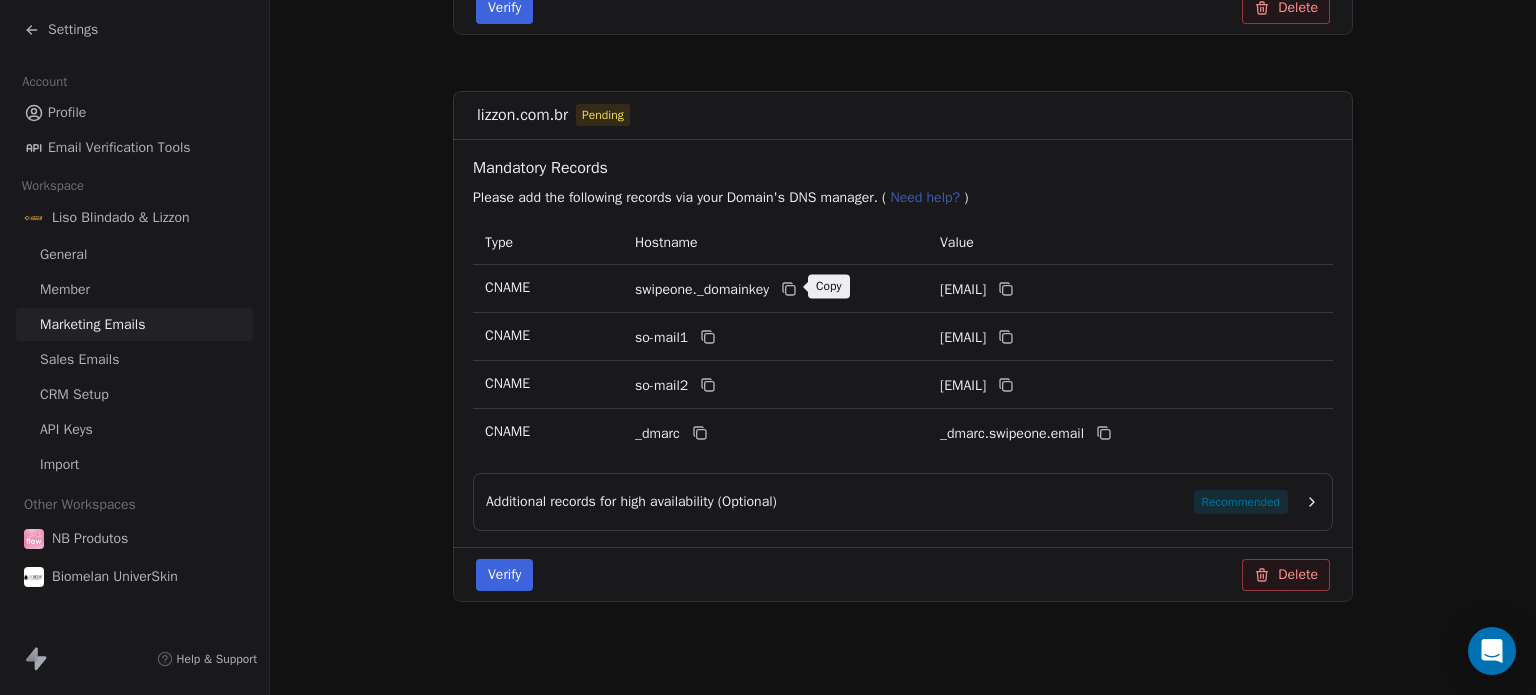 click 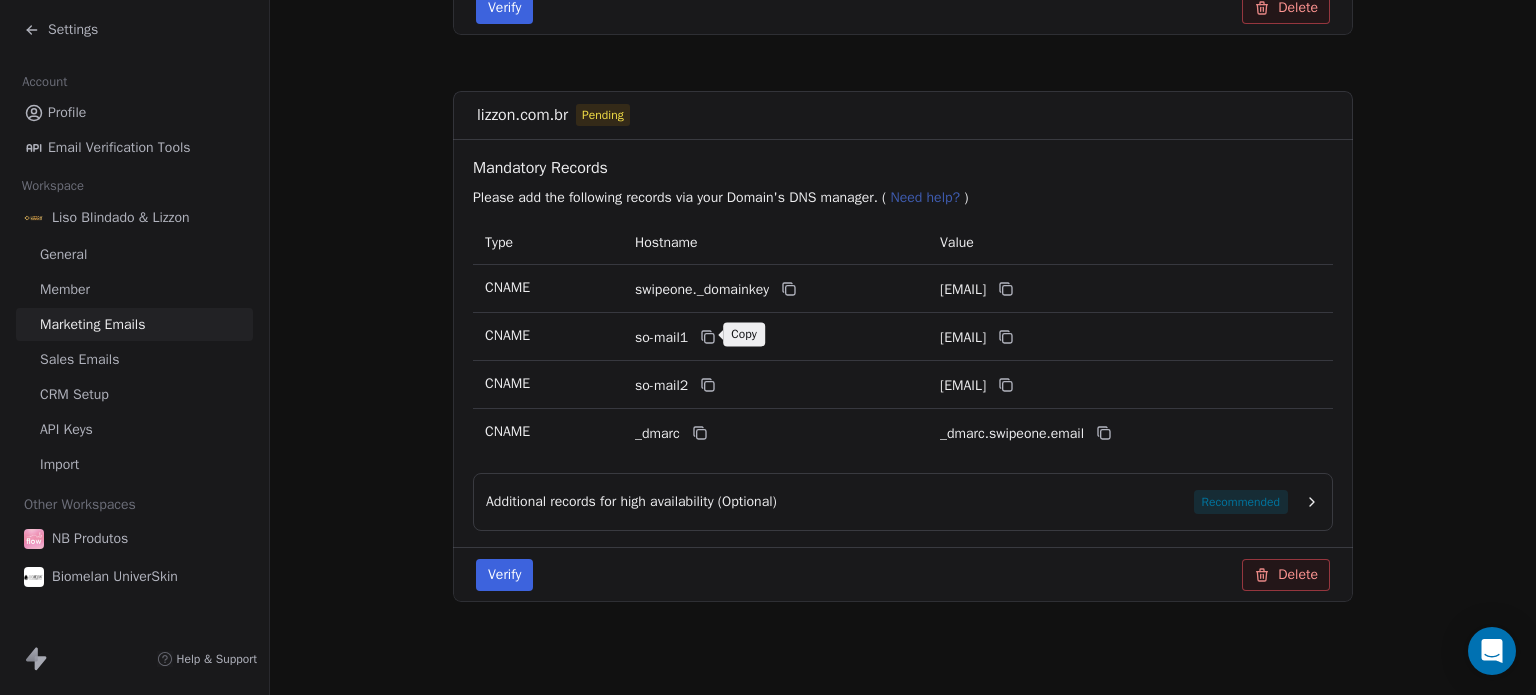click at bounding box center (708, 337) 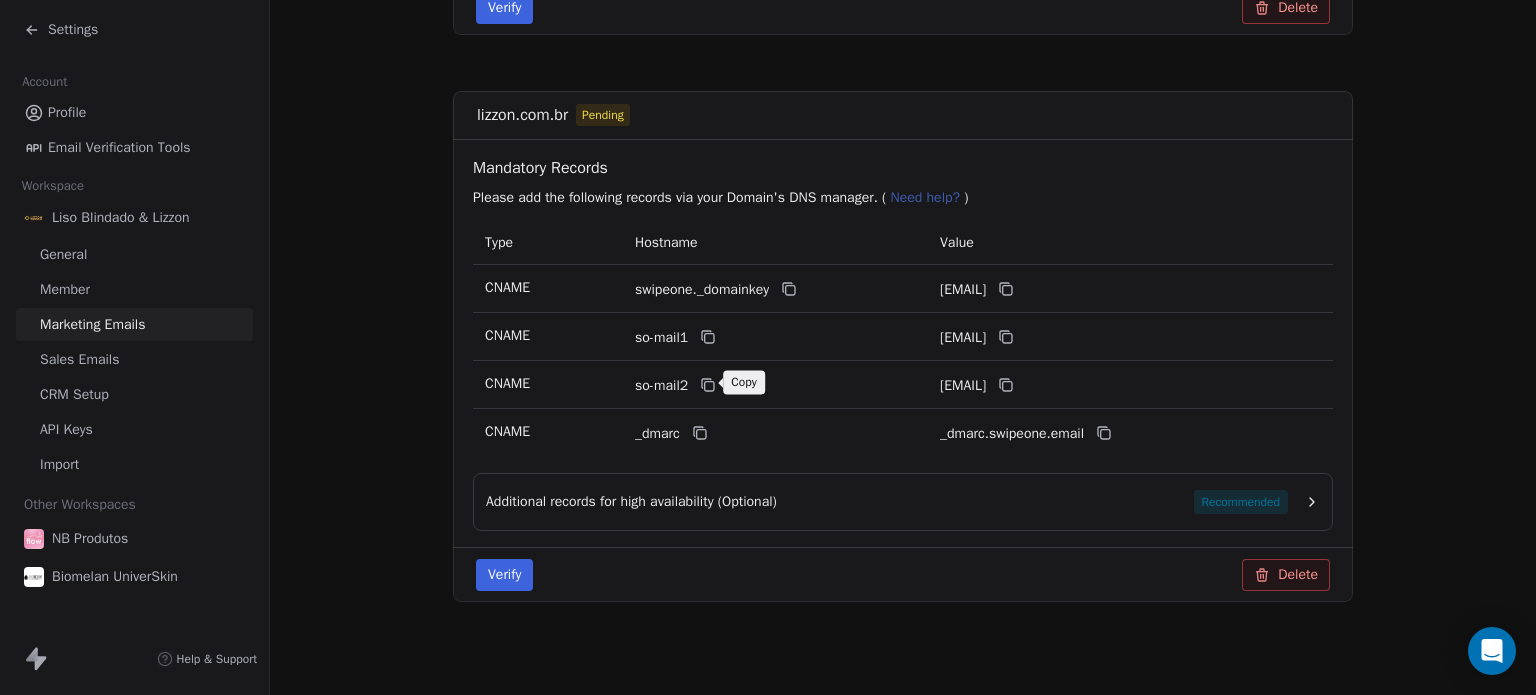 click at bounding box center (708, 385) 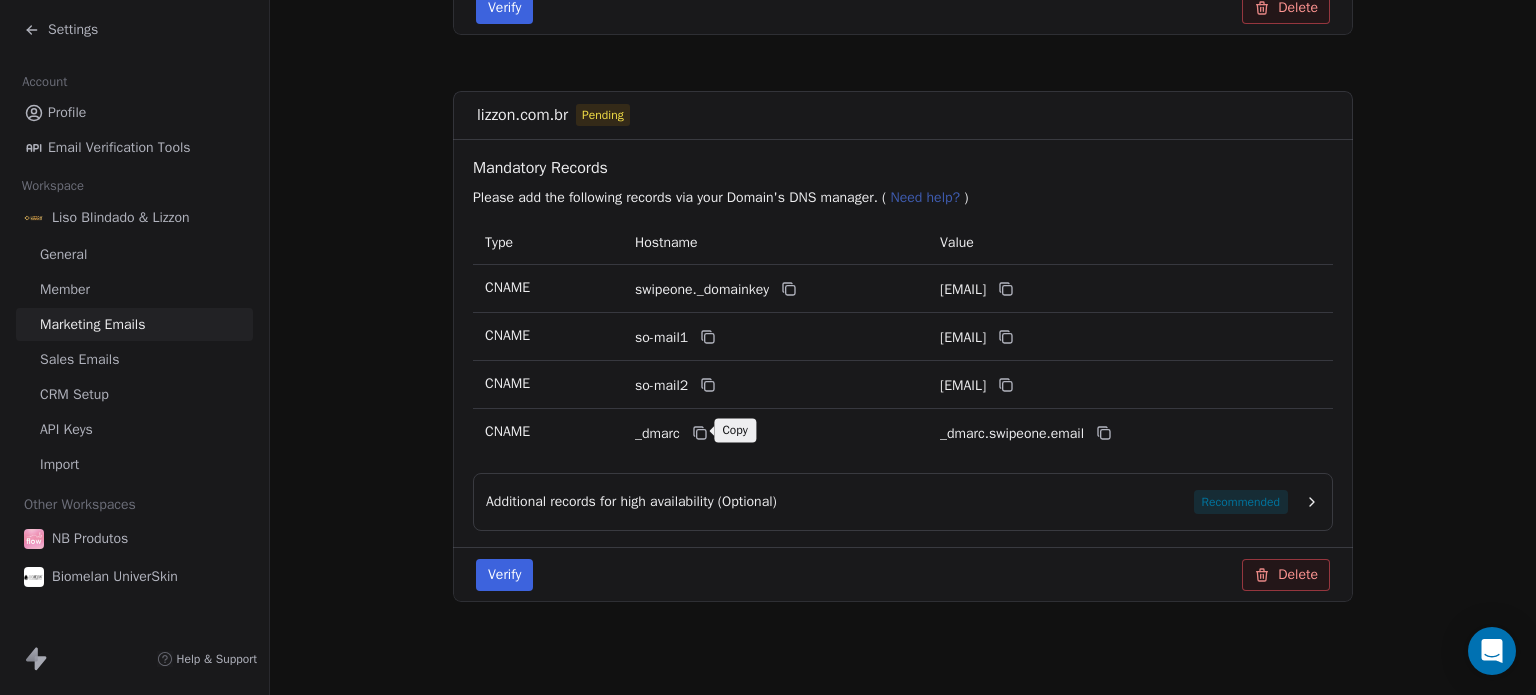 click 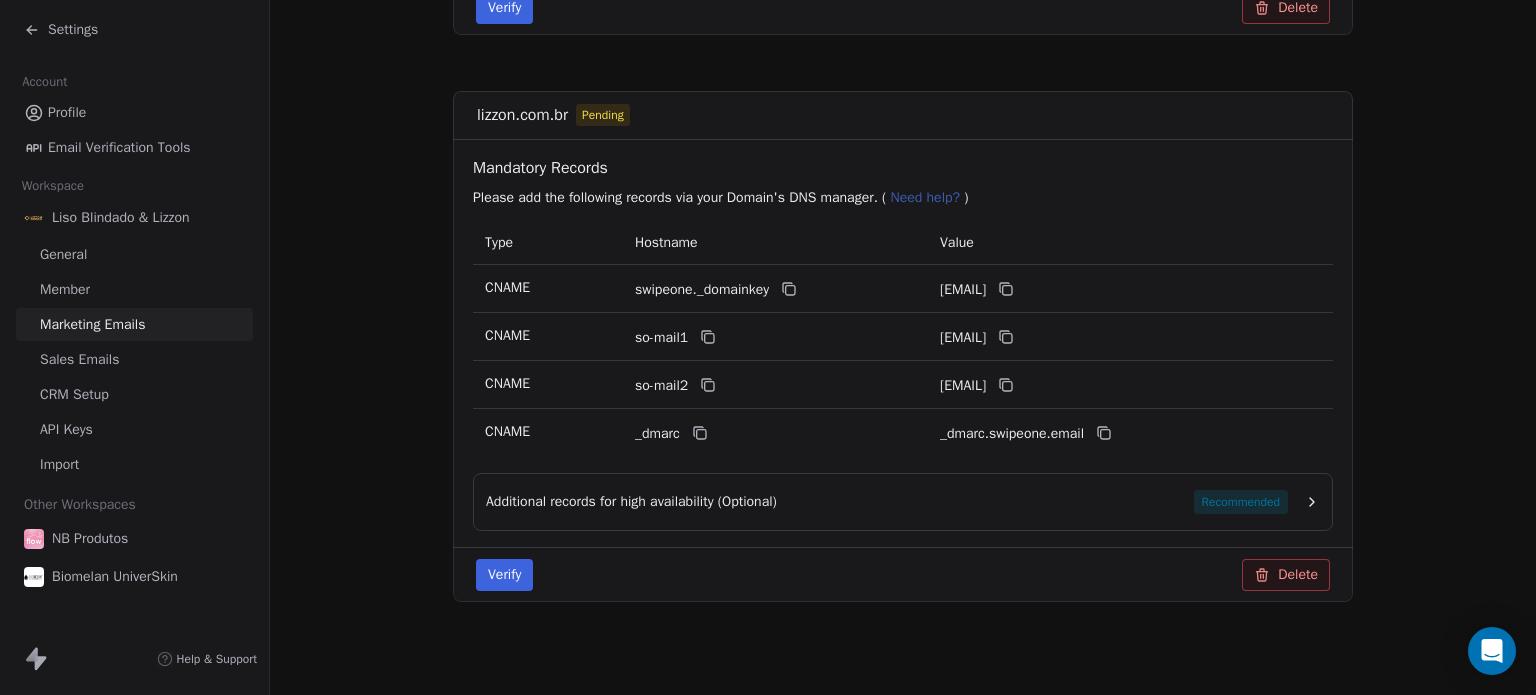 click on "Verify" at bounding box center (504, 575) 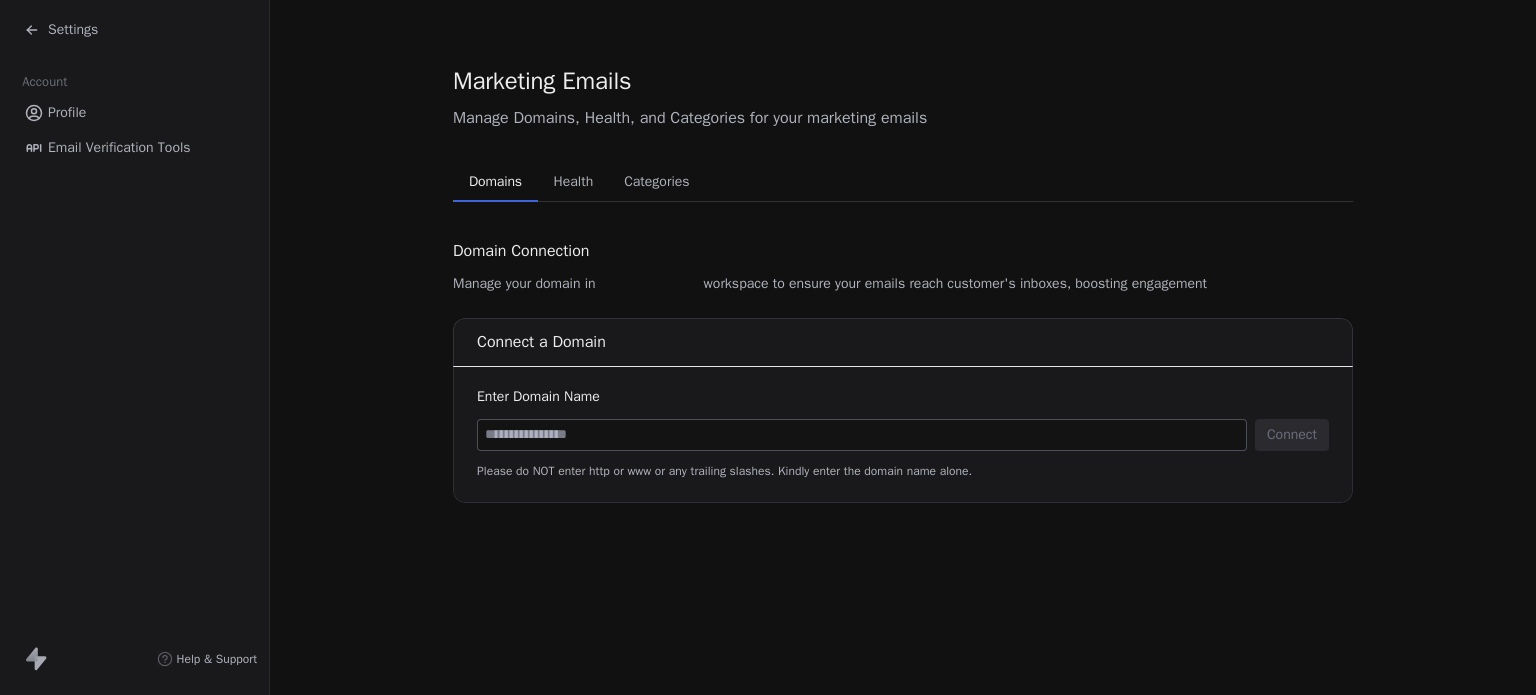 scroll, scrollTop: 0, scrollLeft: 0, axis: both 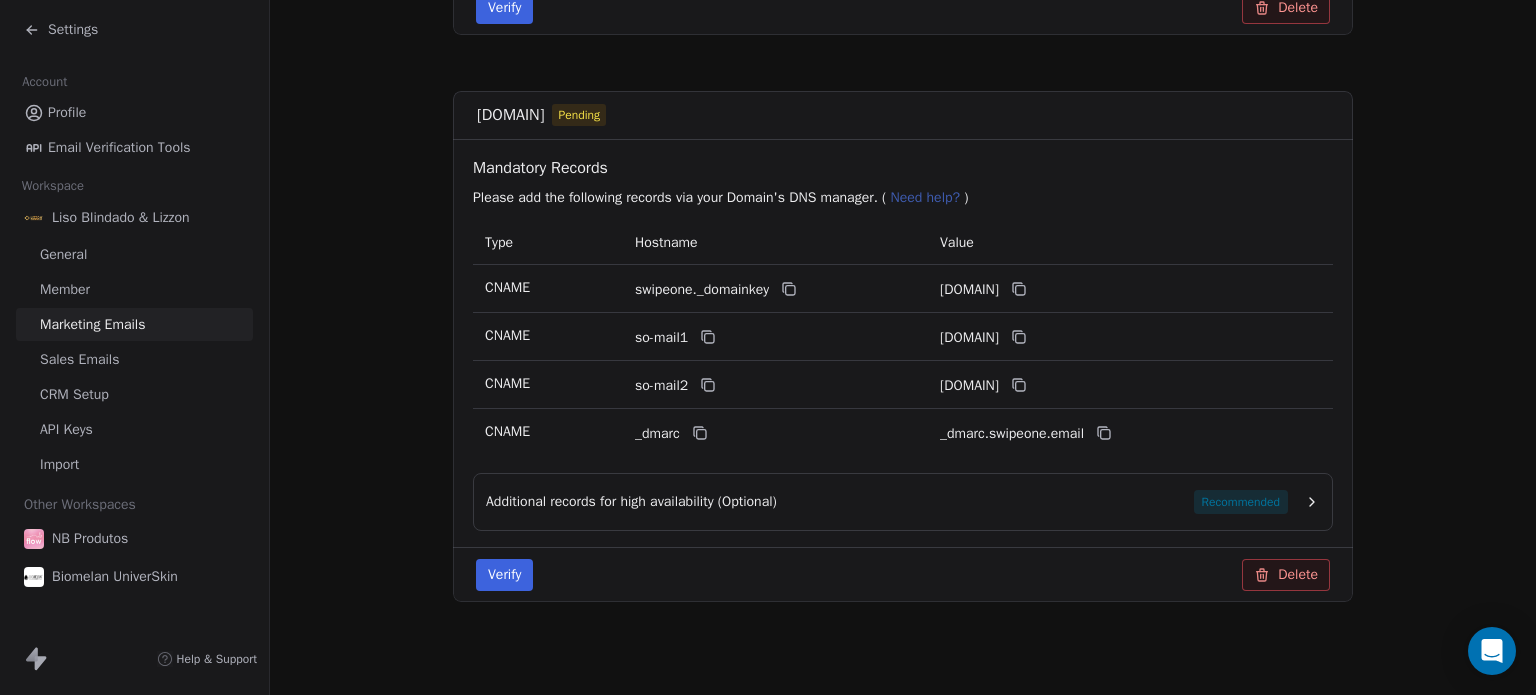 click on "Verify" at bounding box center [504, 575] 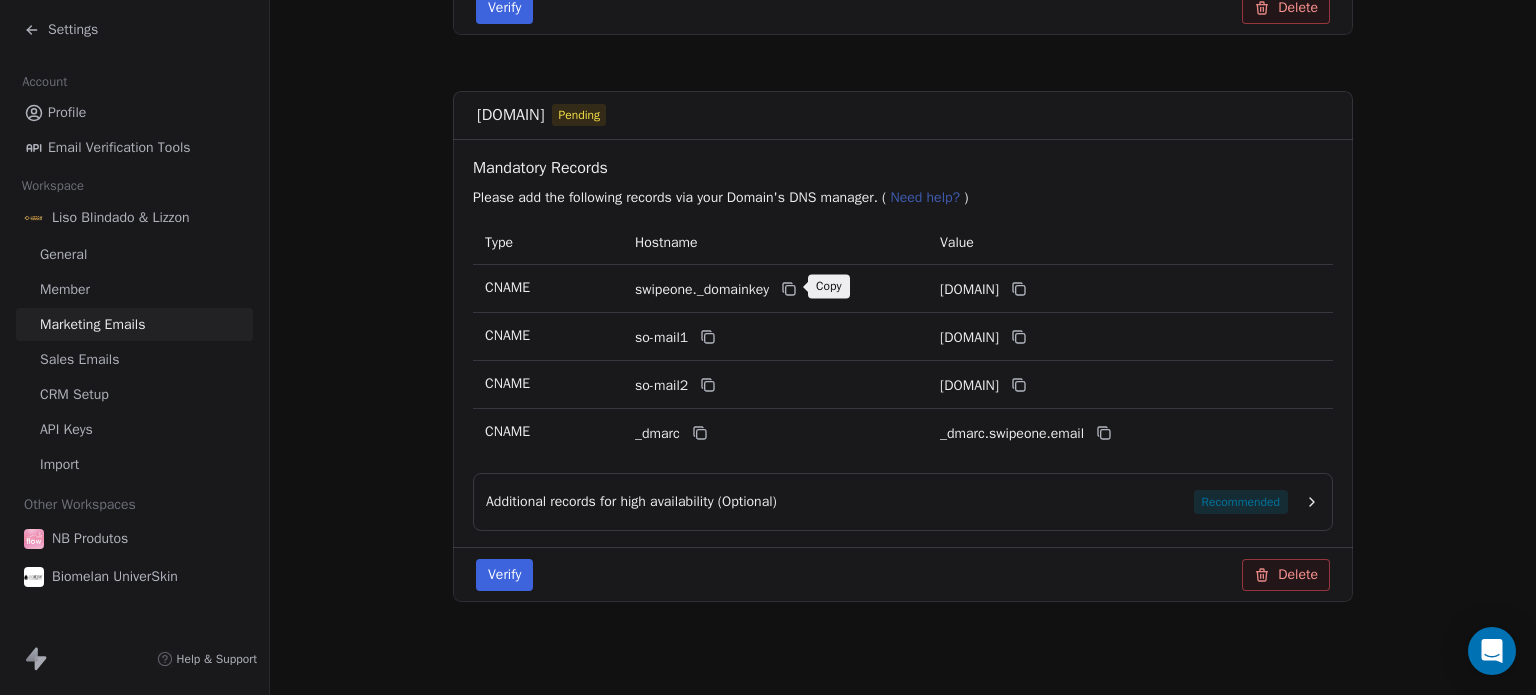 click 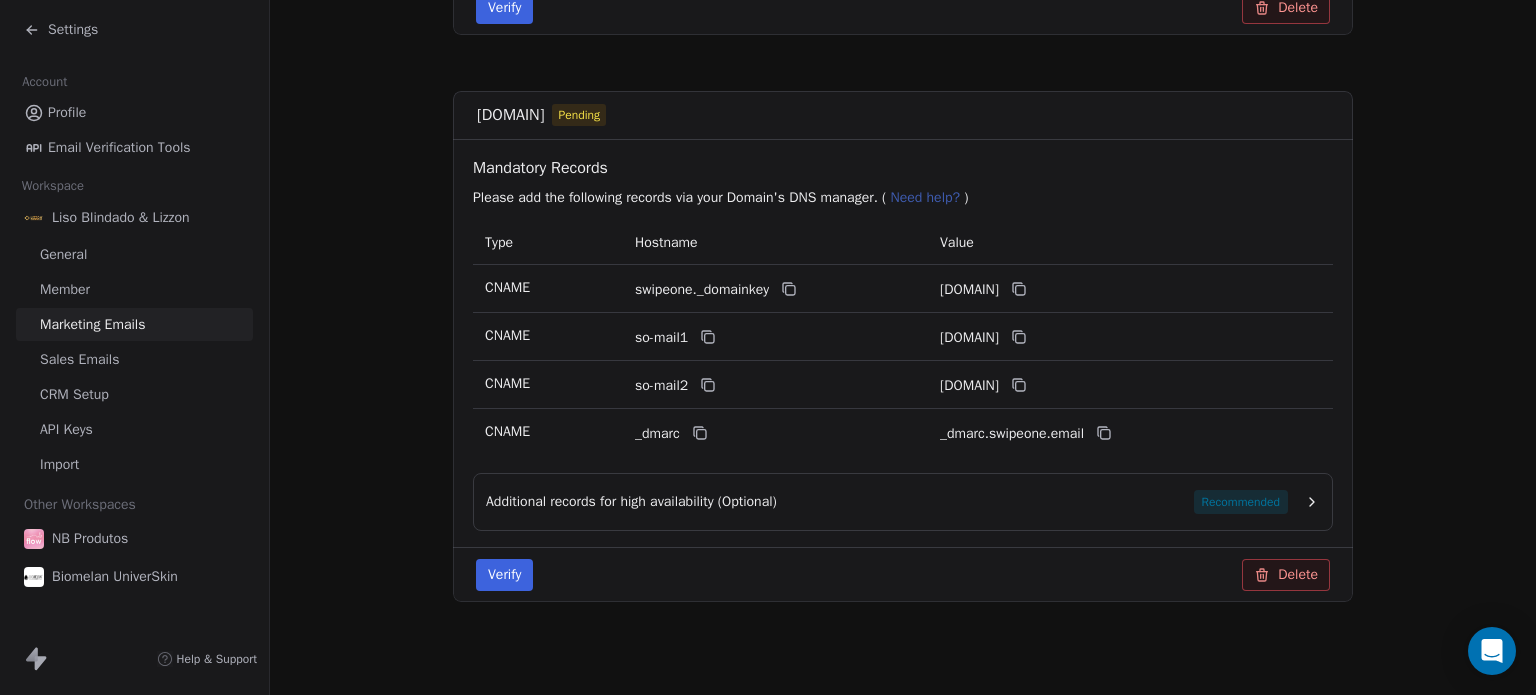 click on "[DOMAIN]" at bounding box center (1090, 289) 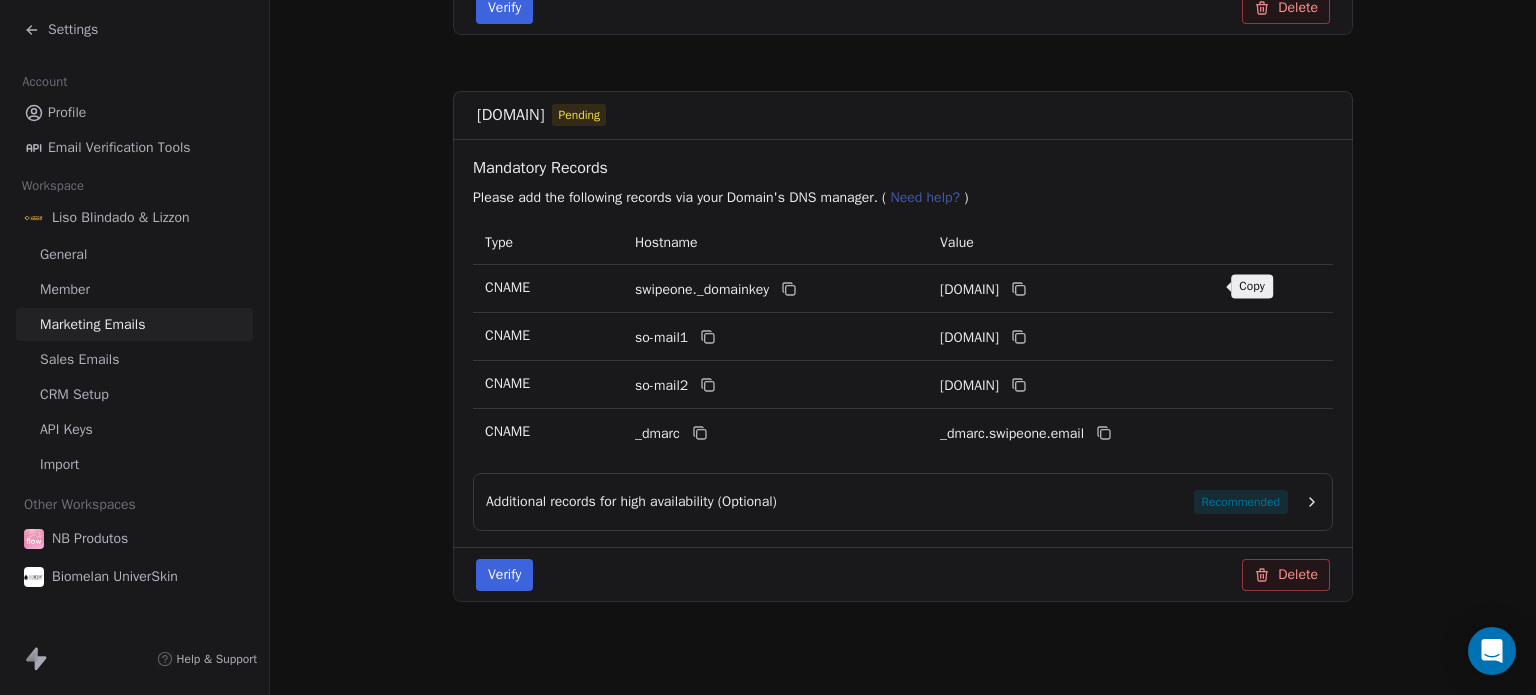 click 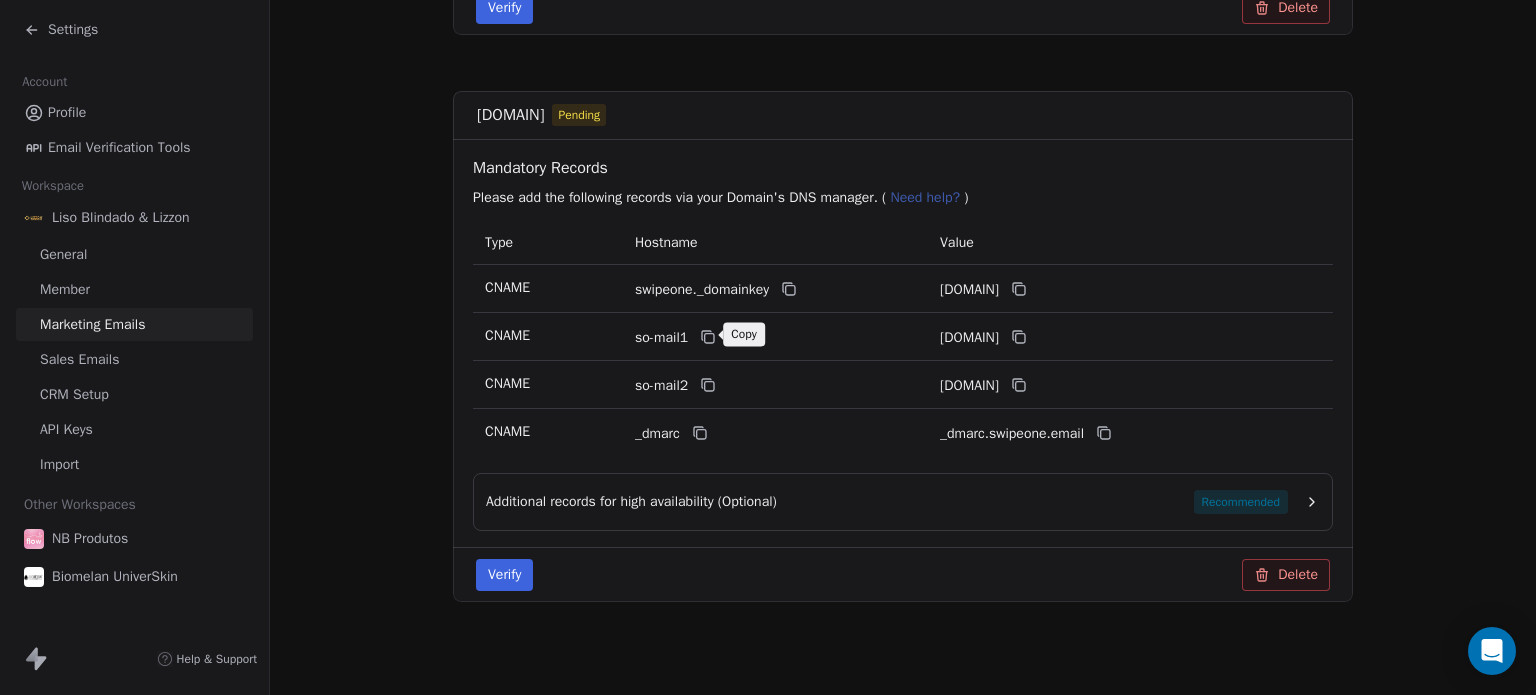 click 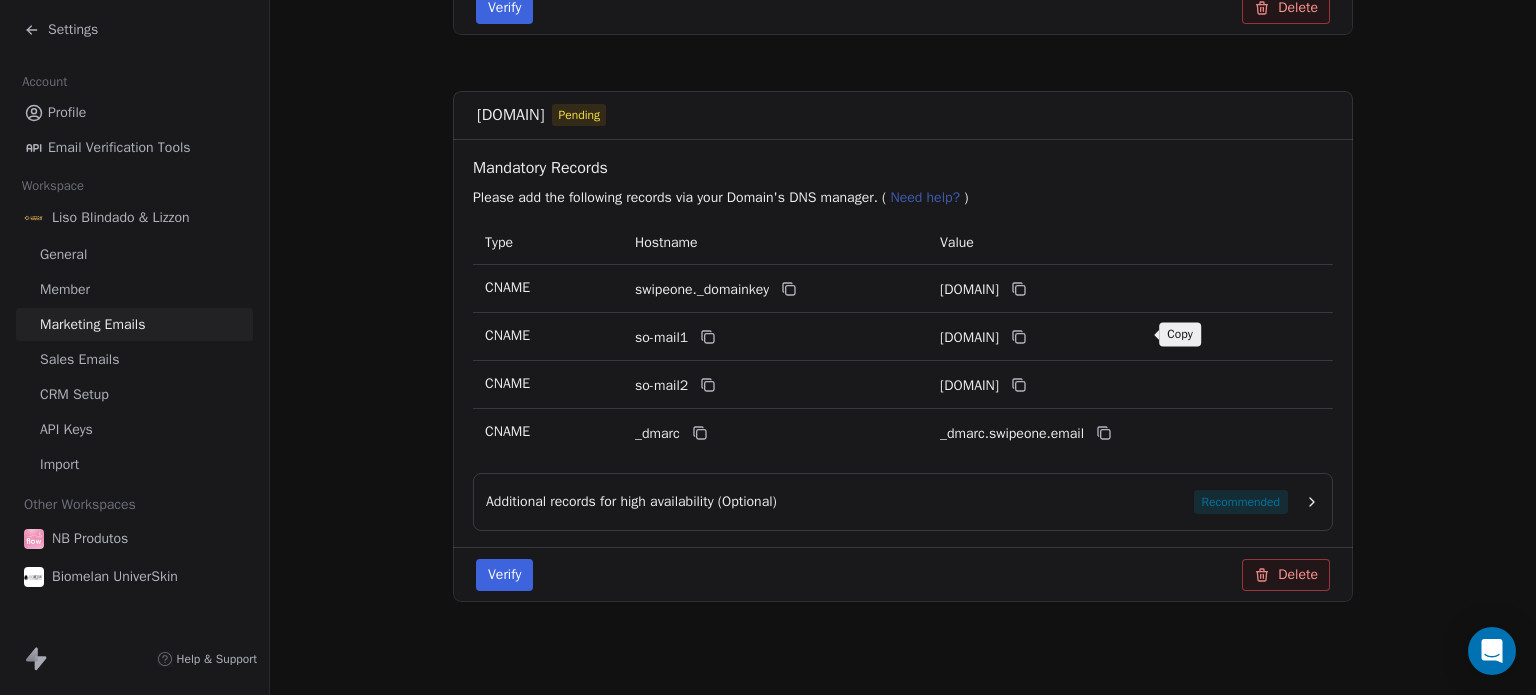click 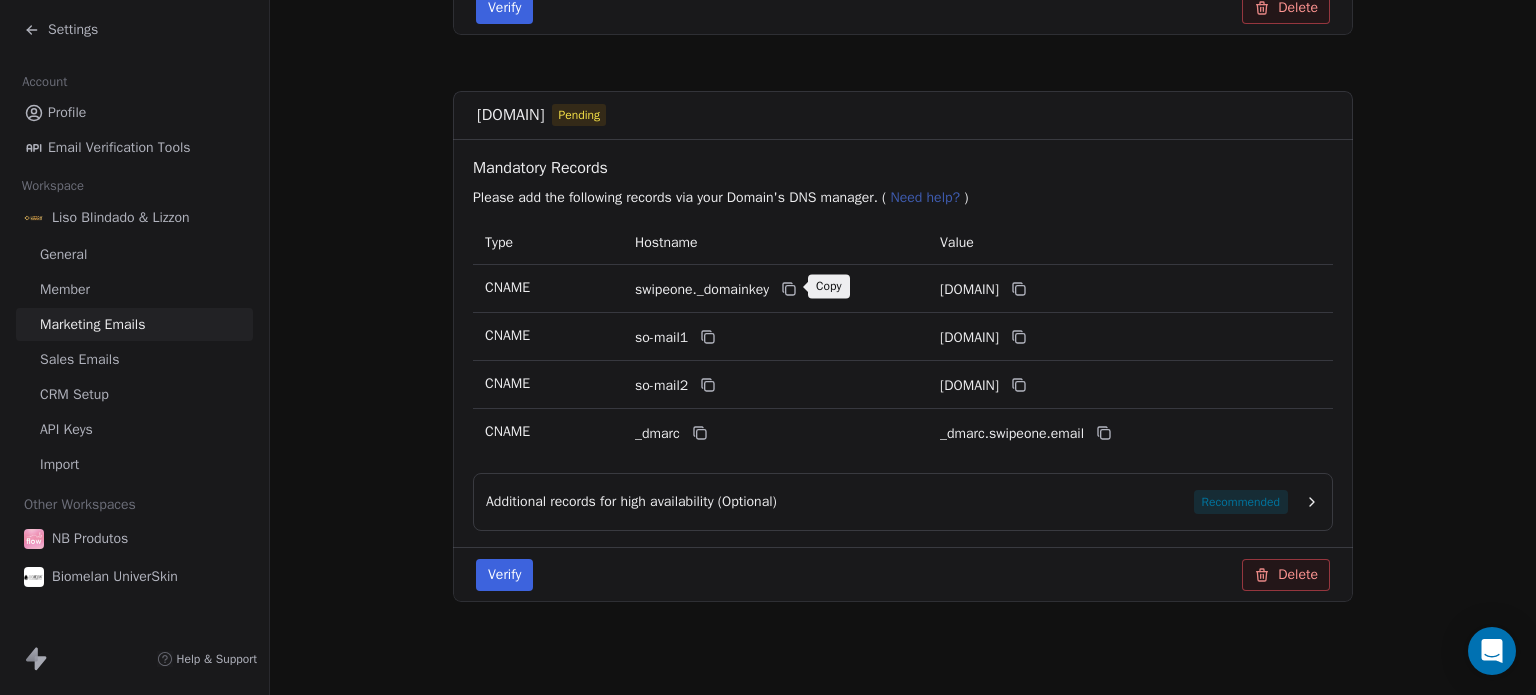 click at bounding box center [789, 289] 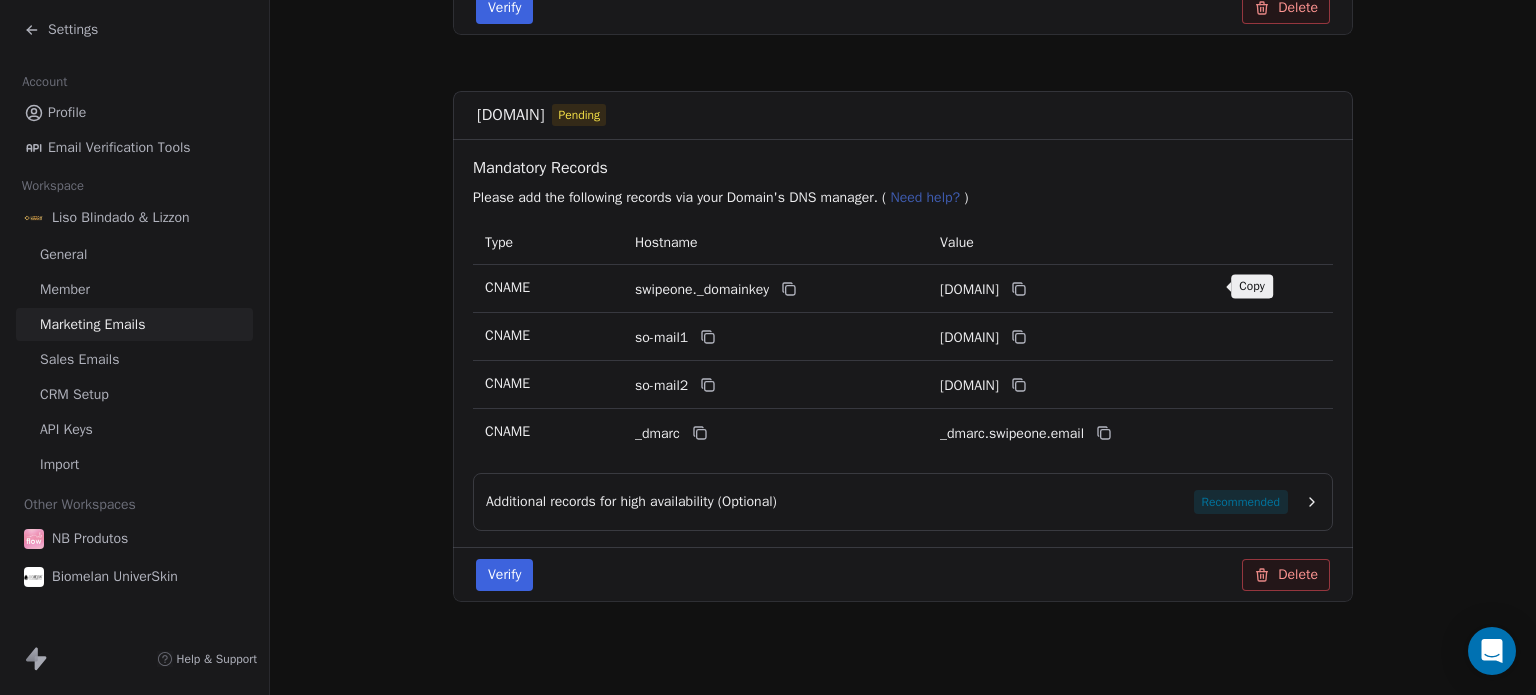 click on "[EMAIL]" at bounding box center (1090, 289) 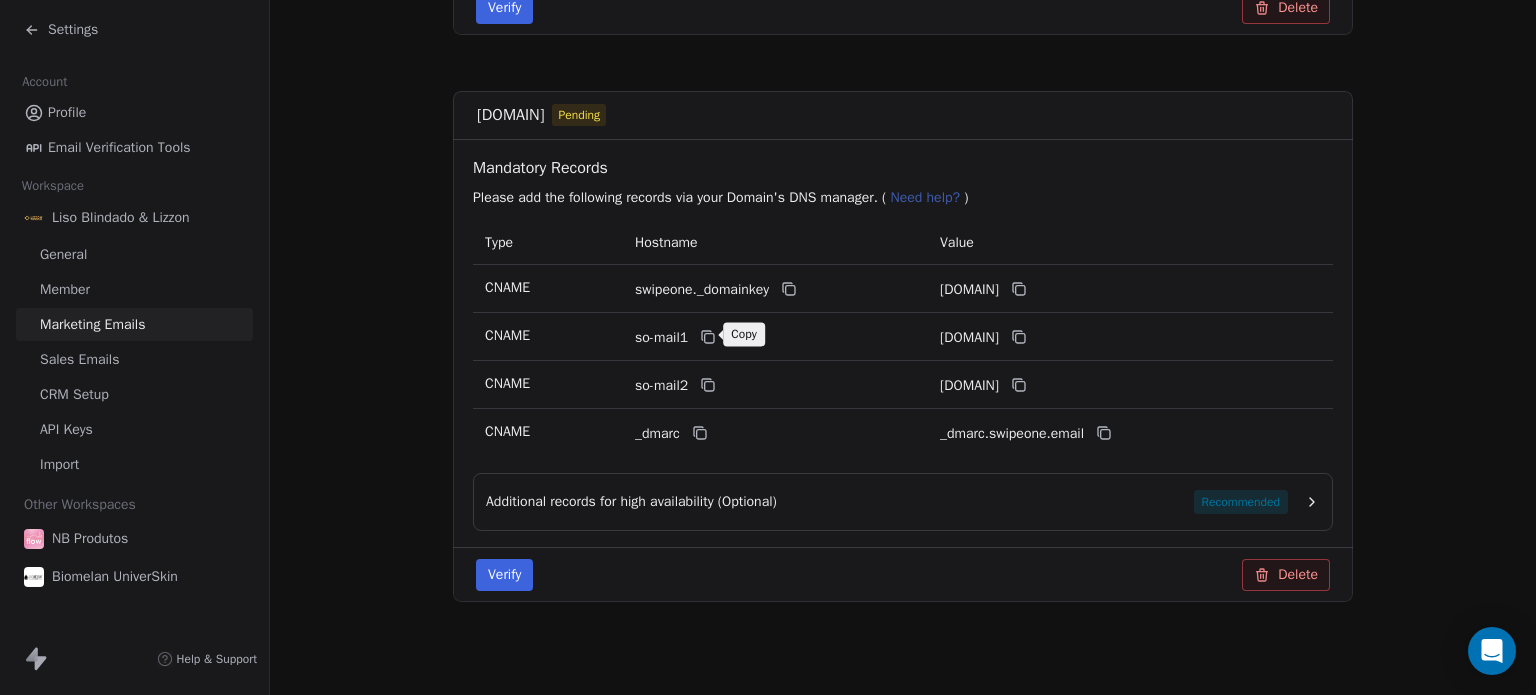 click 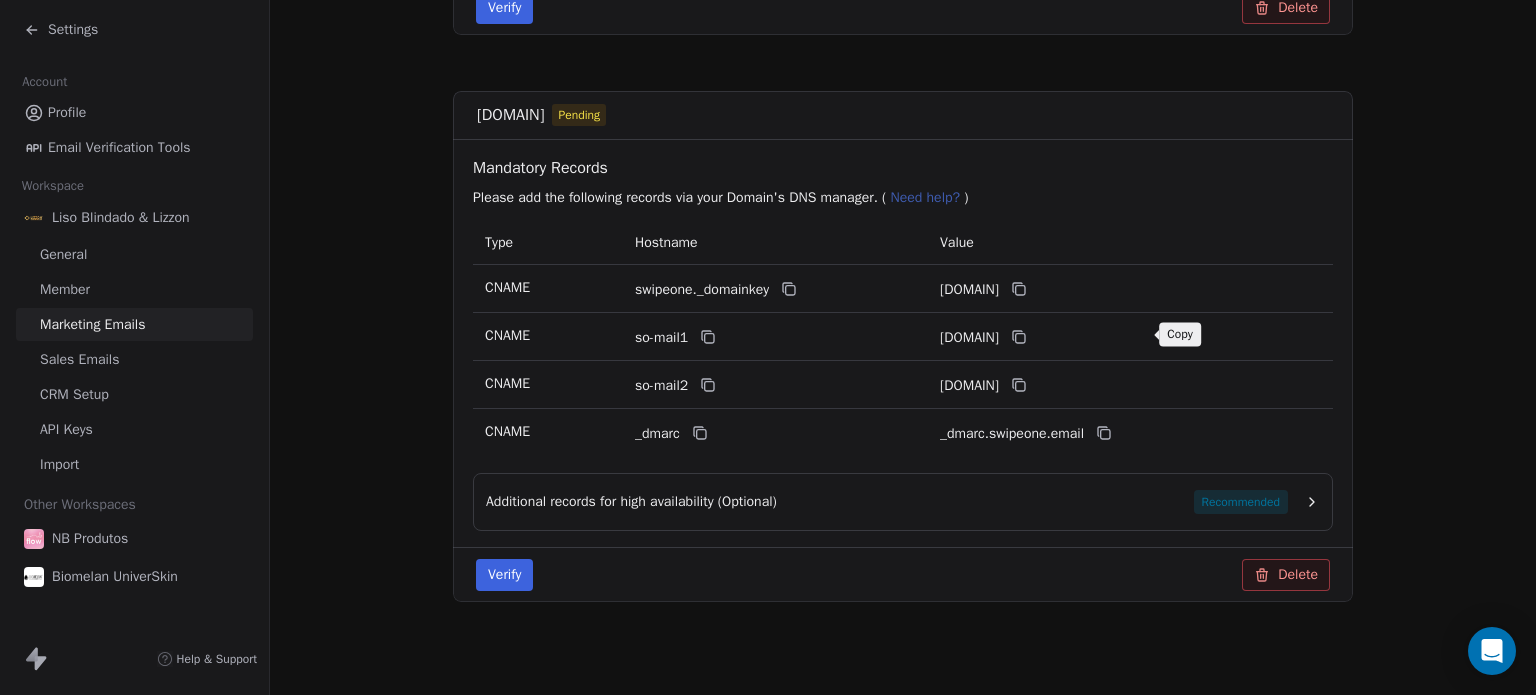 click 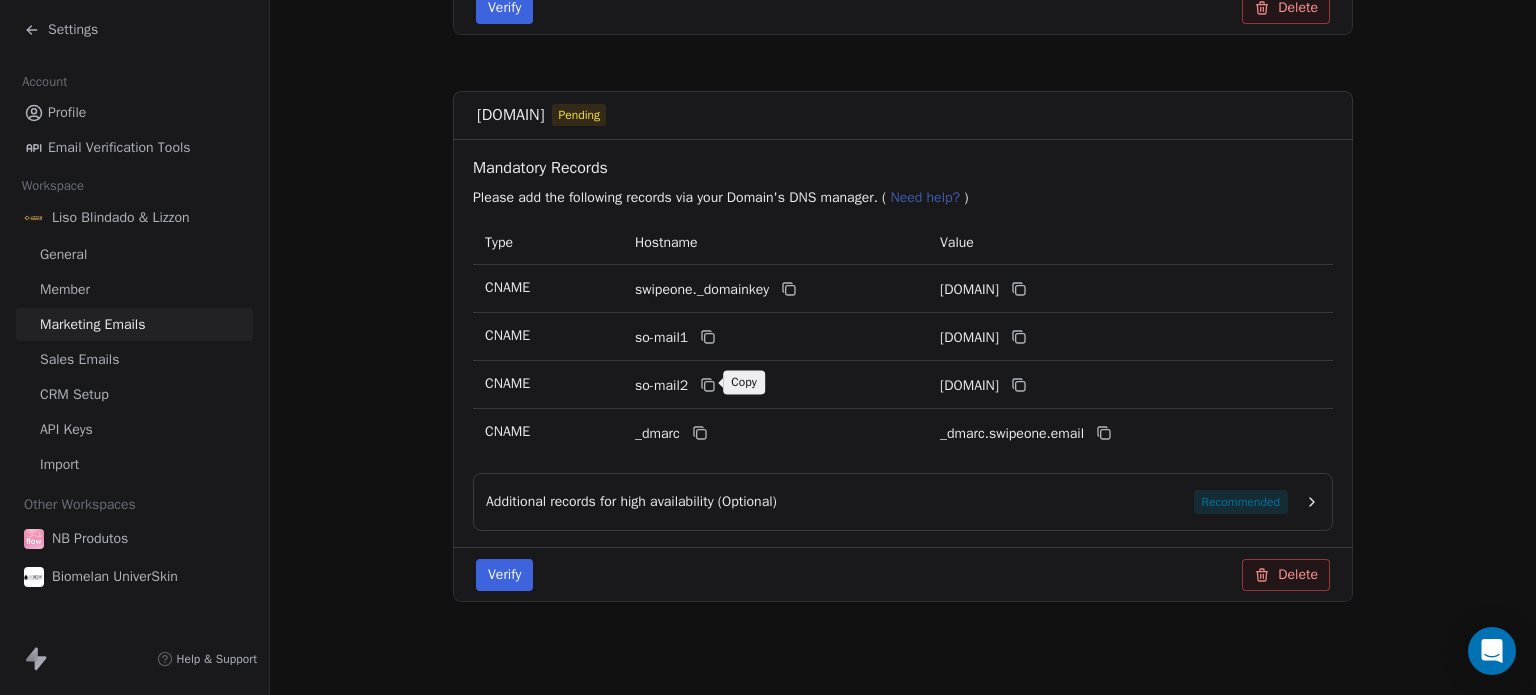 click 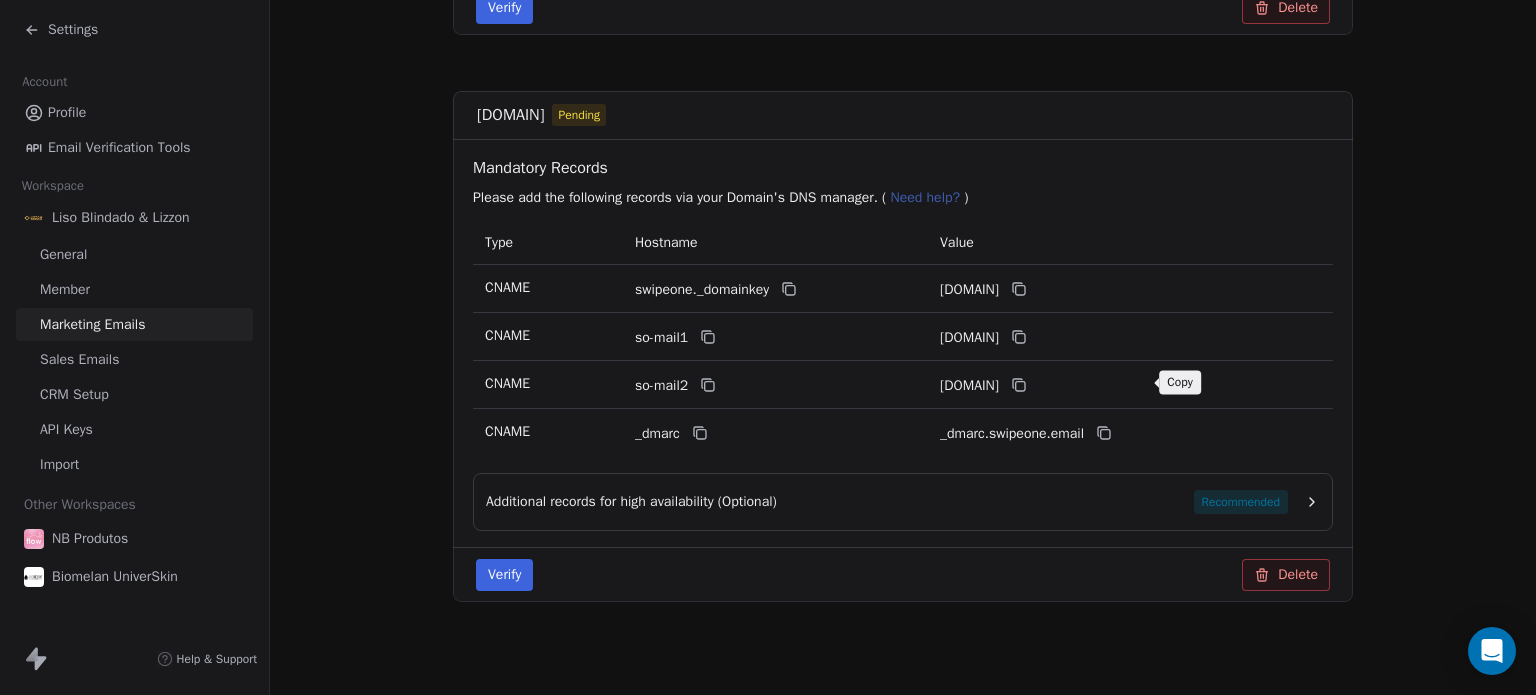 click 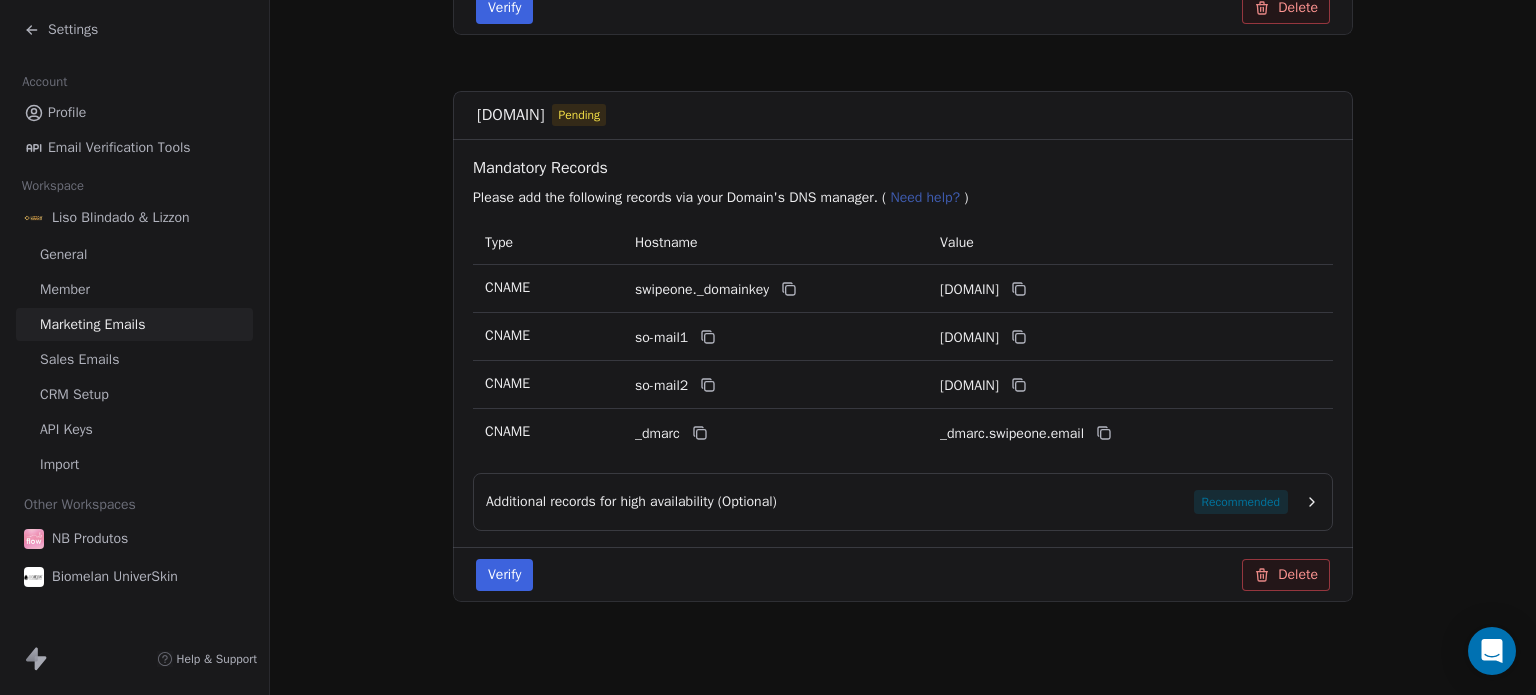 click on "_dmarc" at bounding box center [775, 433] 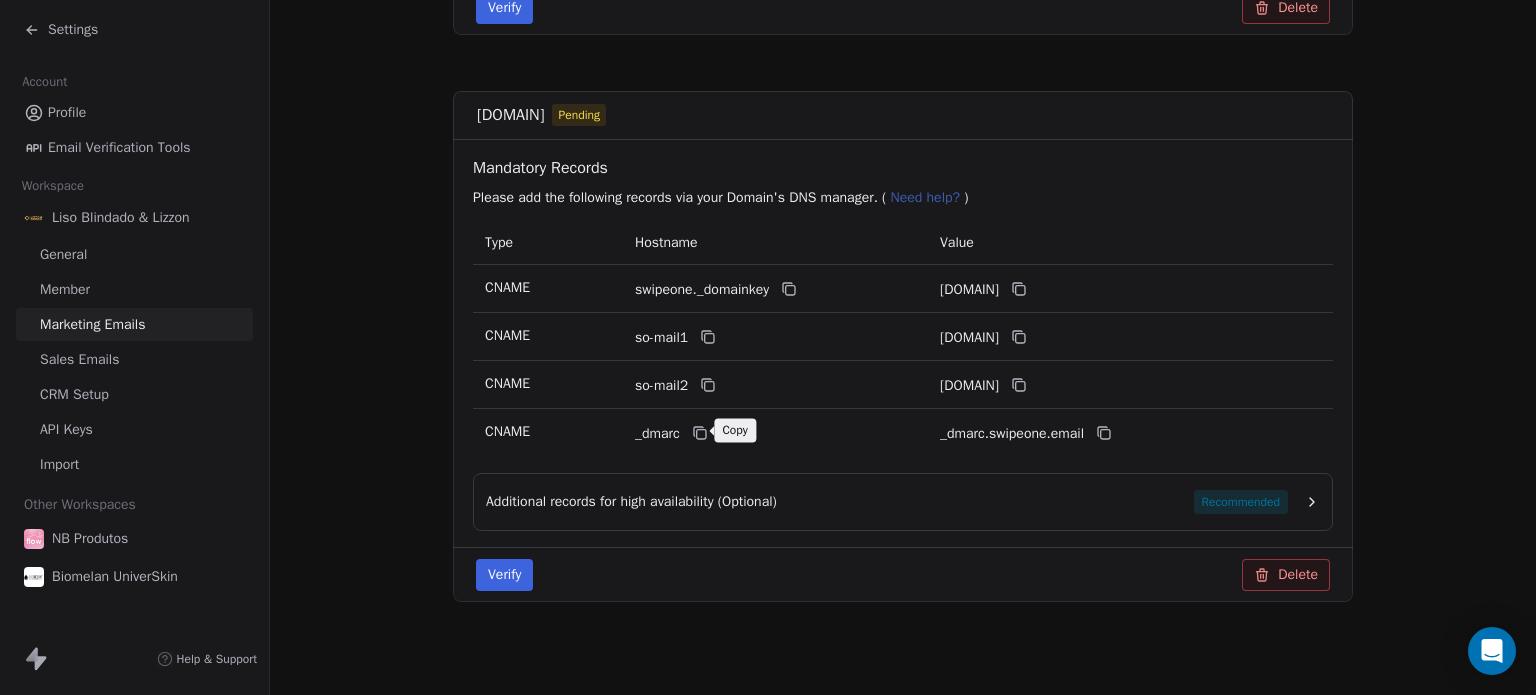 click 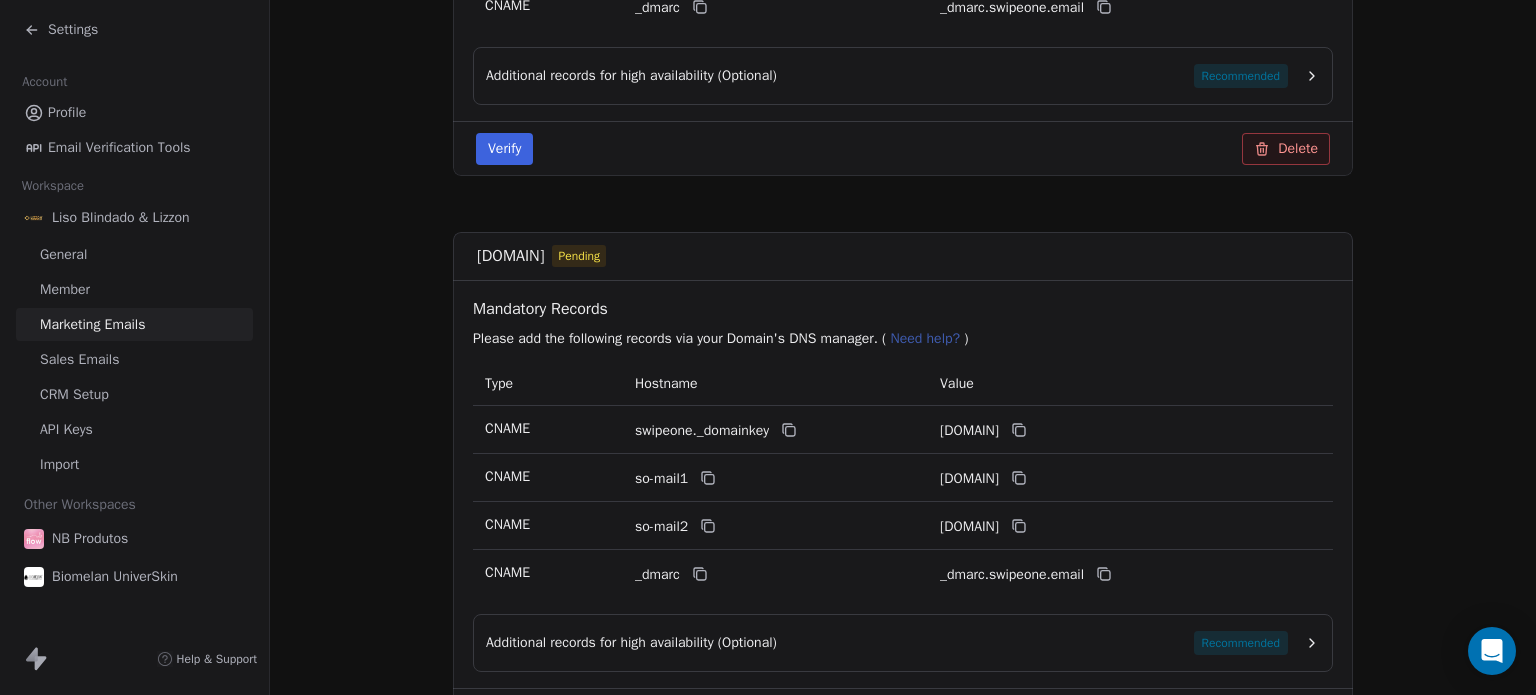 scroll, scrollTop: 1220, scrollLeft: 0, axis: vertical 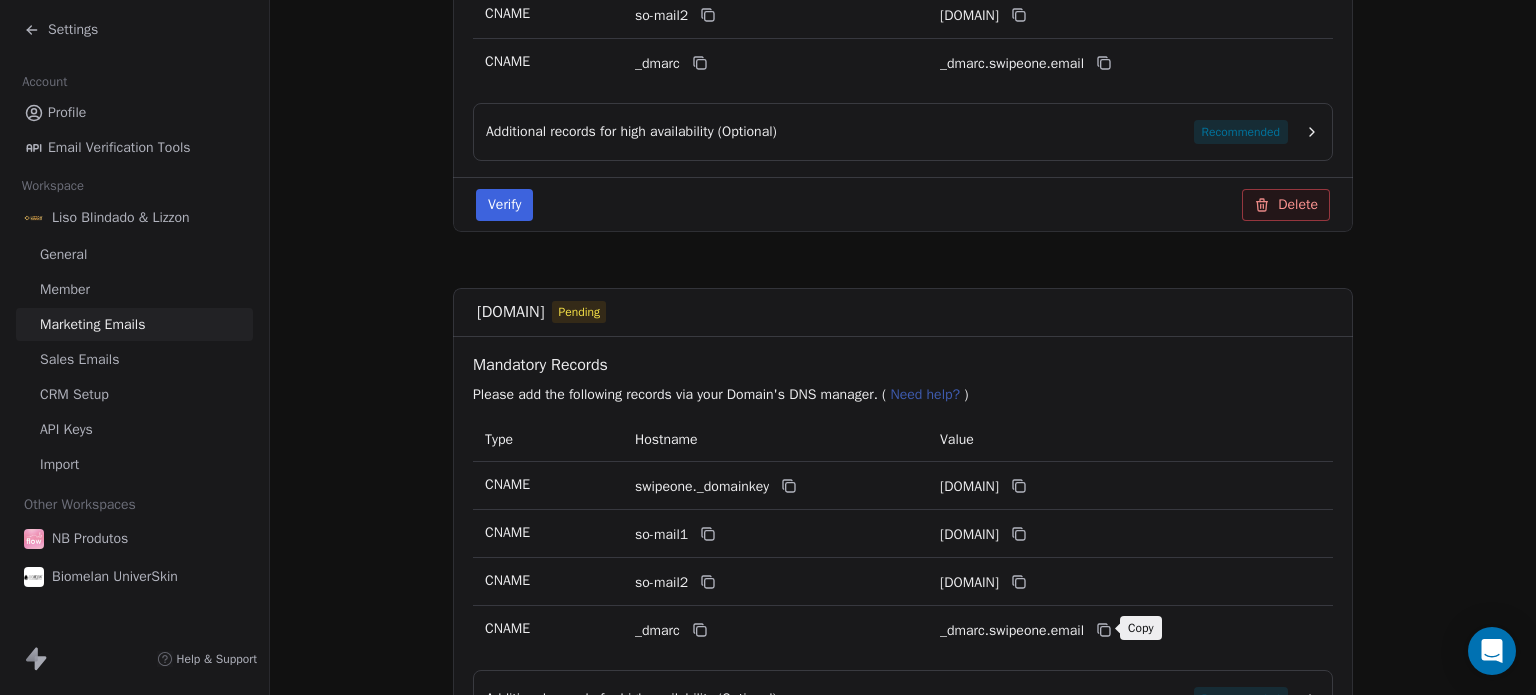 click 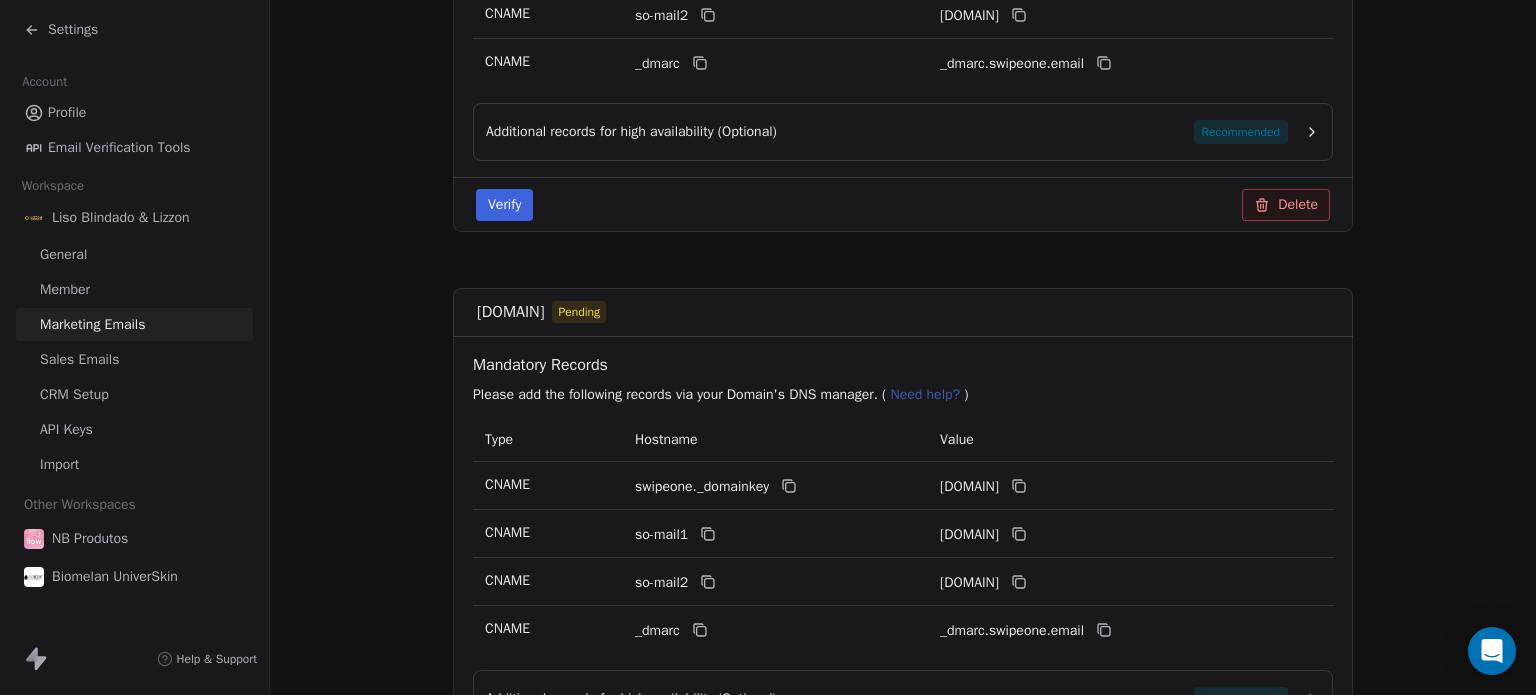 scroll, scrollTop: 1417, scrollLeft: 0, axis: vertical 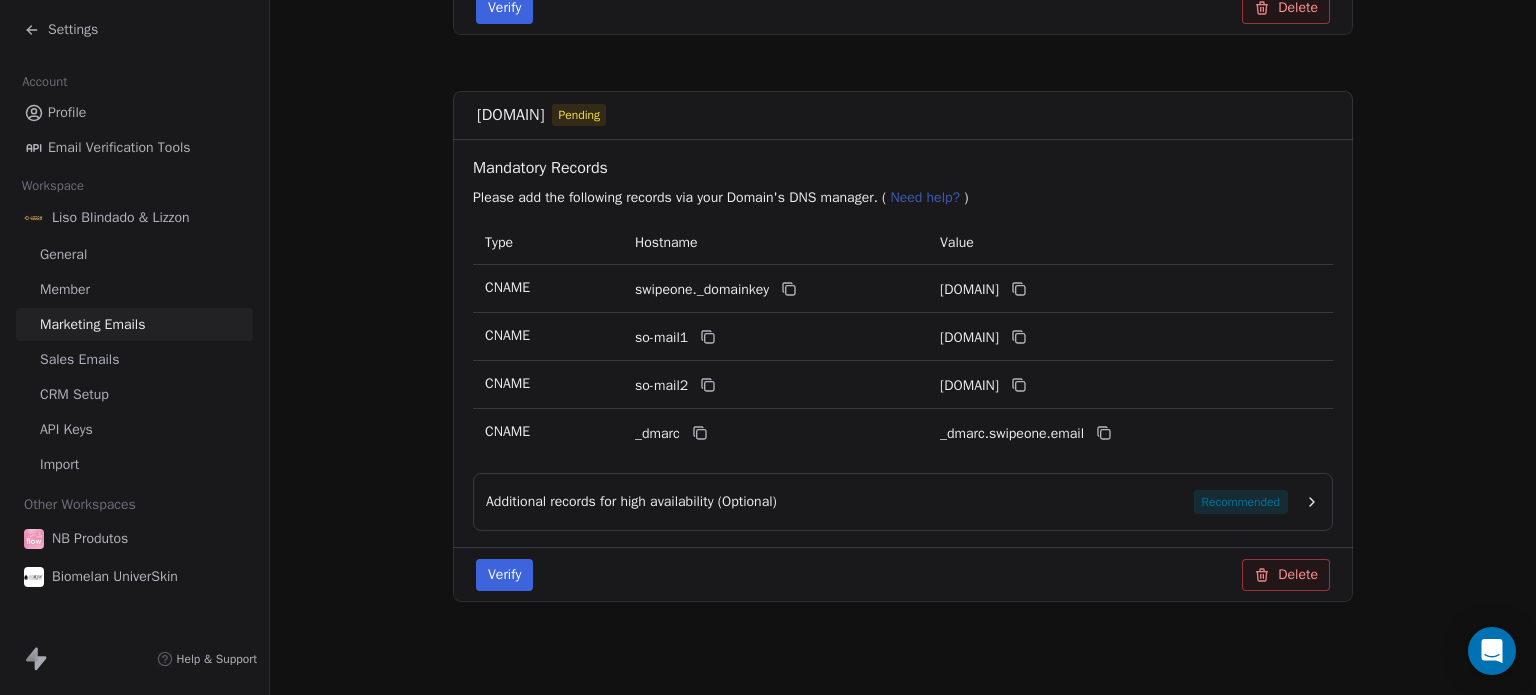 click on "Additional records for high availability (Optional) Recommended" at bounding box center (903, 502) 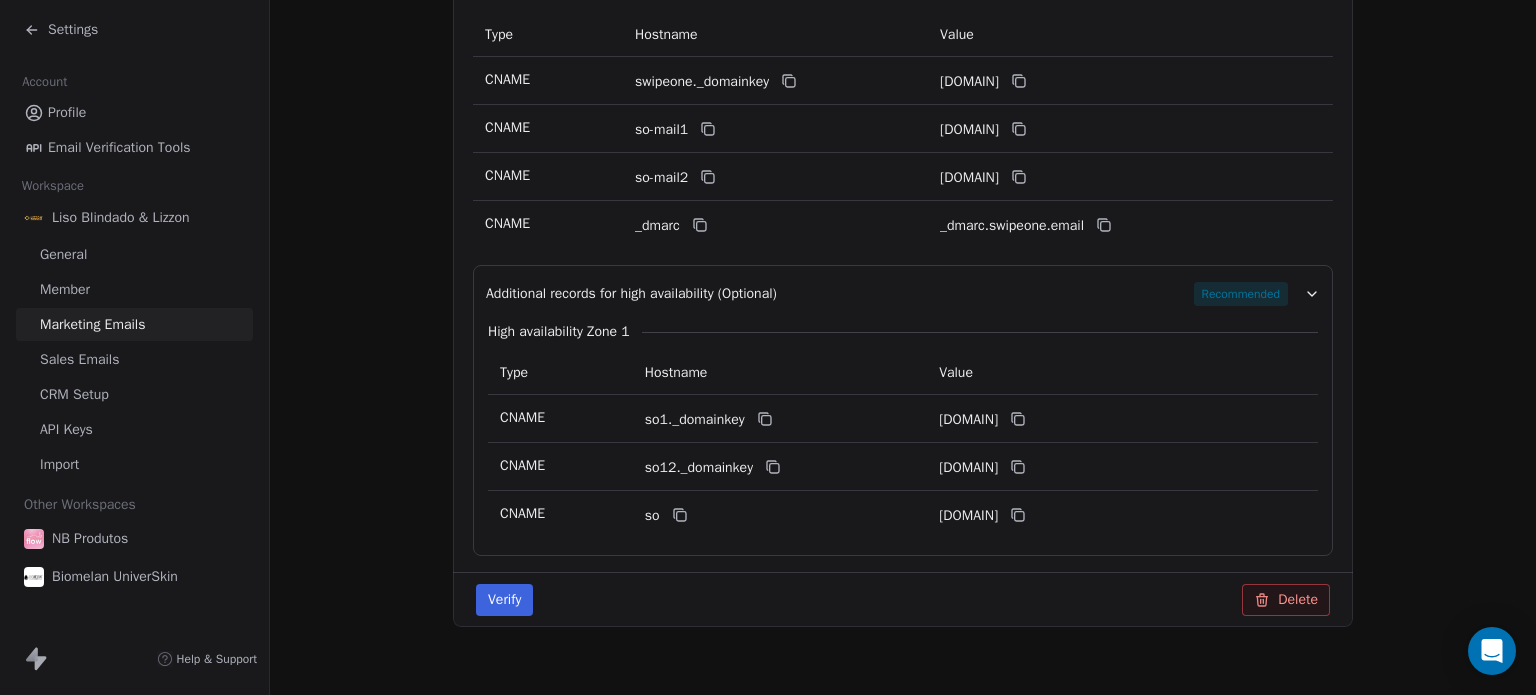 scroll, scrollTop: 1625, scrollLeft: 0, axis: vertical 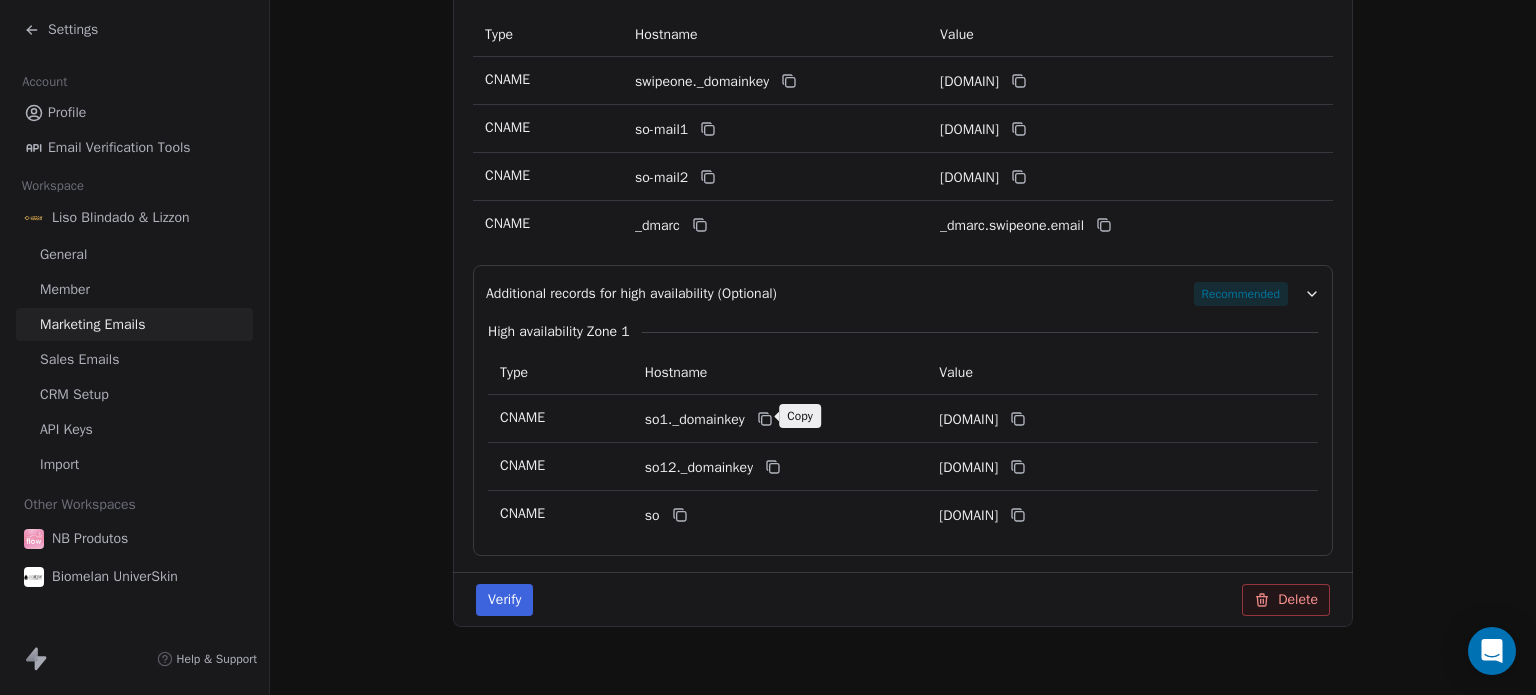 click 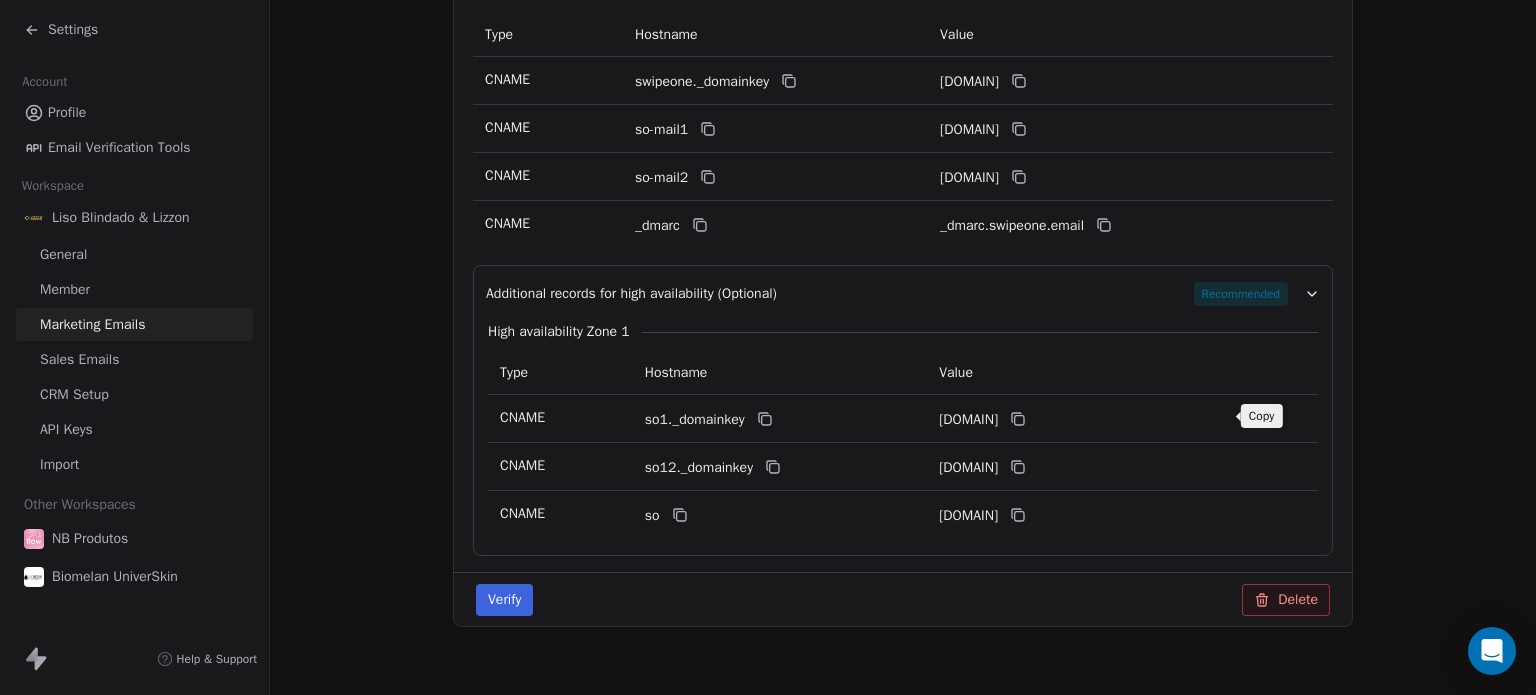 click at bounding box center (1018, 419) 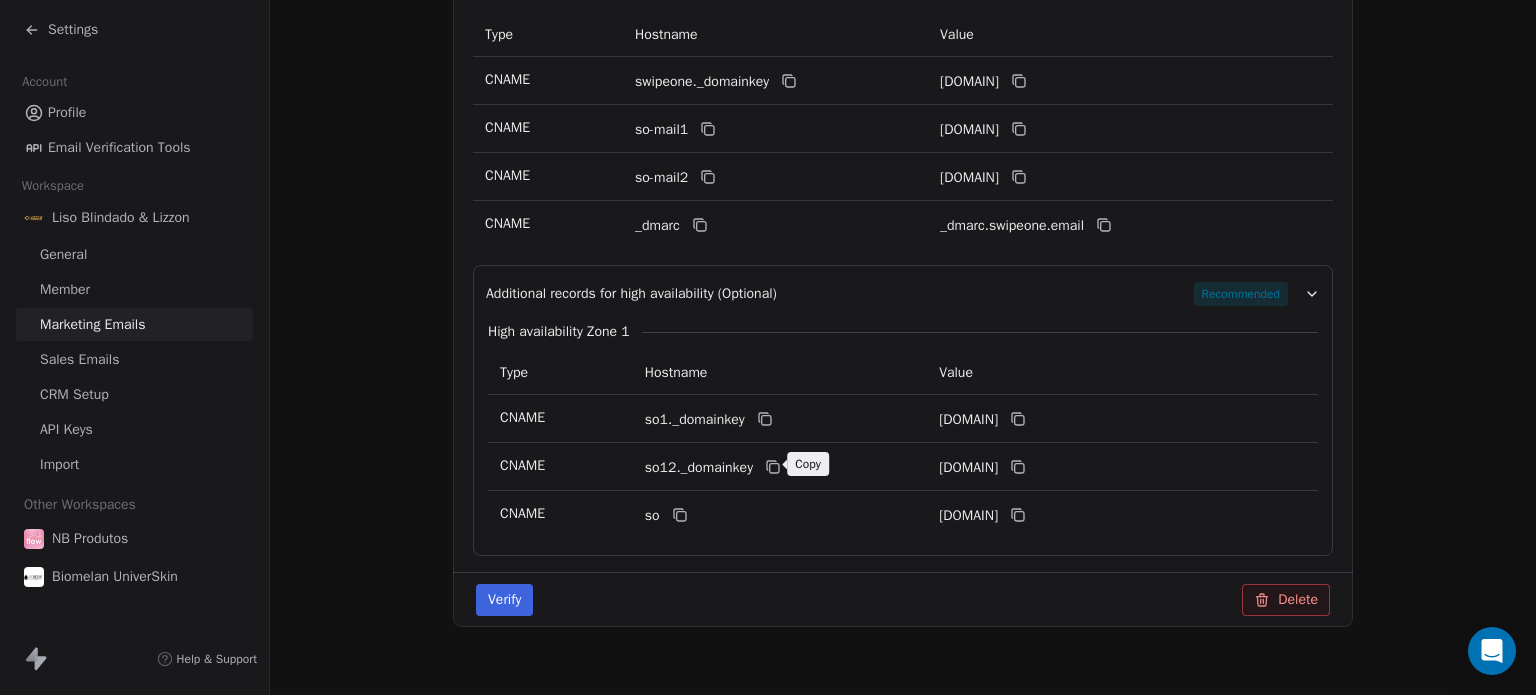 click 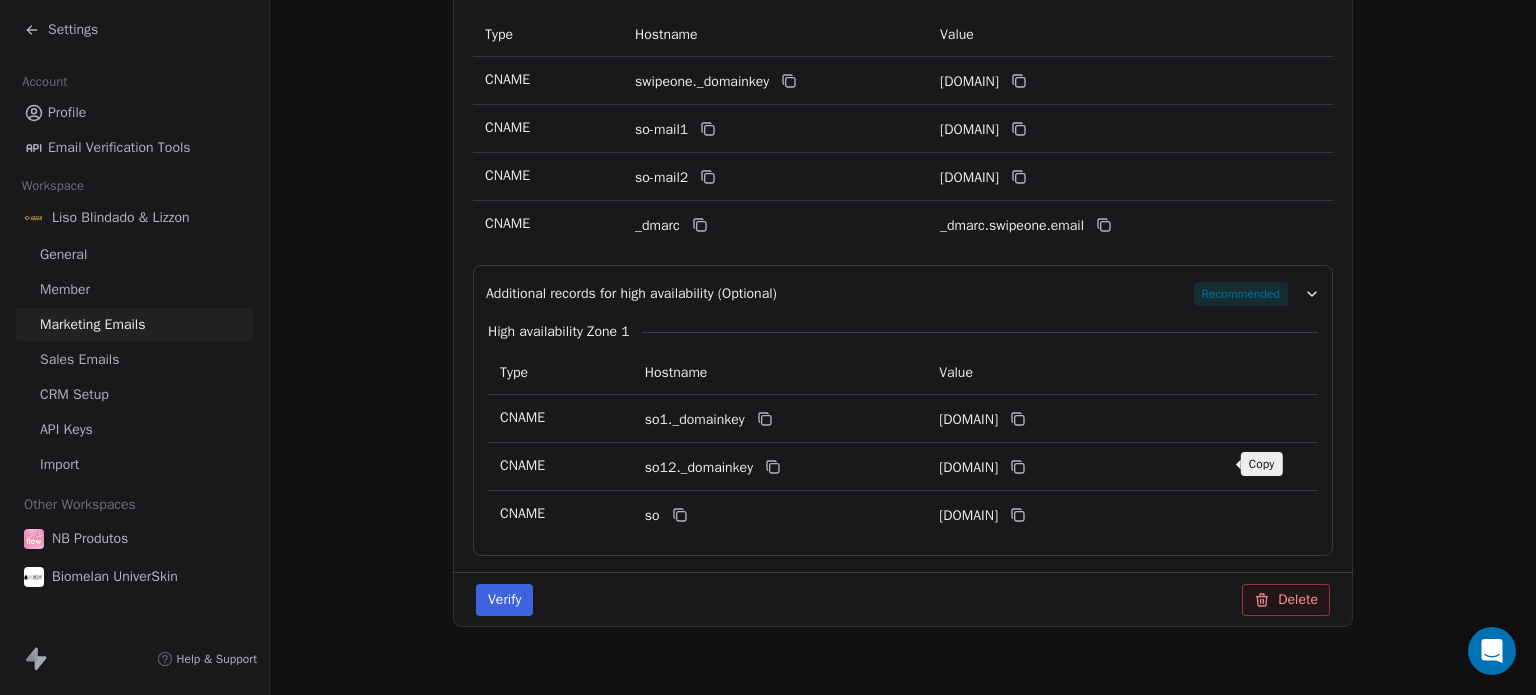 click 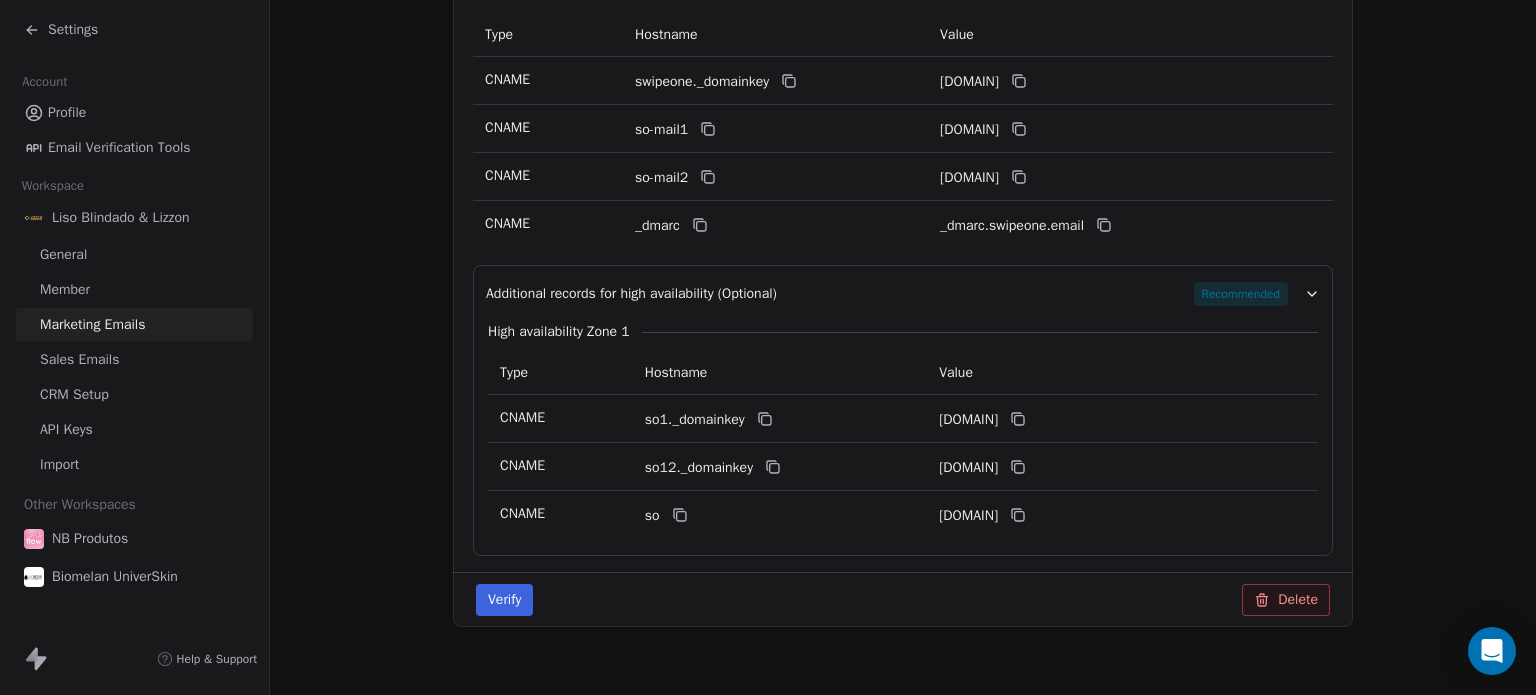 click on "so" at bounding box center (780, 515) 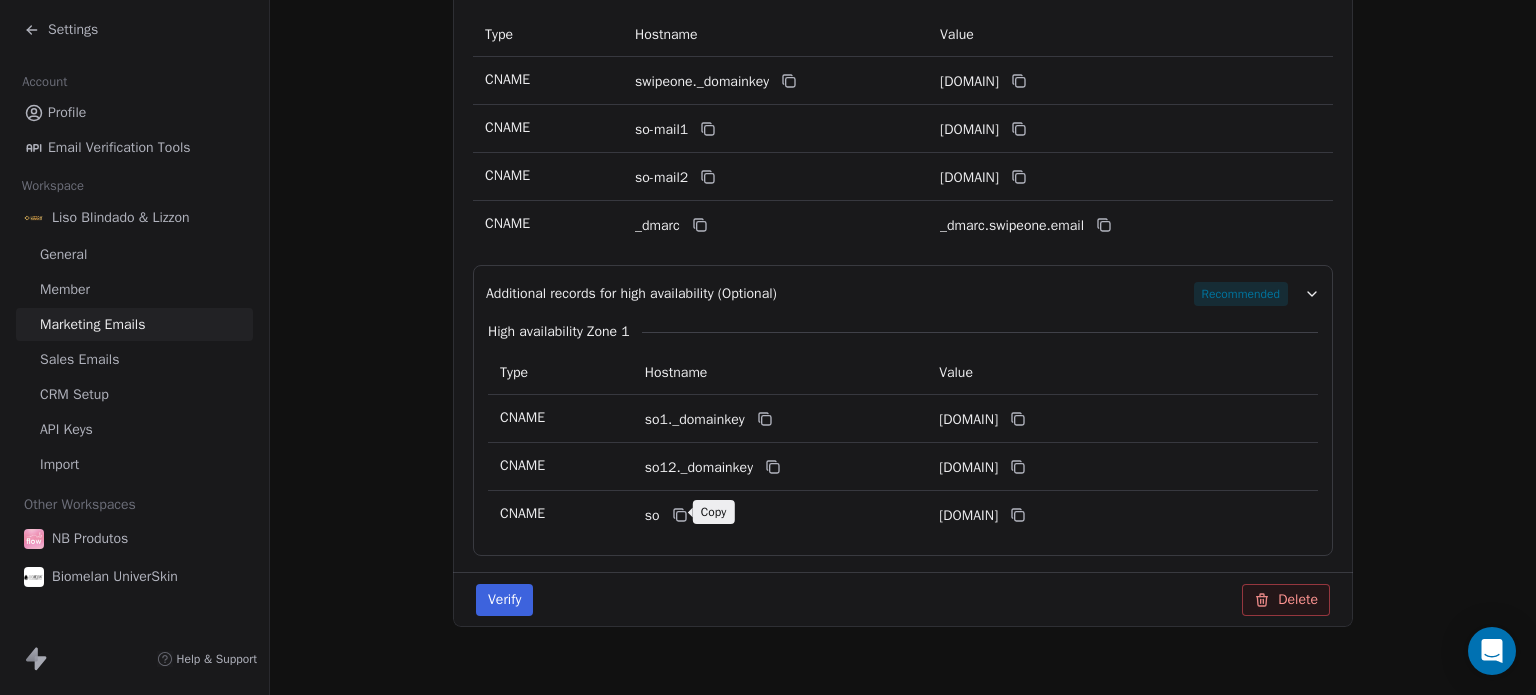 click 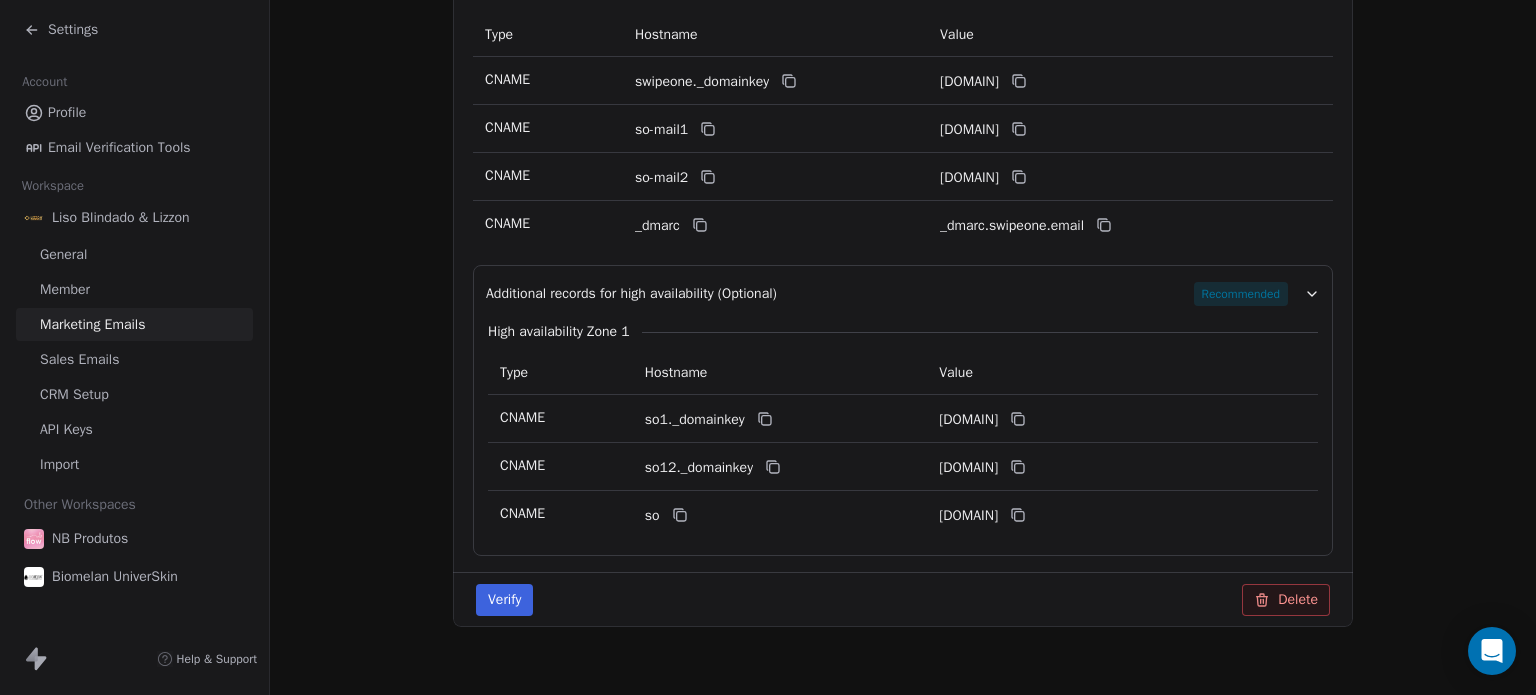 click on "lizzoncombrso.swipeone.email" at bounding box center (1122, 515) 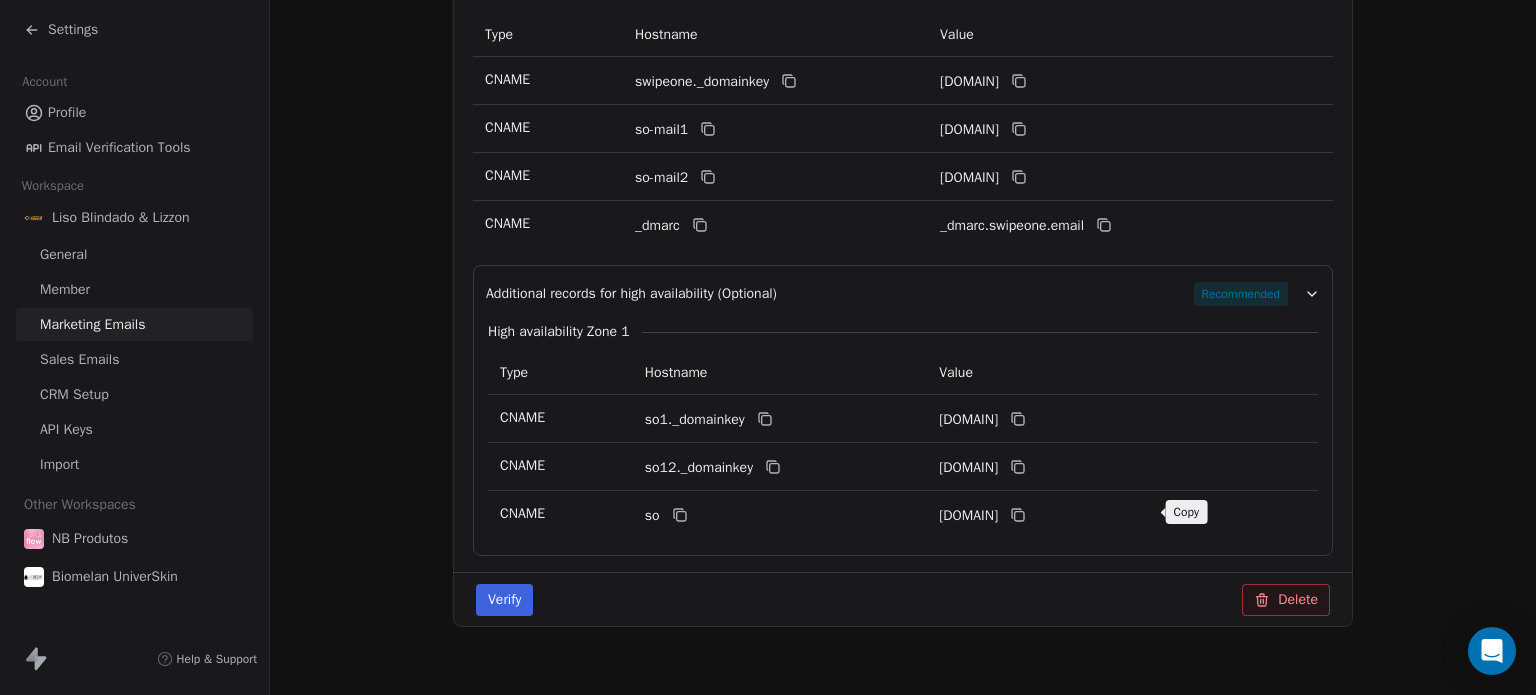 click 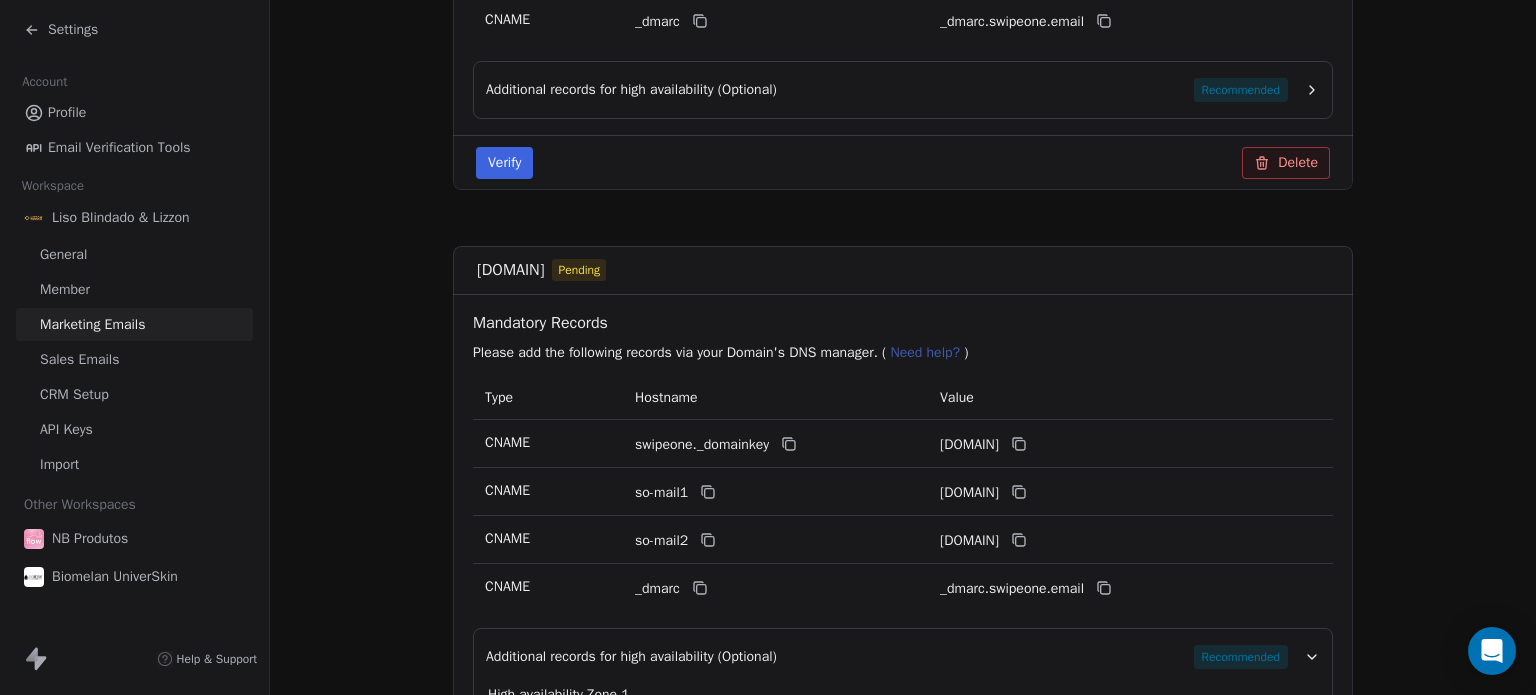 scroll, scrollTop: 1588, scrollLeft: 0, axis: vertical 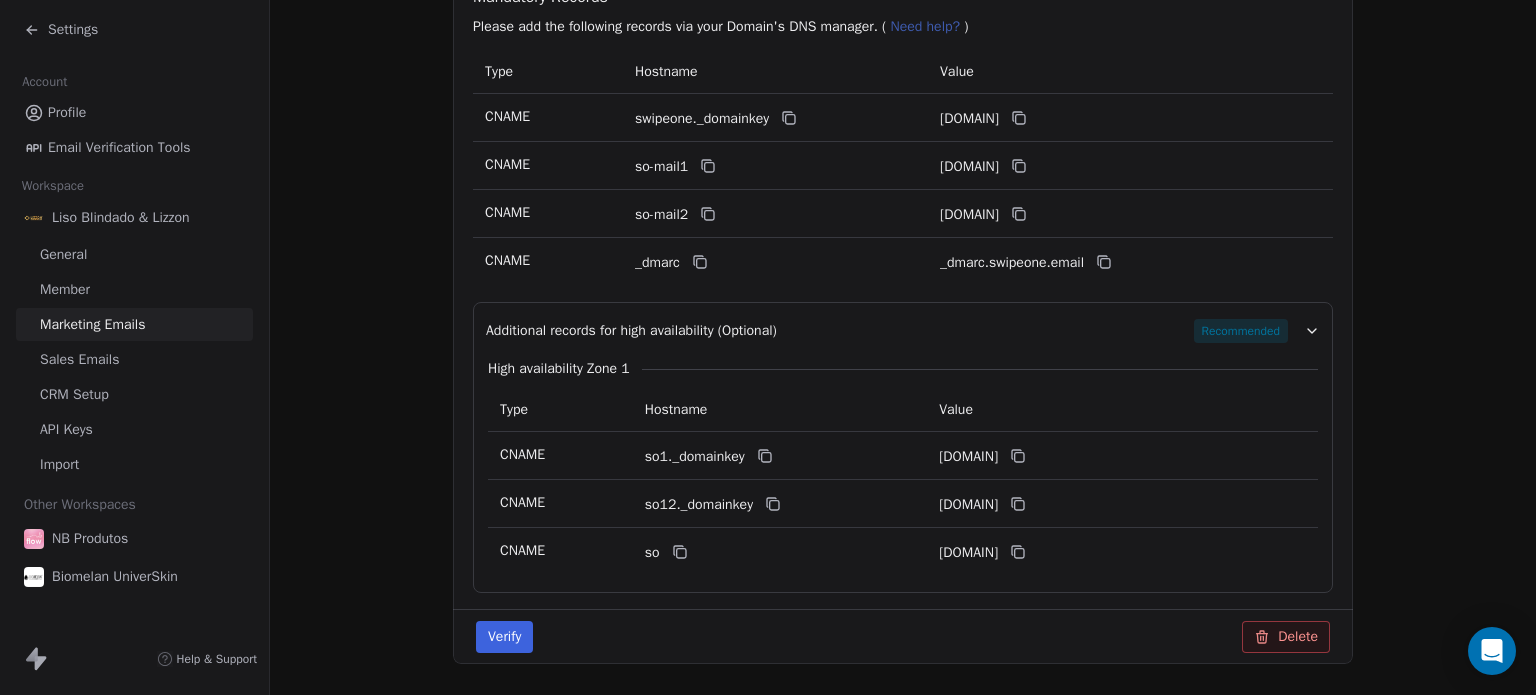 click on "Verify" at bounding box center [504, 637] 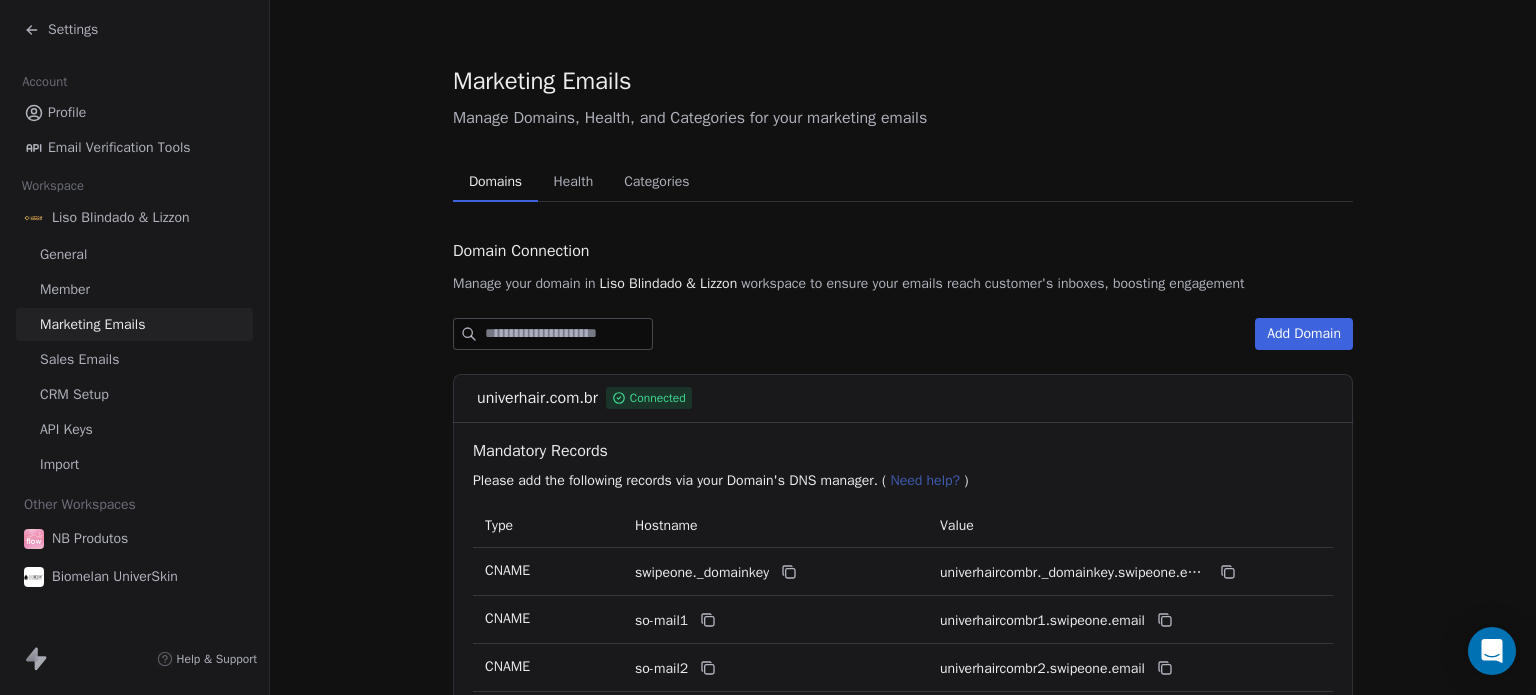 scroll, scrollTop: 0, scrollLeft: 0, axis: both 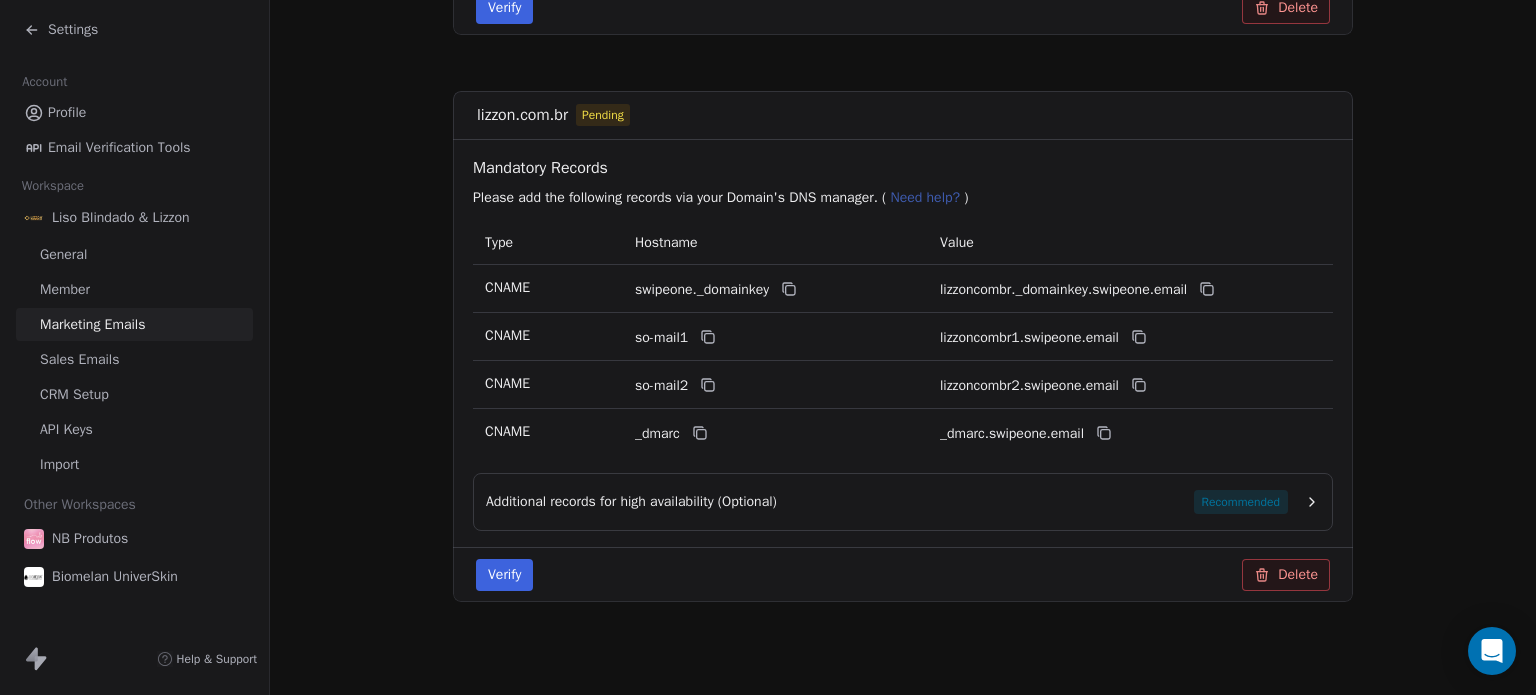 click on "Verify" at bounding box center (504, 575) 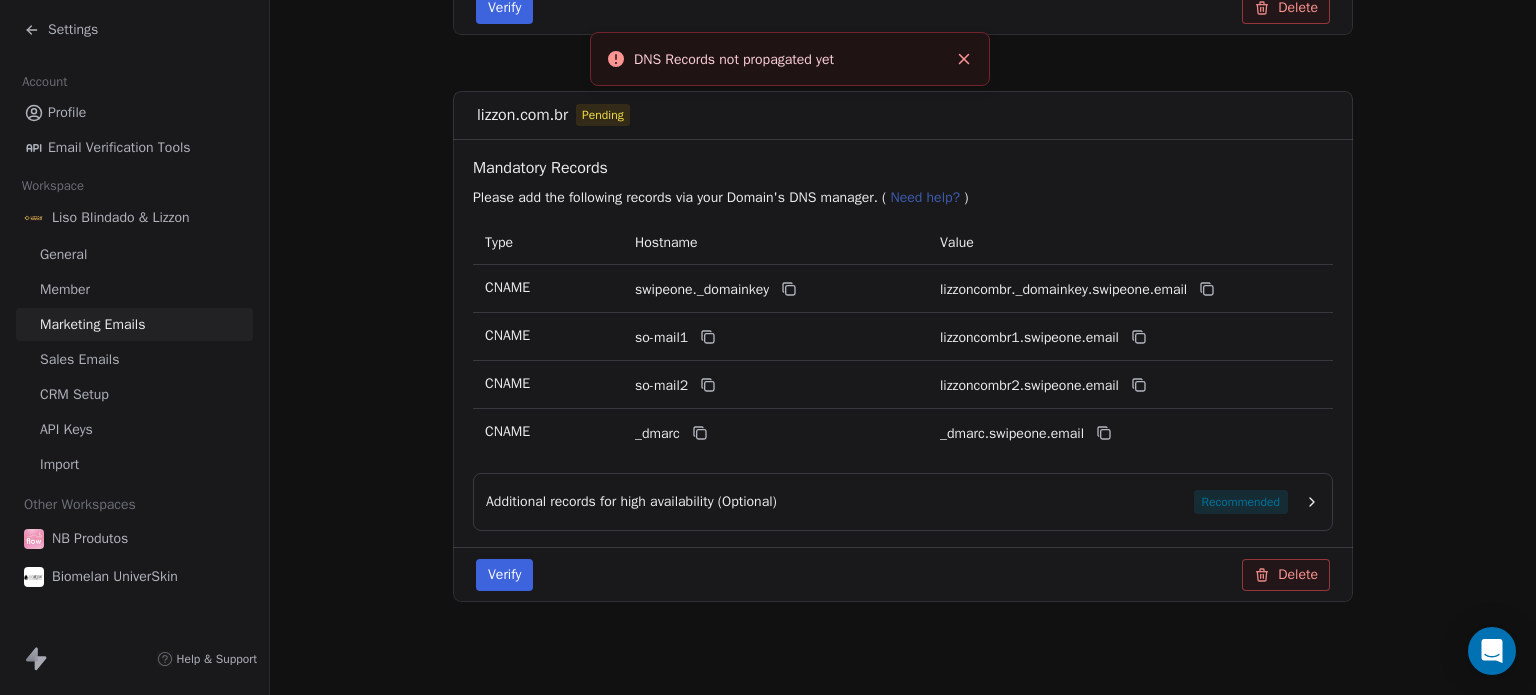 click on "Verify" at bounding box center (504, 575) 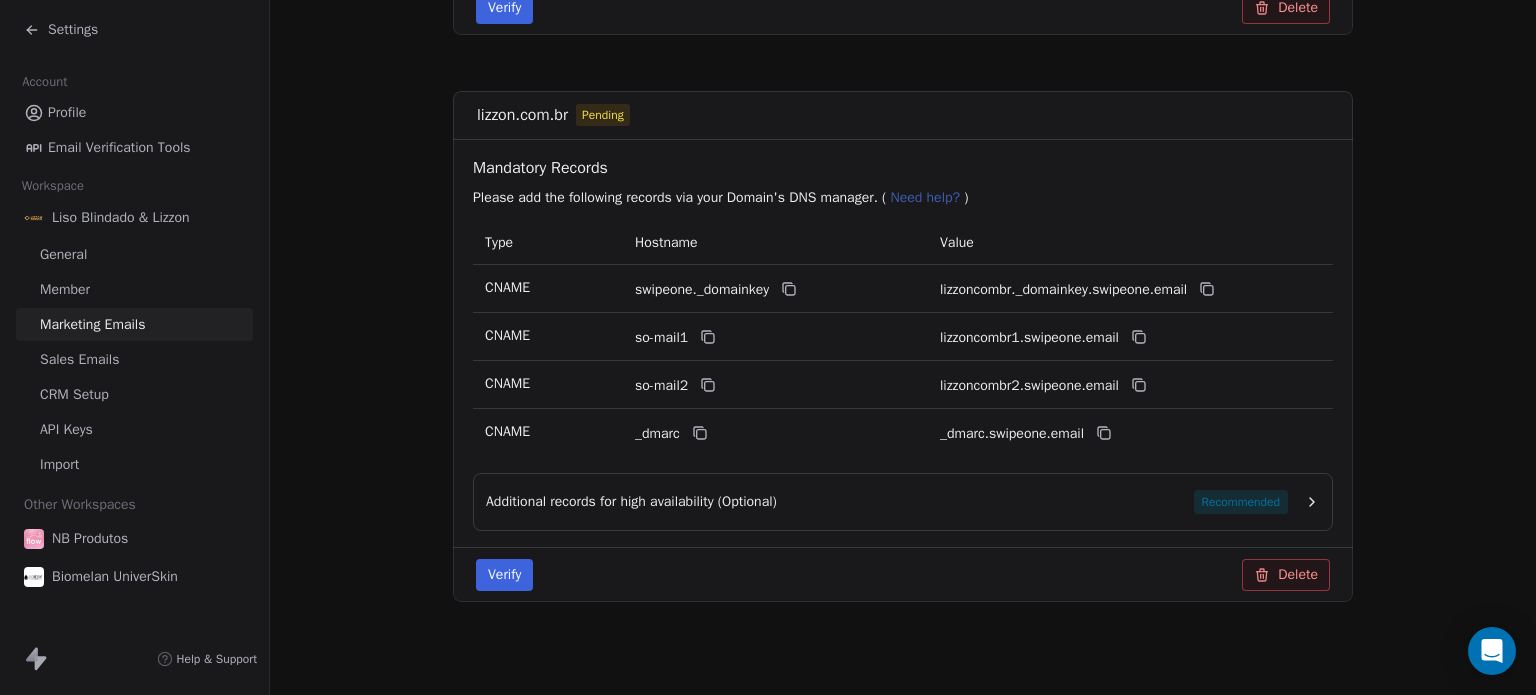 click on "Verify Delete" at bounding box center (903, 574) 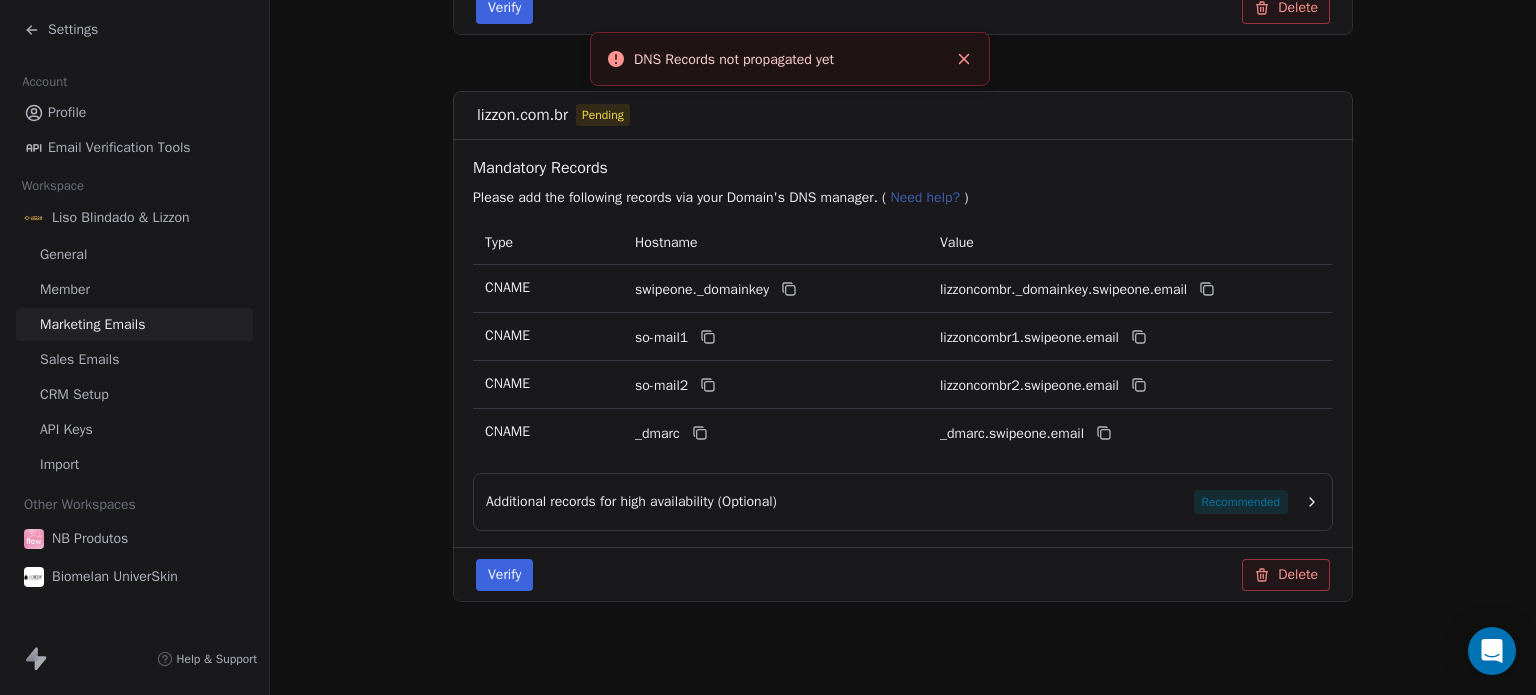 click on "Verify" at bounding box center (504, 575) 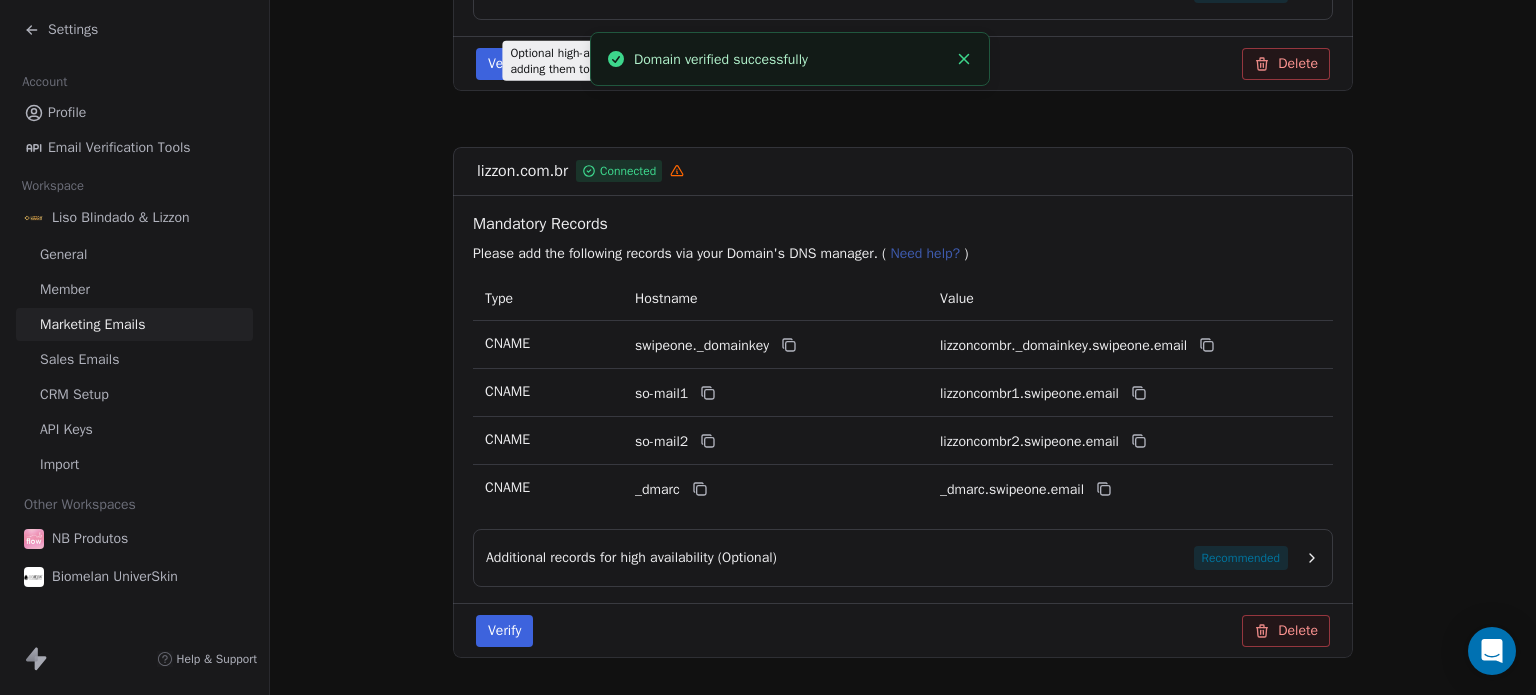 scroll, scrollTop: 1309, scrollLeft: 0, axis: vertical 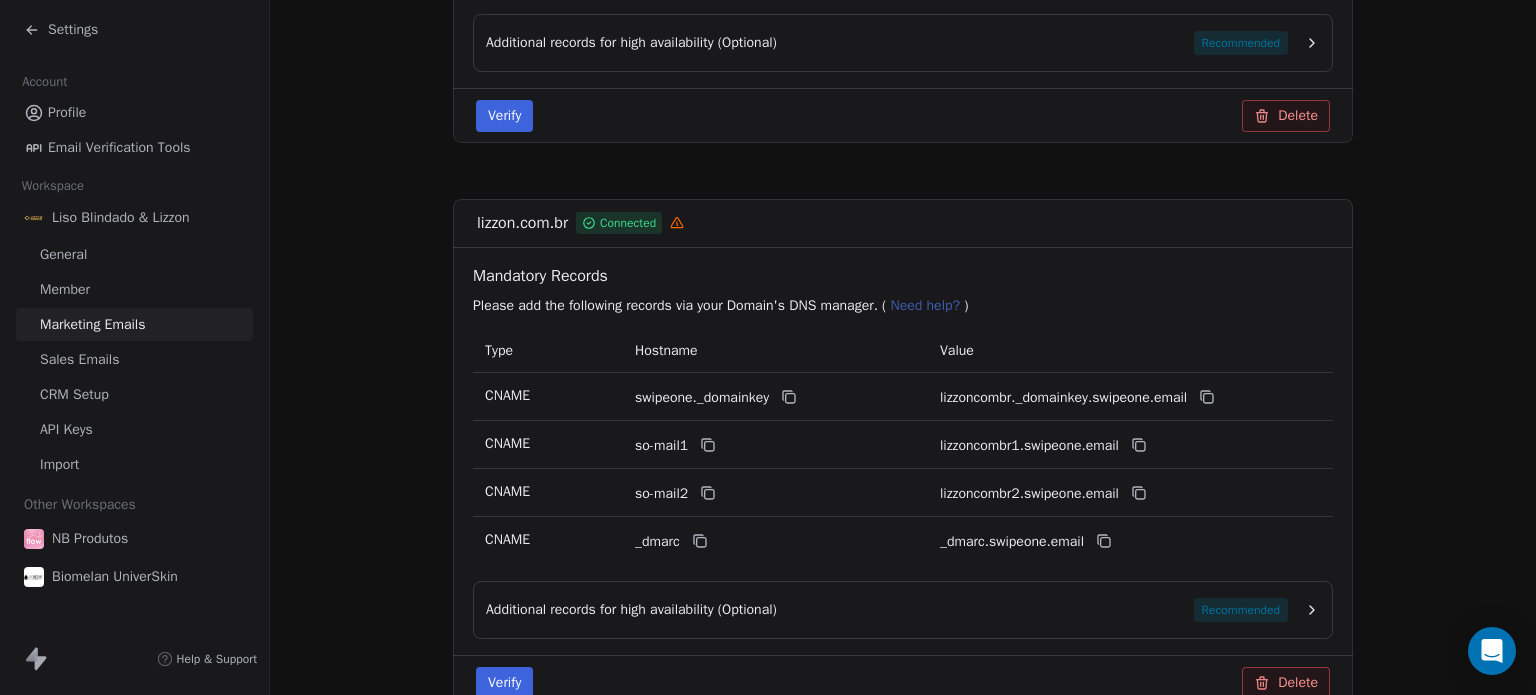 click on "General" at bounding box center [63, 254] 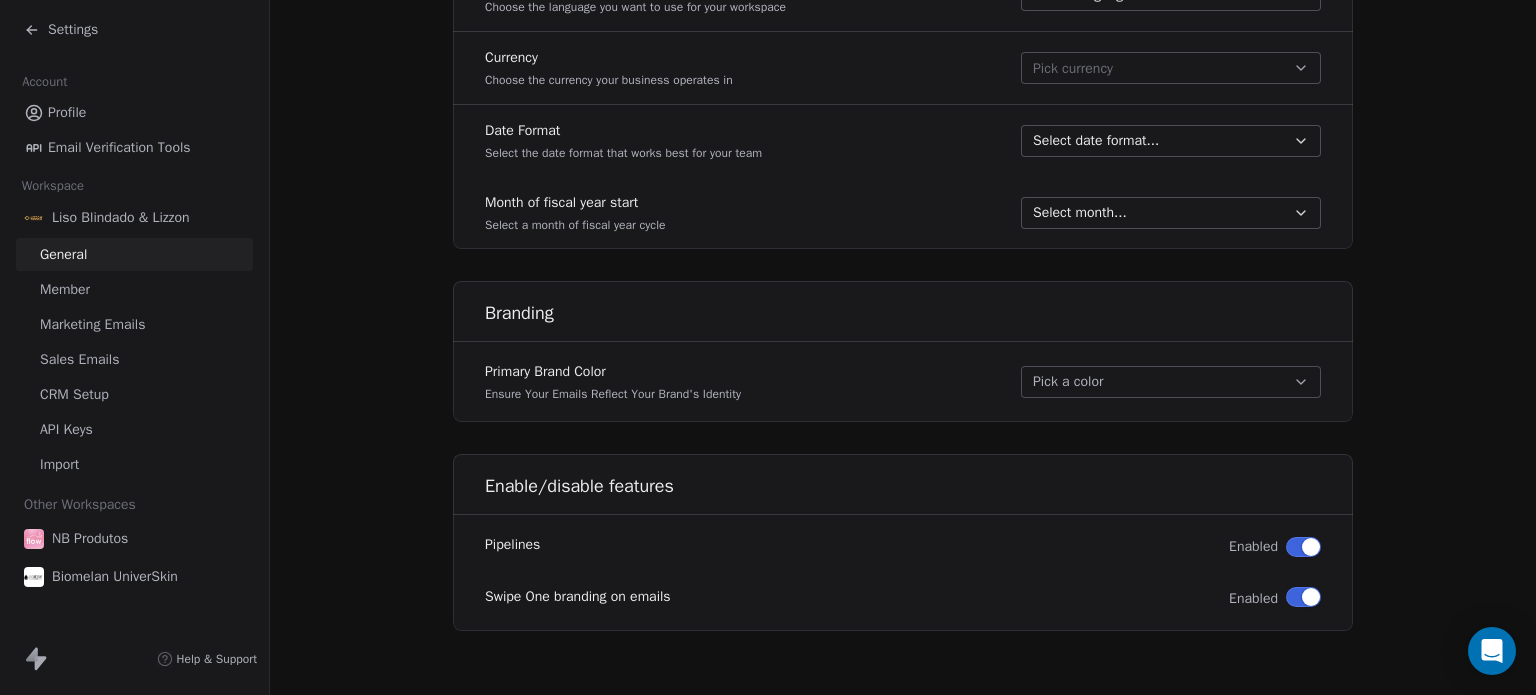 scroll, scrollTop: 0, scrollLeft: 0, axis: both 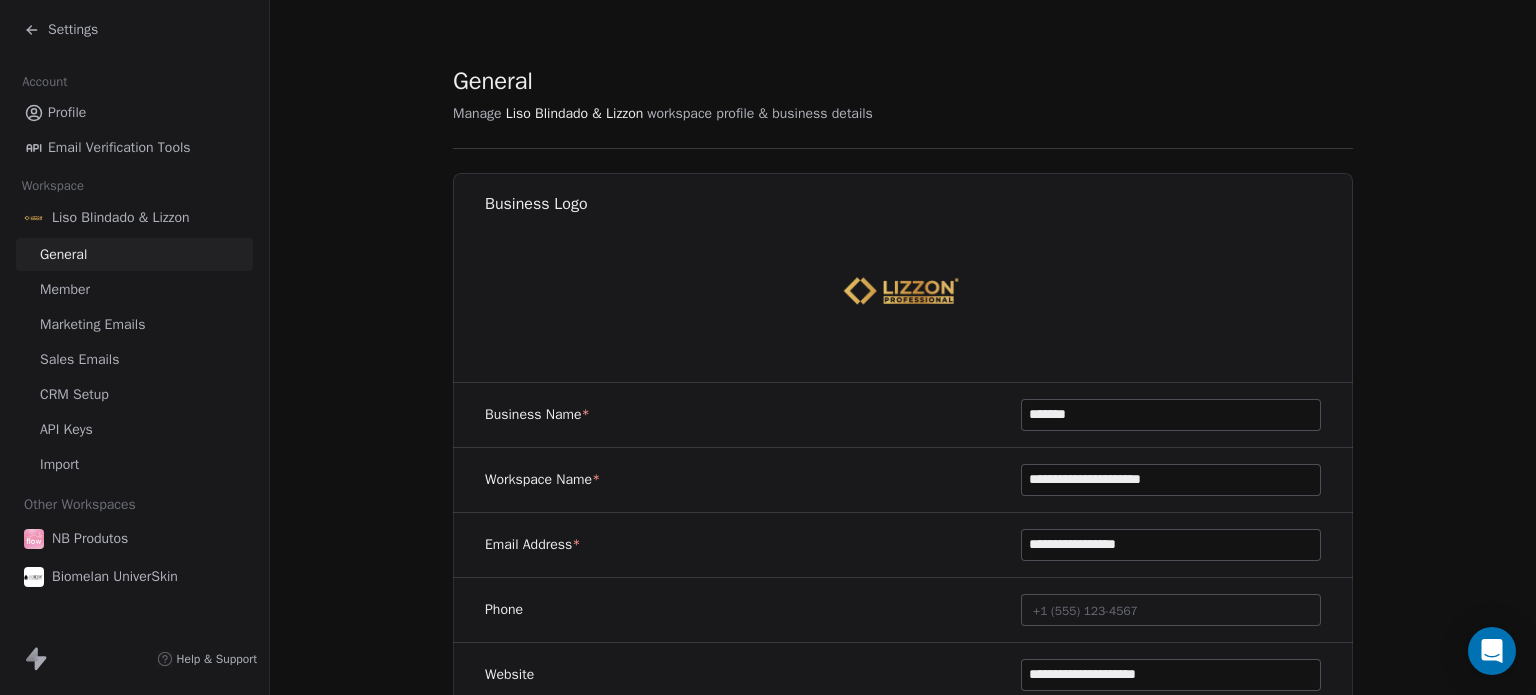 click on "Marketing Emails" at bounding box center (92, 324) 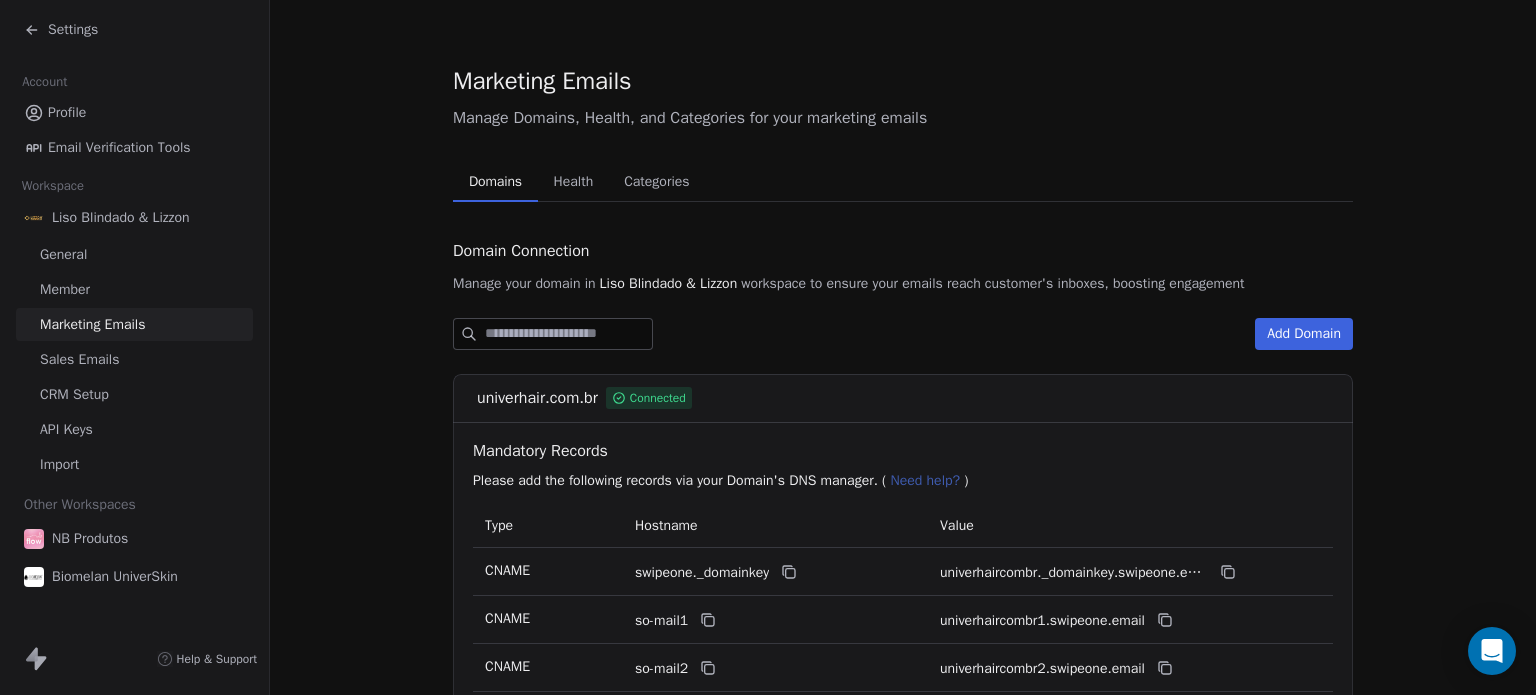 click 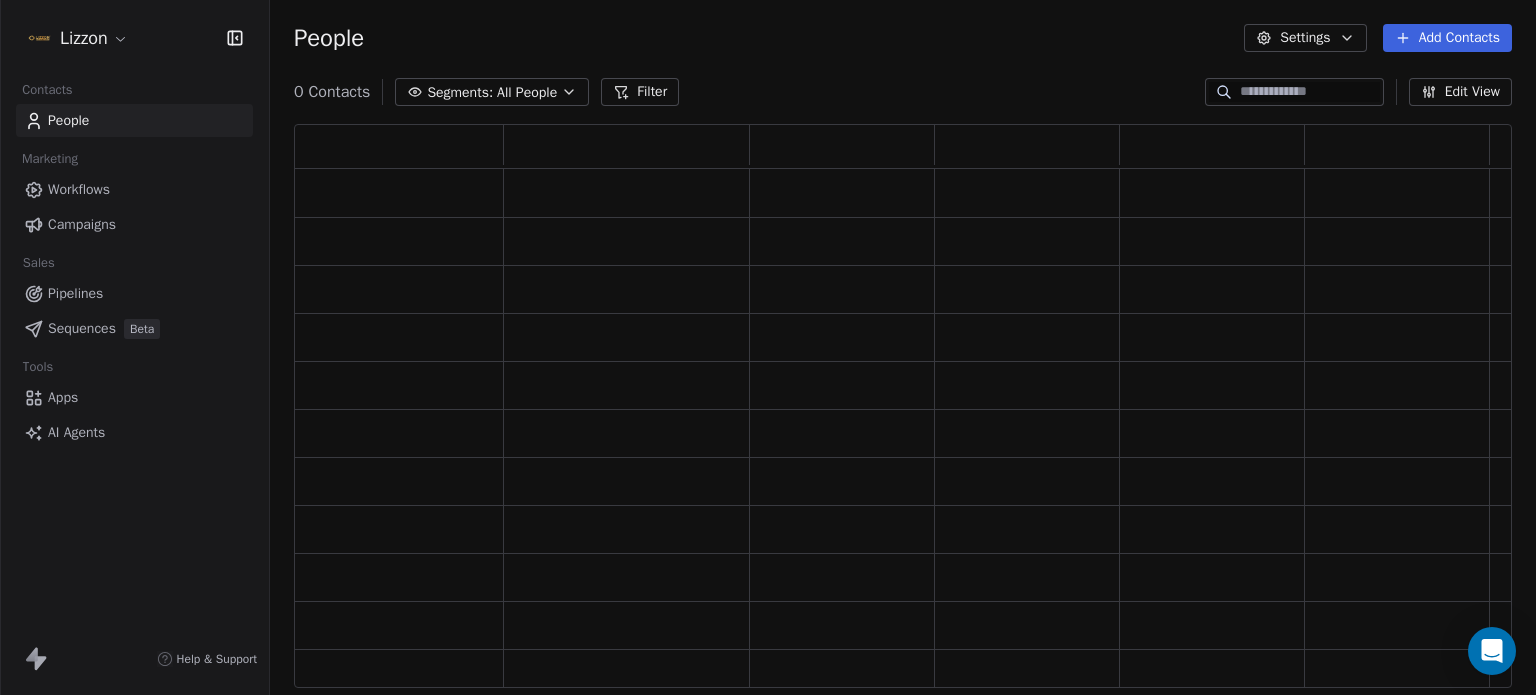scroll, scrollTop: 16, scrollLeft: 16, axis: both 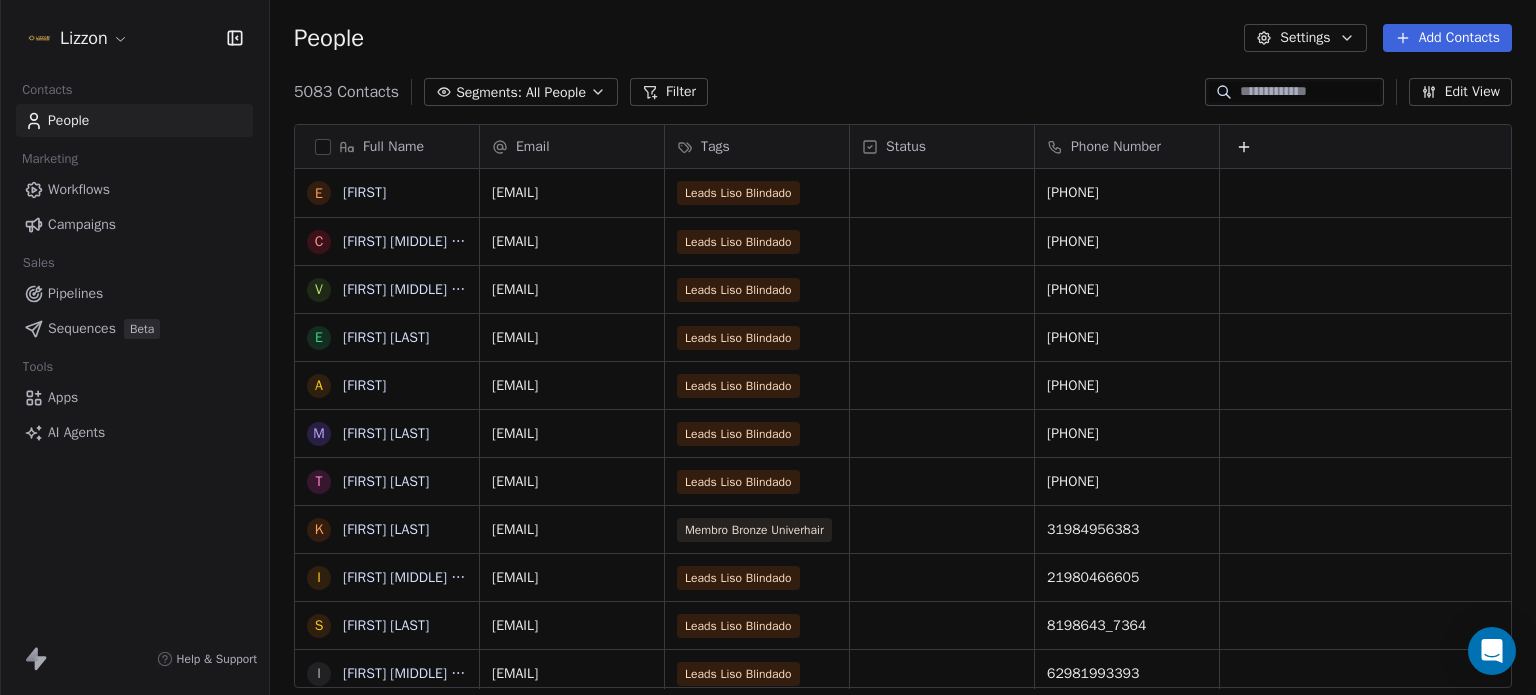 click on "Campaigns" at bounding box center [134, 224] 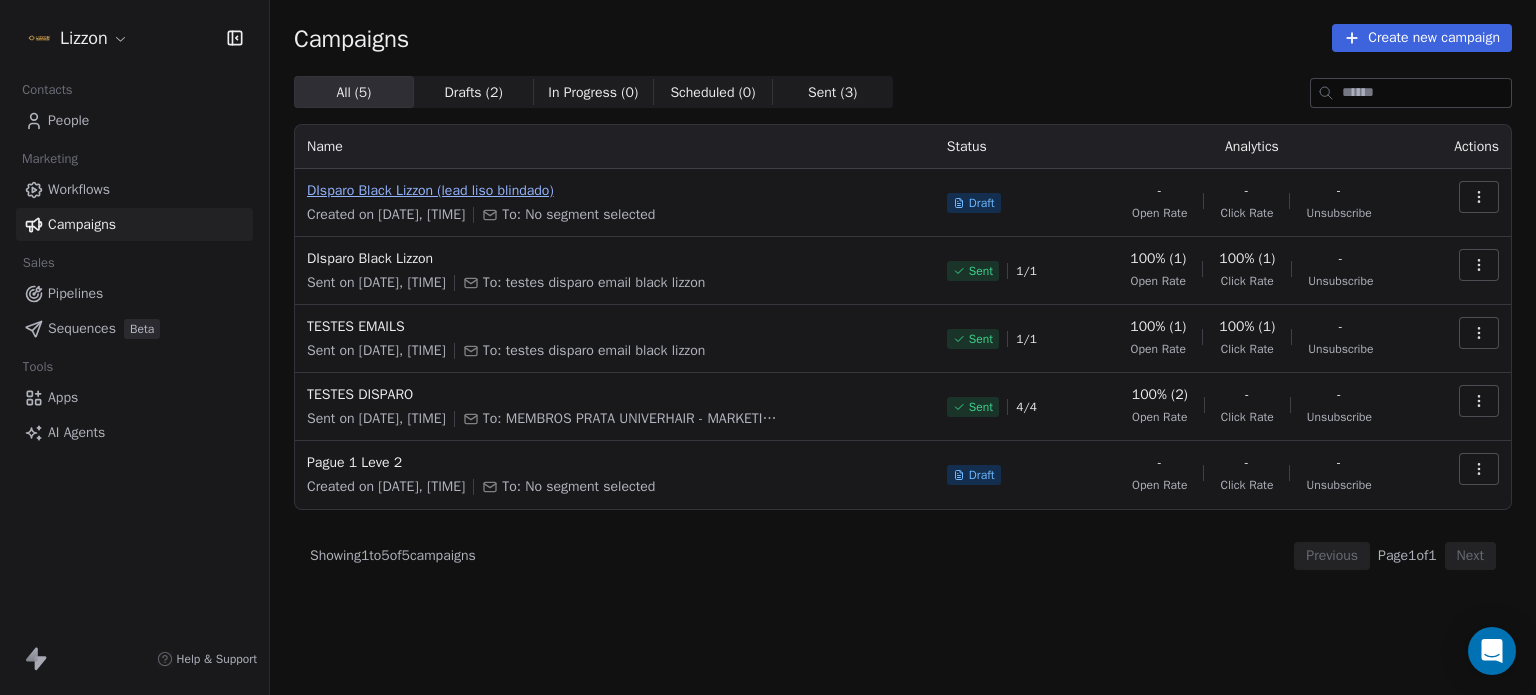 click on "DIsparo Black Lizzon (lead liso blindado)" at bounding box center (615, 191) 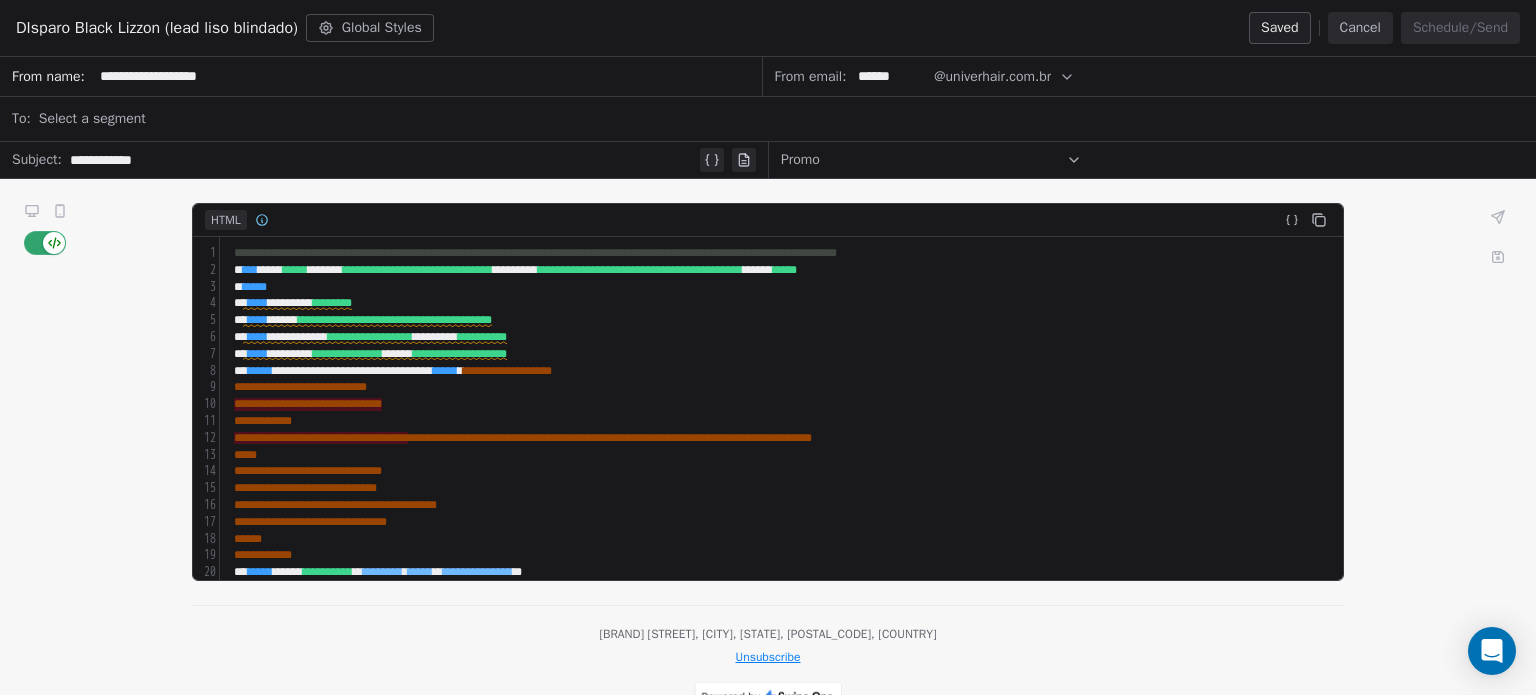 click at bounding box center [60, 211] 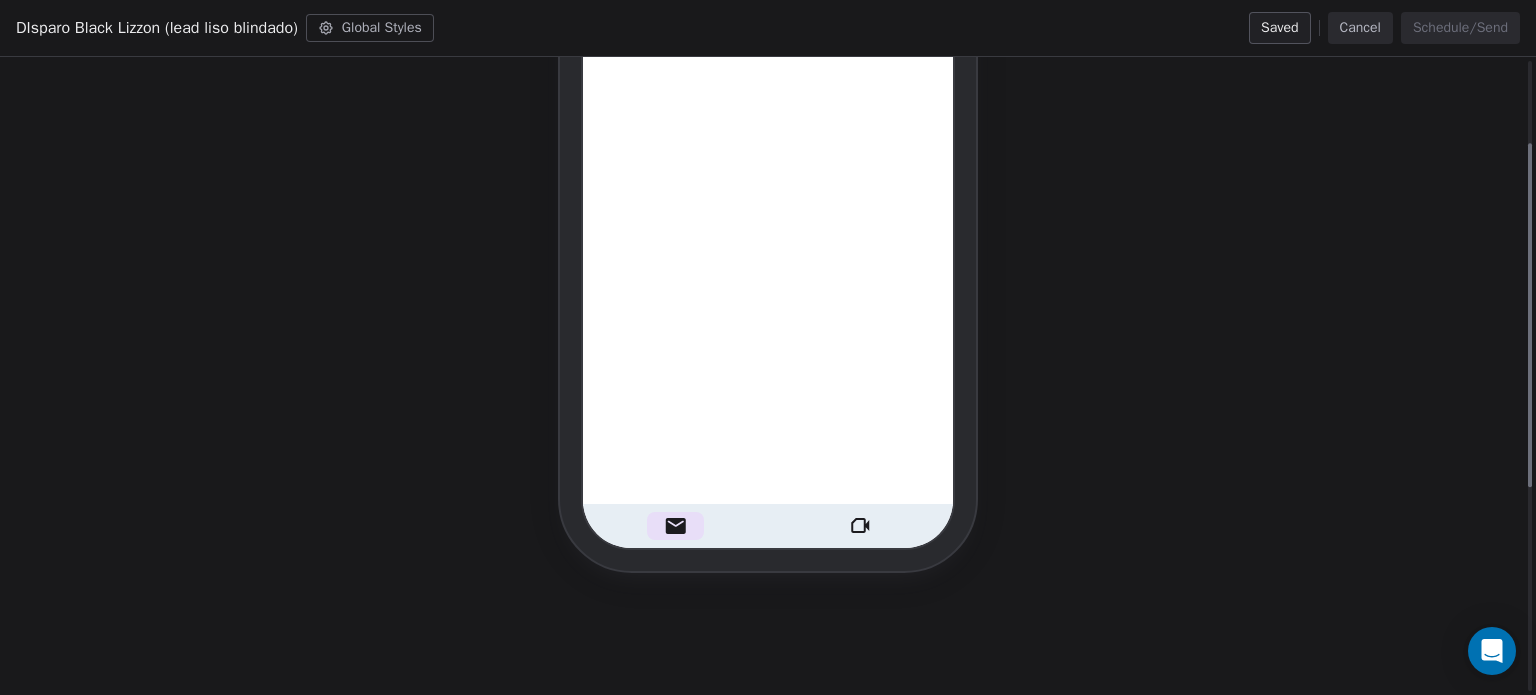 scroll, scrollTop: 0, scrollLeft: 0, axis: both 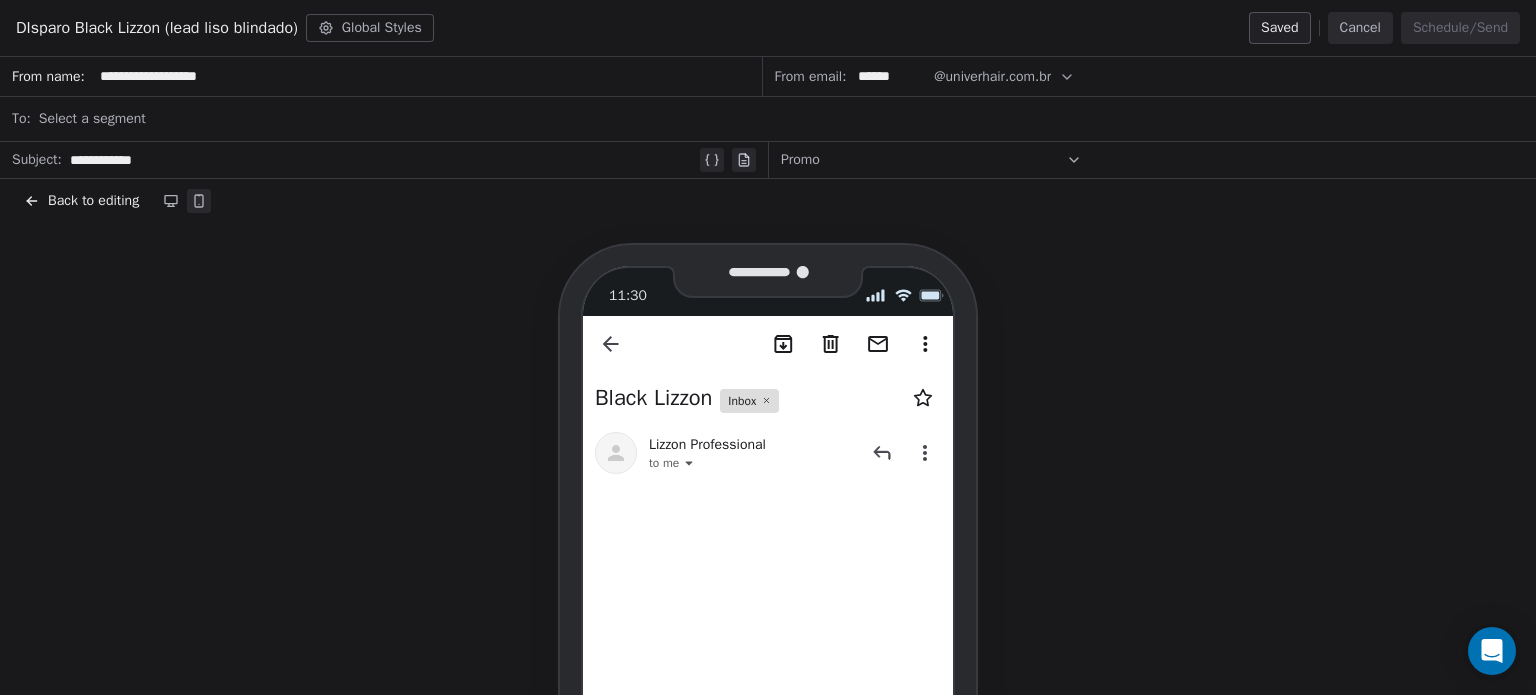 click 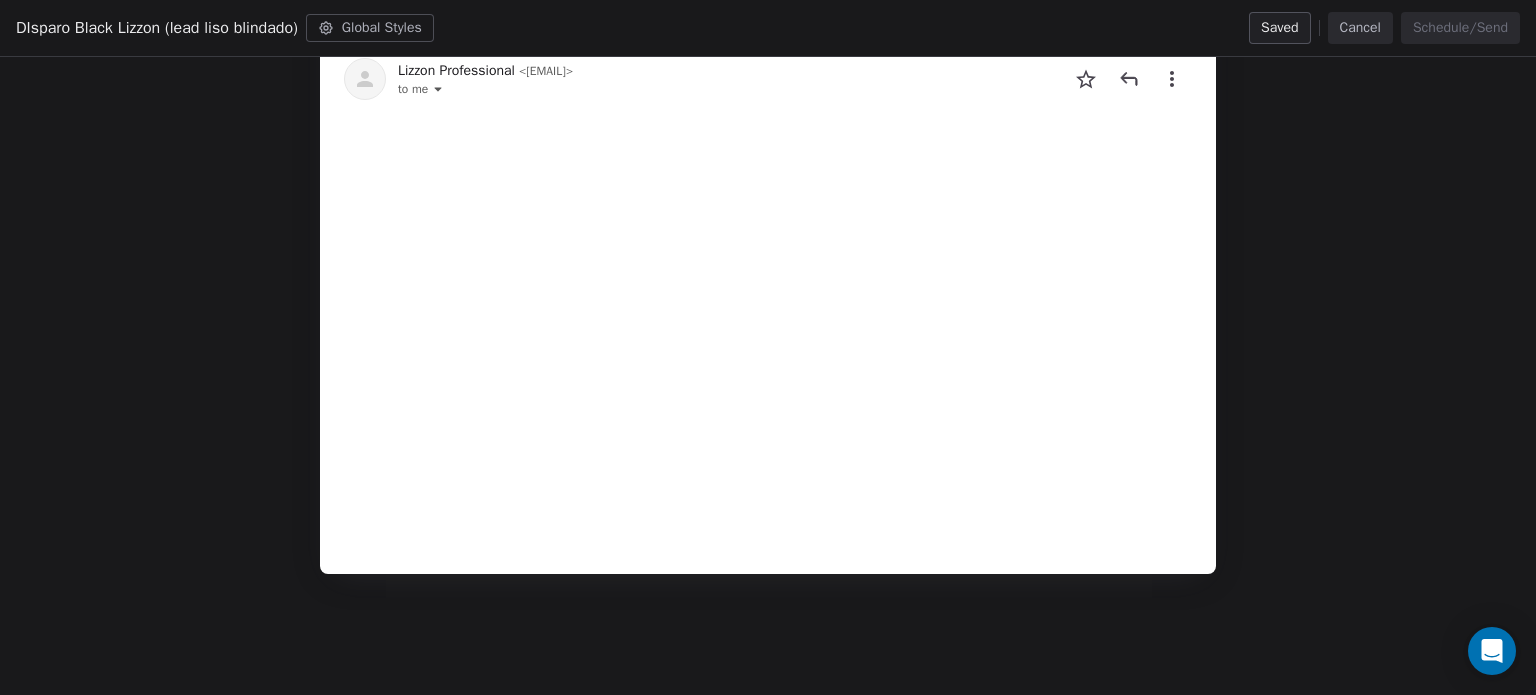scroll, scrollTop: 0, scrollLeft: 0, axis: both 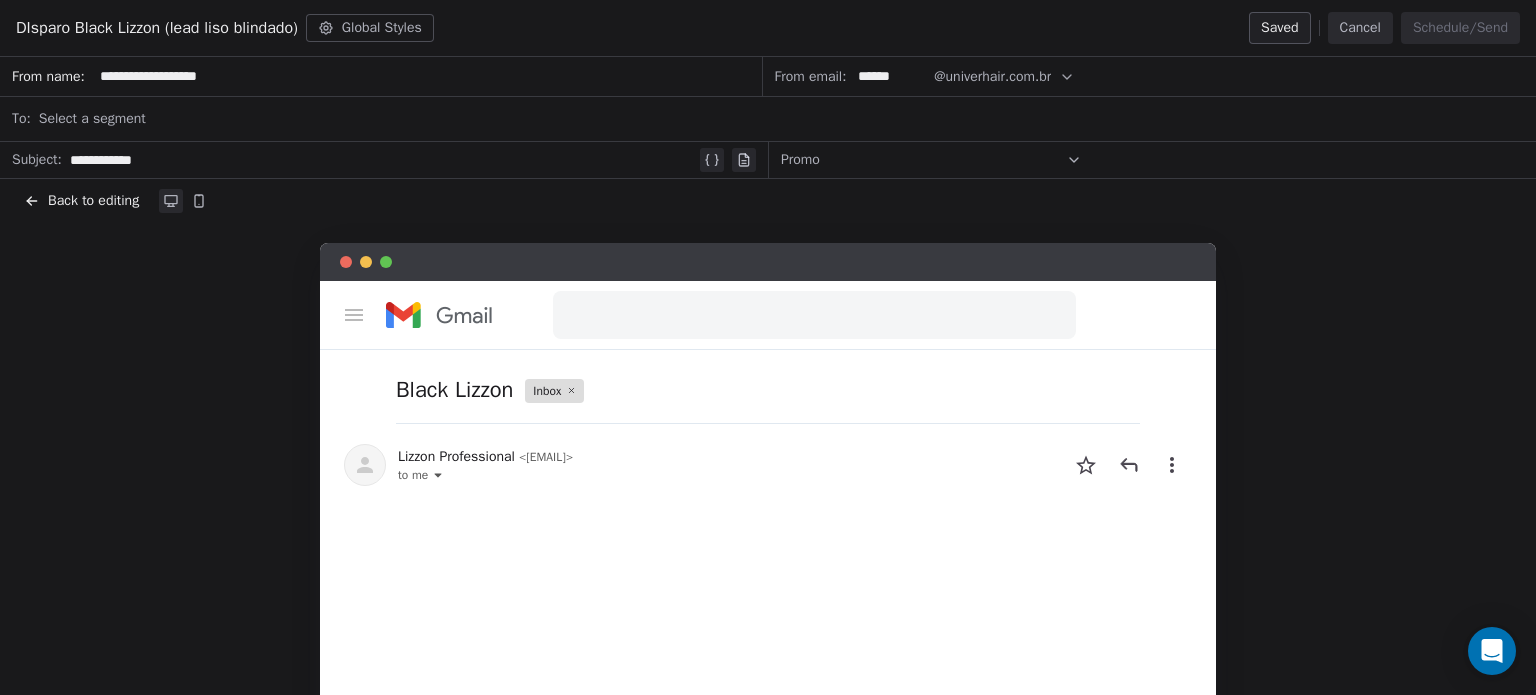 click on "Select a segment" at bounding box center [781, 119] 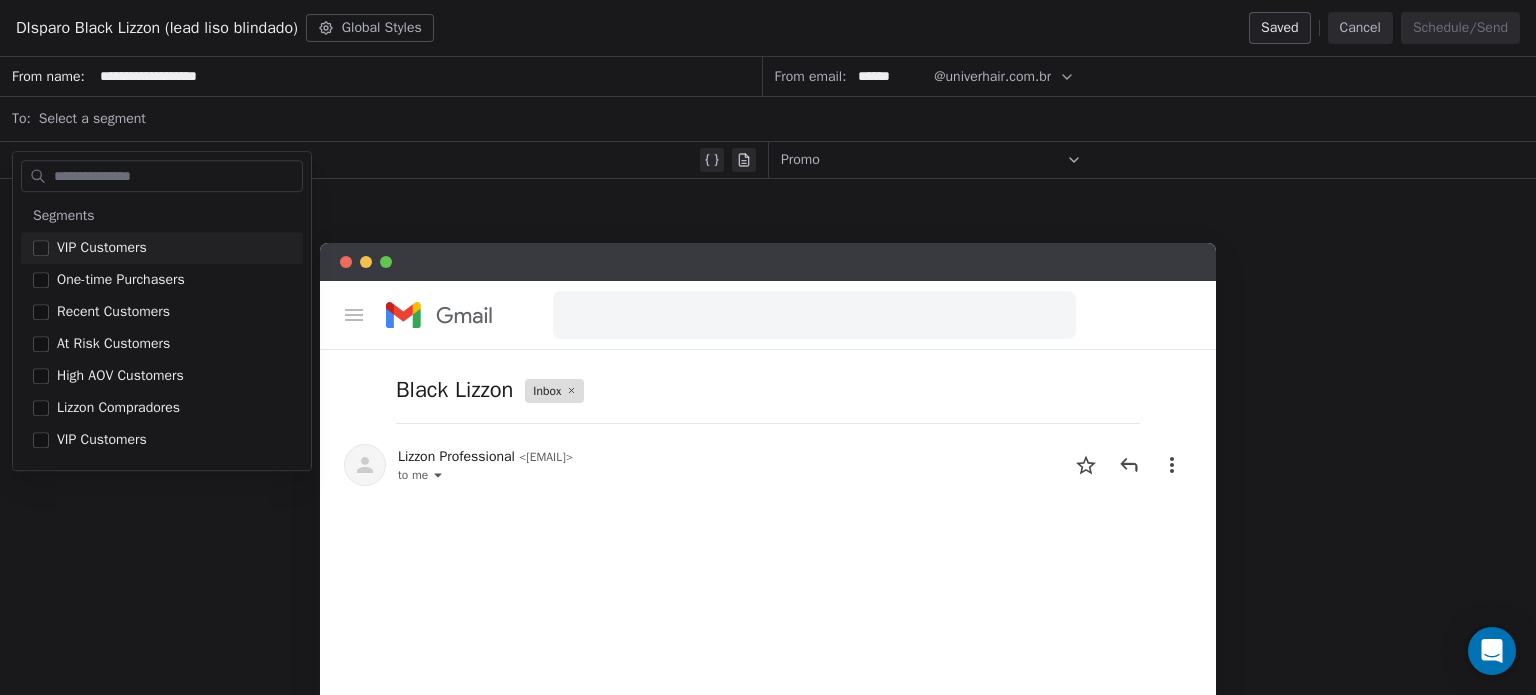 click at bounding box center [176, 176] 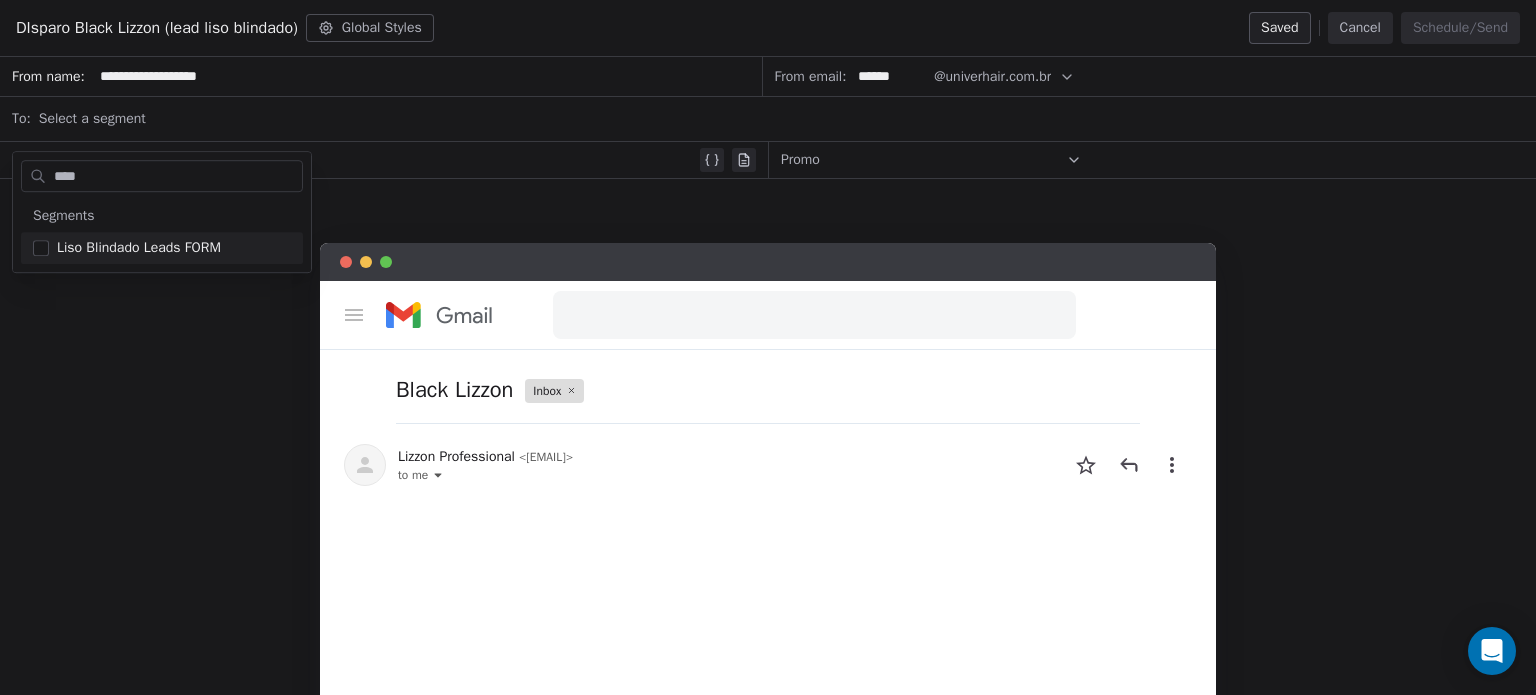 type on "****" 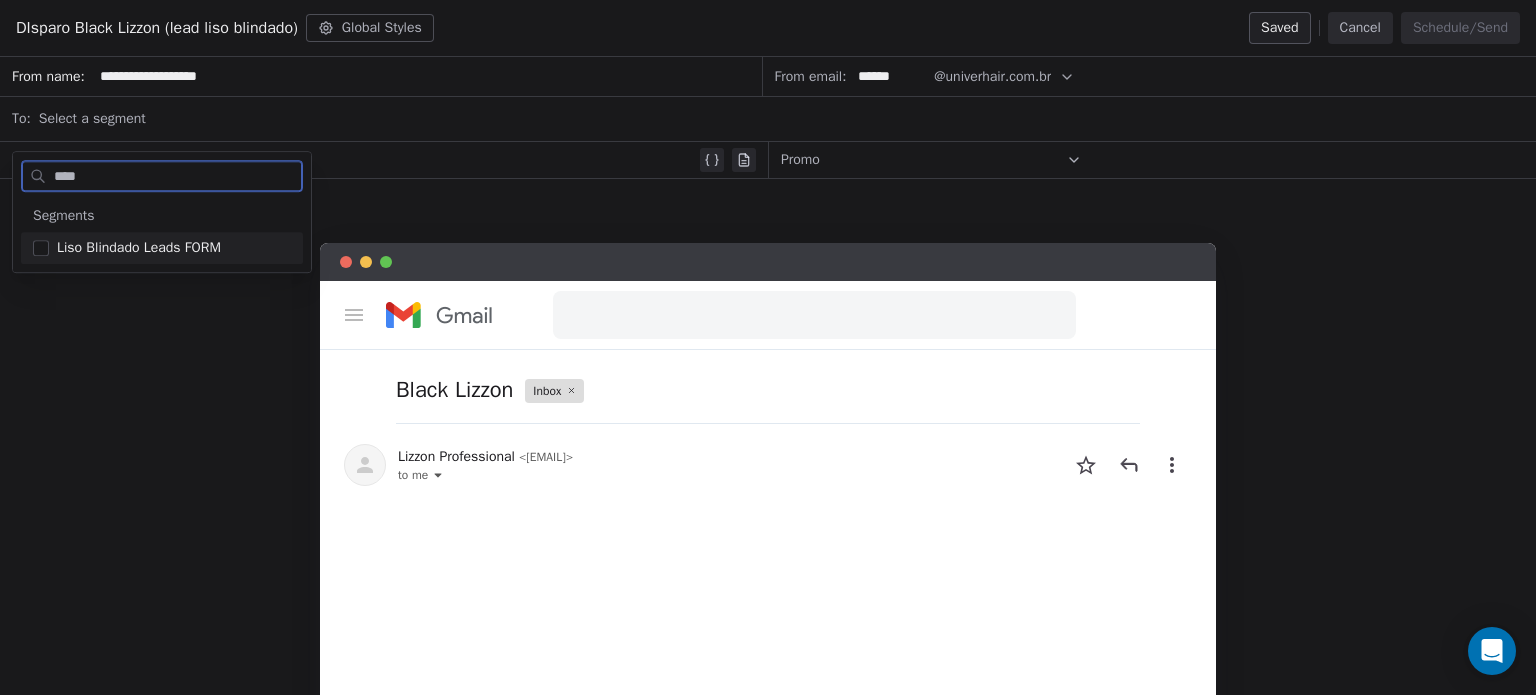 click on "Liso Blindado Leads FORM" at bounding box center (139, 248) 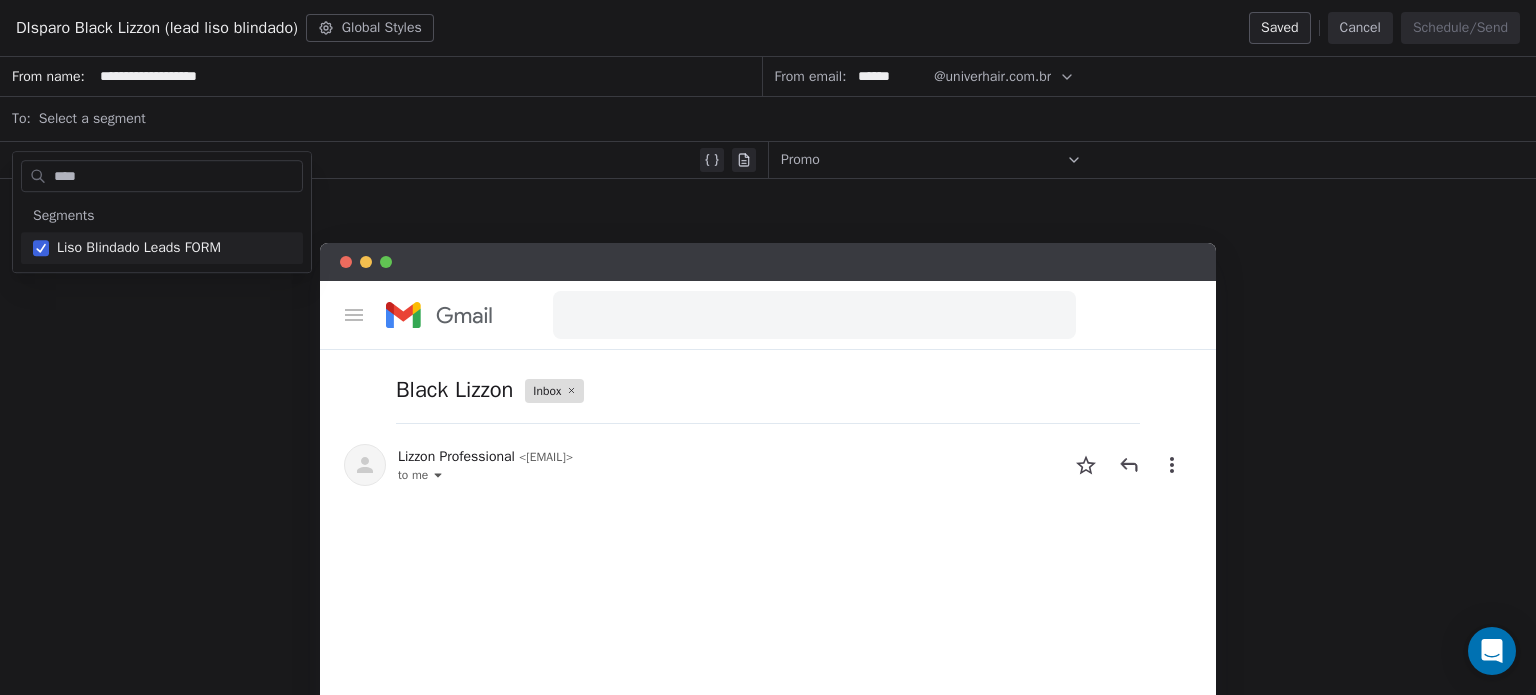 click on "Black Lizzon Inbox Lizzon Professional < lizzon@univerhair.com.br > to me" at bounding box center (768, 601) 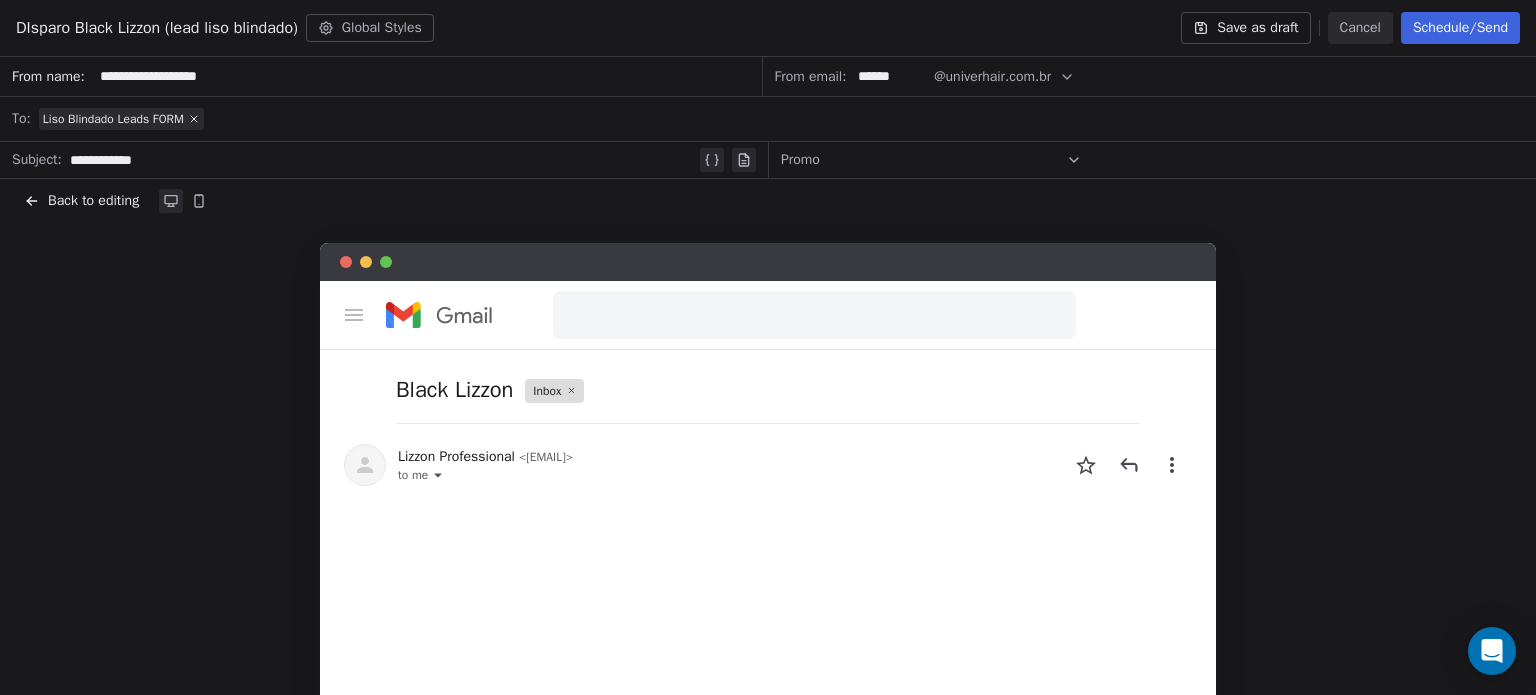 click 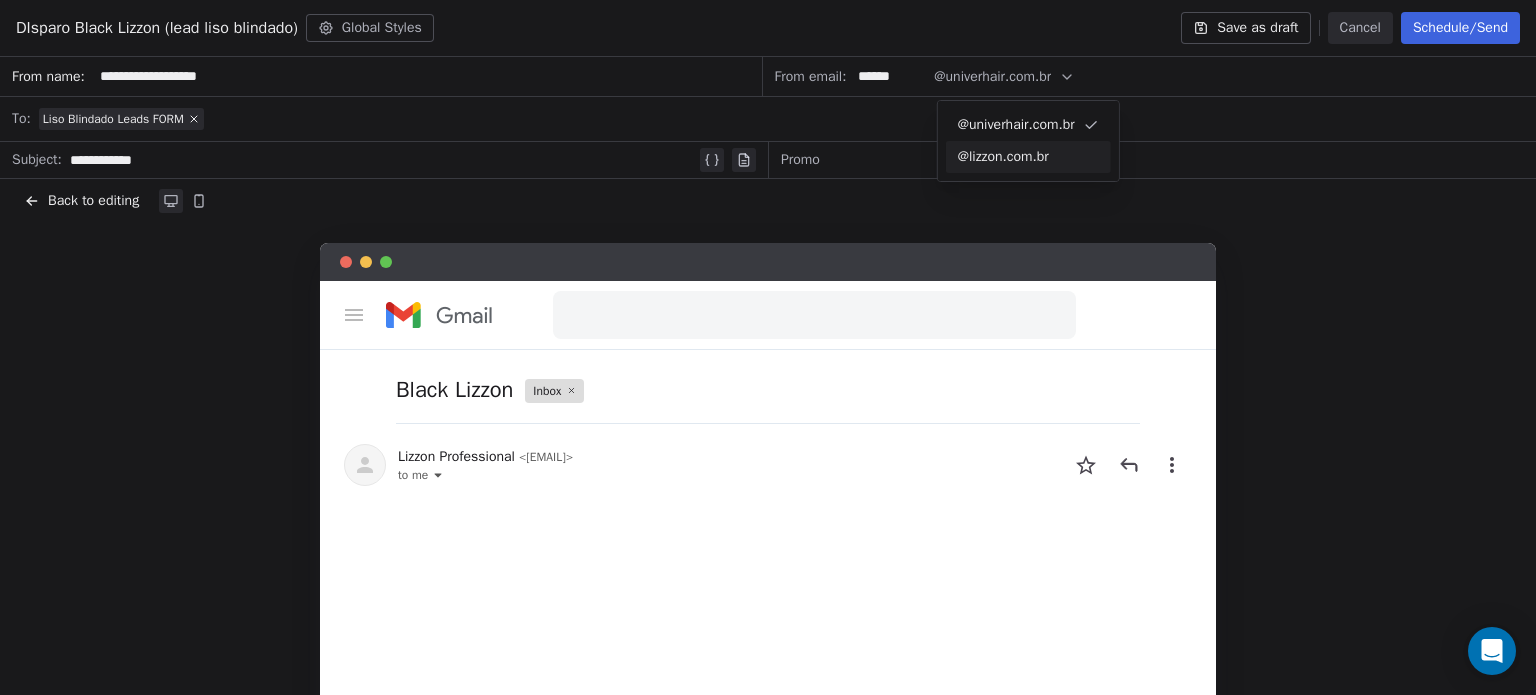 click on "@lizzon.com.br" at bounding box center [1028, 157] 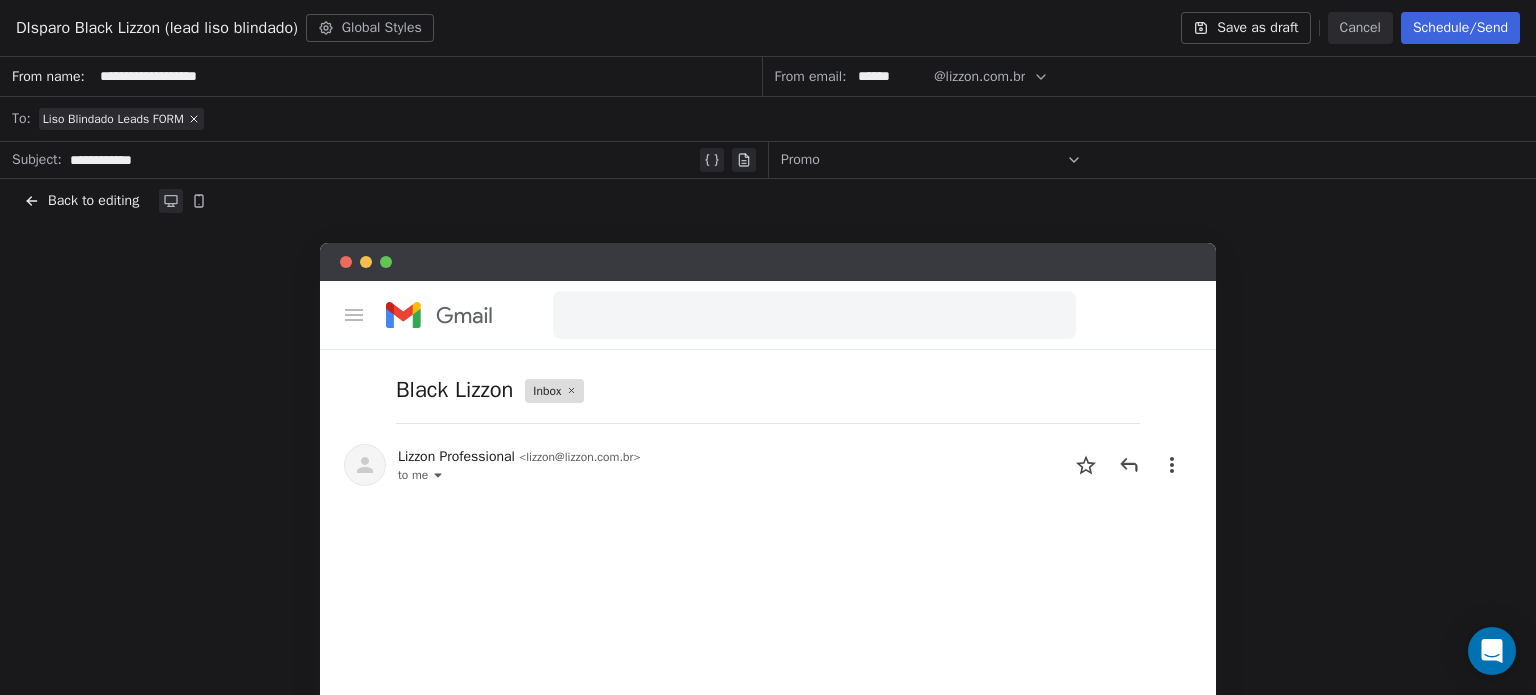click on "Schedule/Send" at bounding box center [1460, 28] 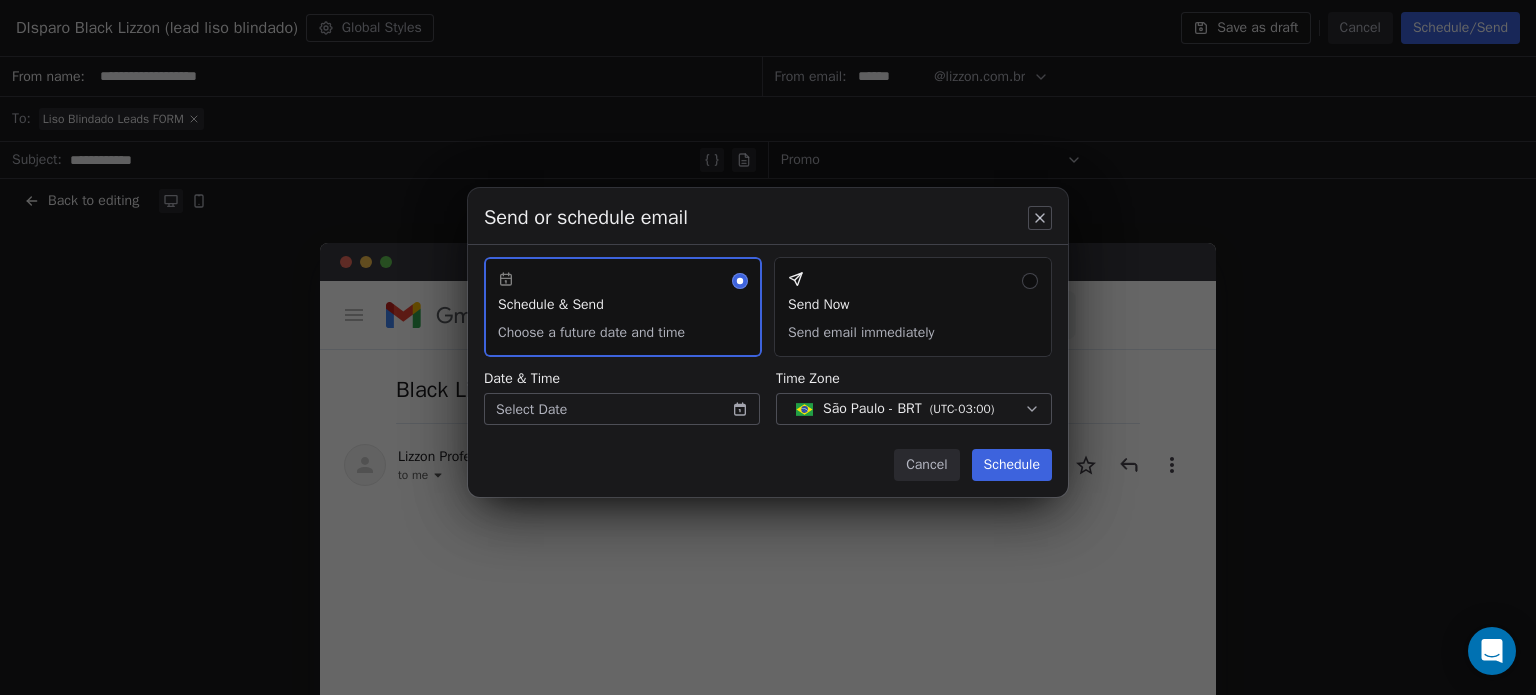 click on "Send Now Send email immediately" at bounding box center (913, 307) 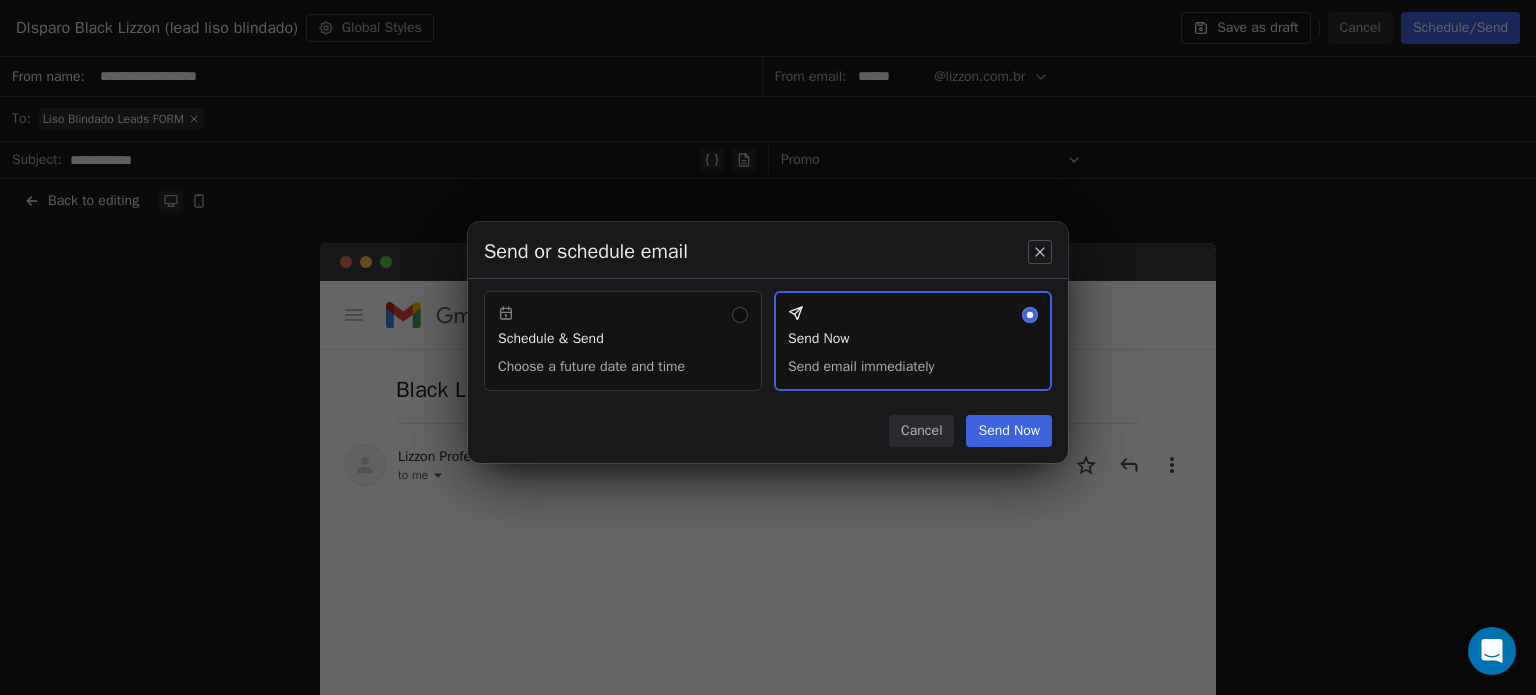 click on "Send Now" at bounding box center [1009, 431] 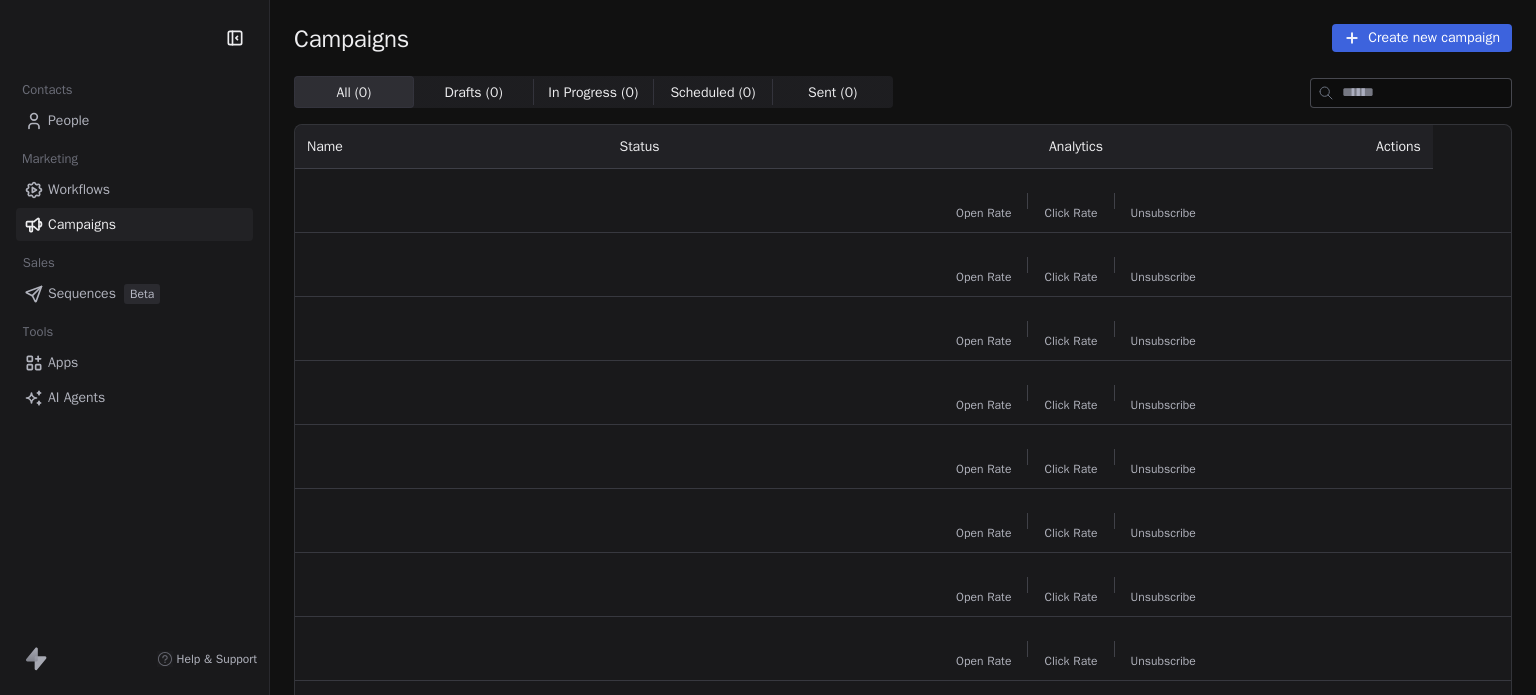 scroll, scrollTop: 0, scrollLeft: 0, axis: both 